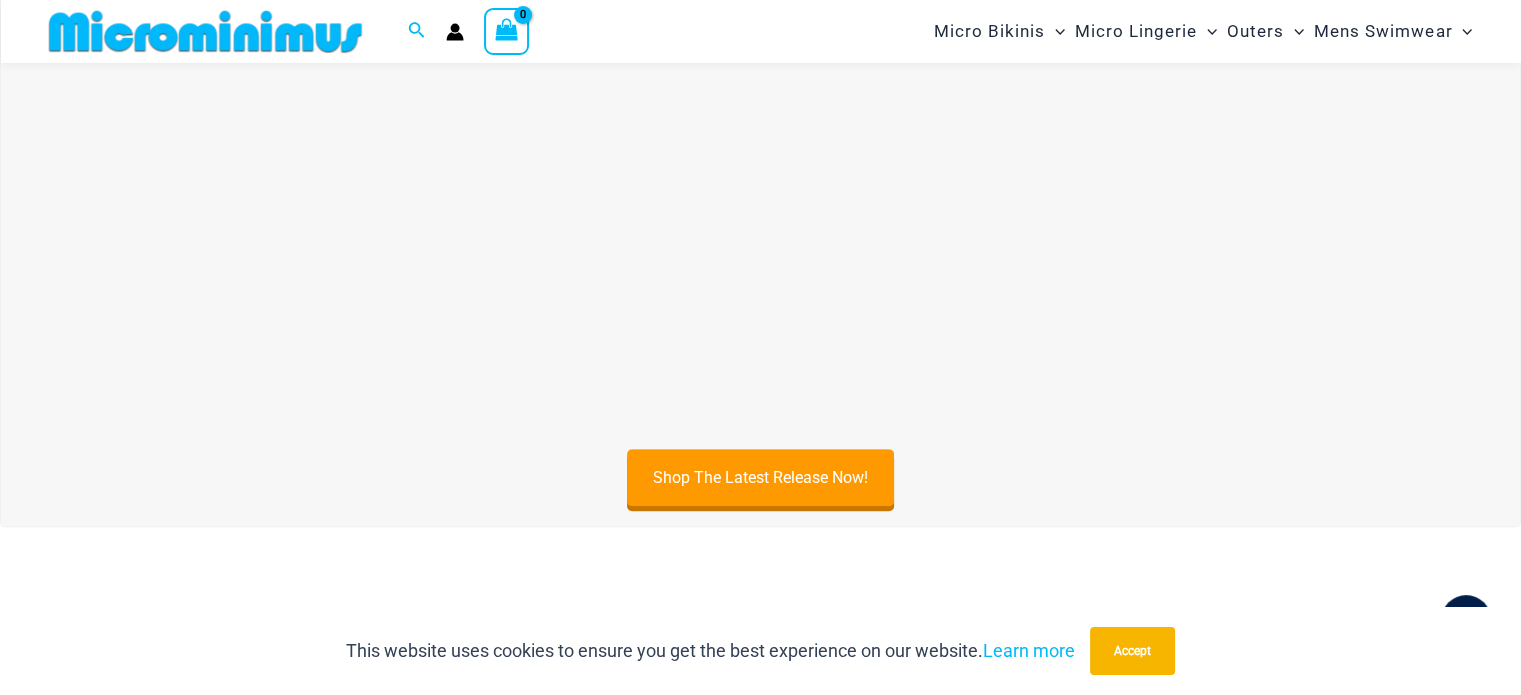 scroll, scrollTop: 782, scrollLeft: 0, axis: vertical 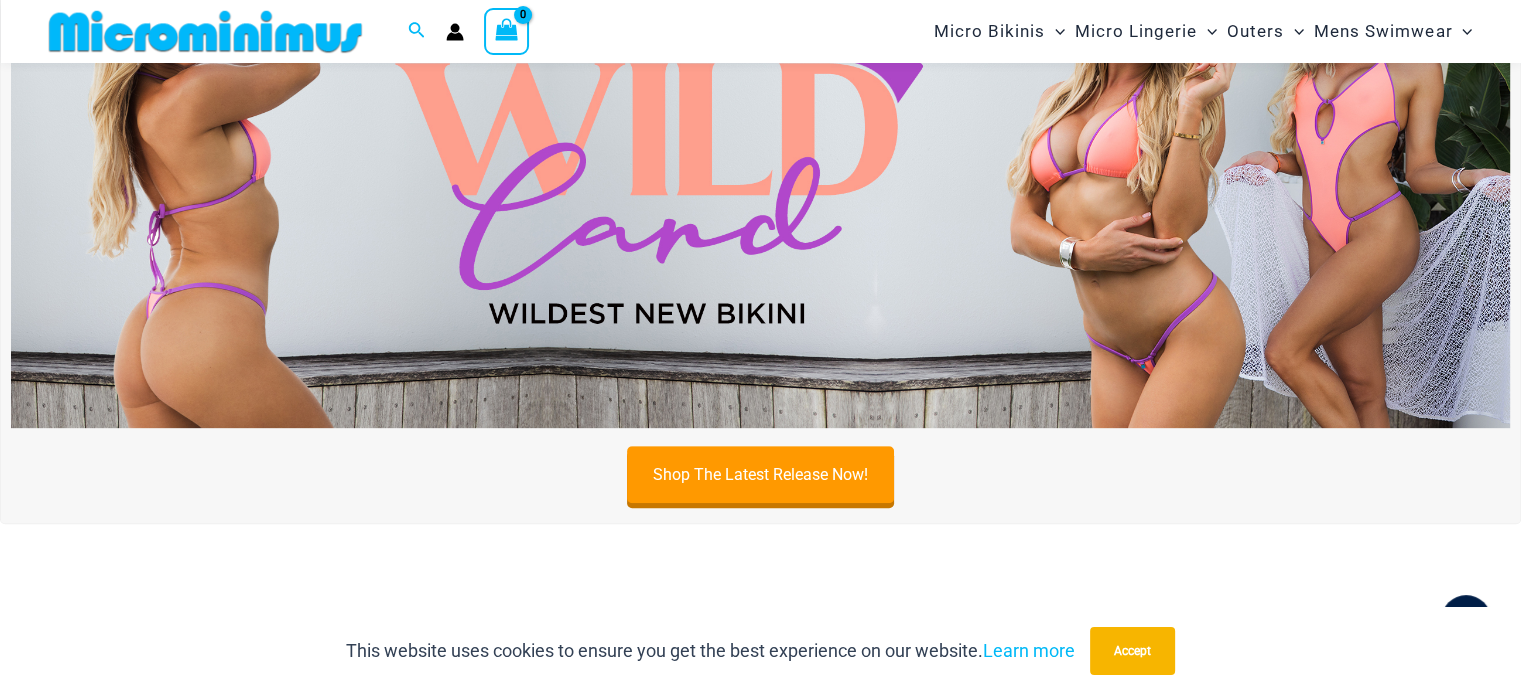 click on "This website uses cookies to ensure you get the best experience on our website.  Learn more
Accept" at bounding box center (760, 651) 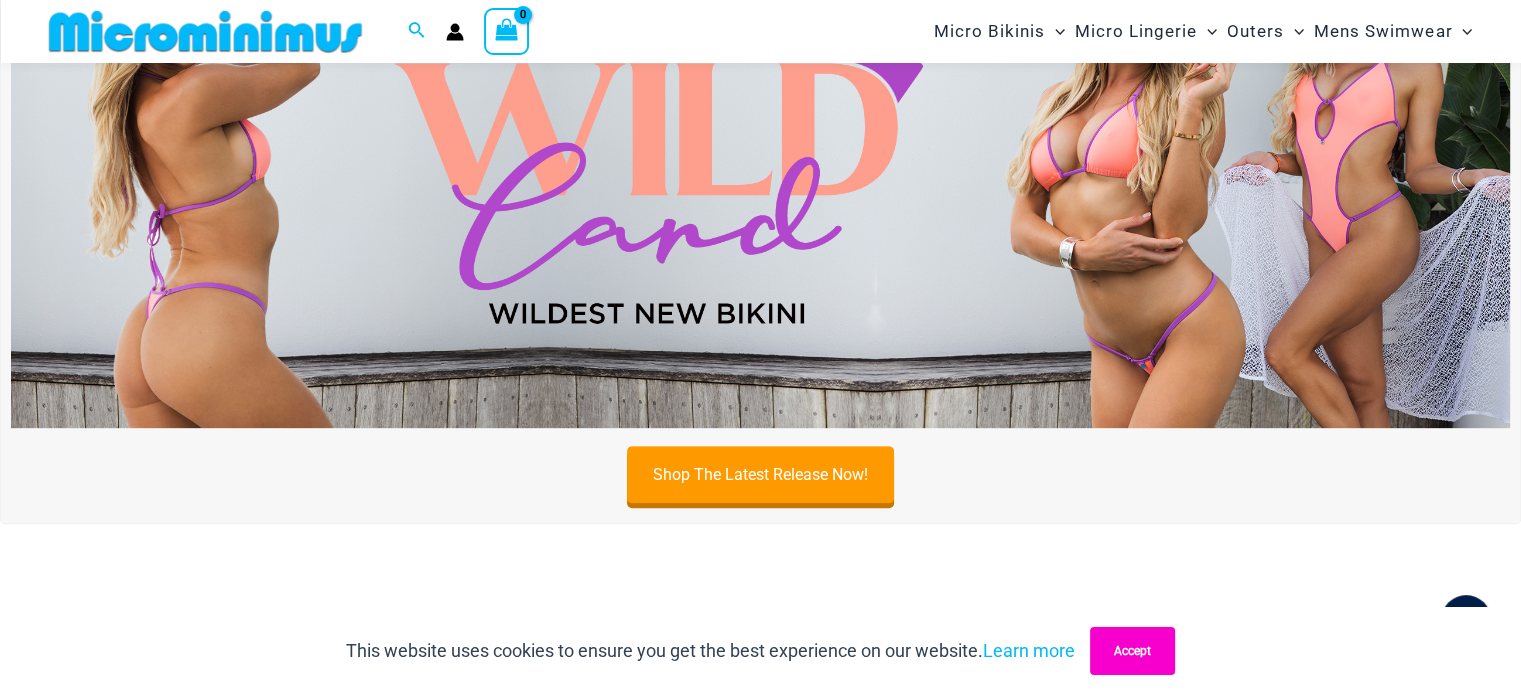 click on "Accept" at bounding box center (1132, 651) 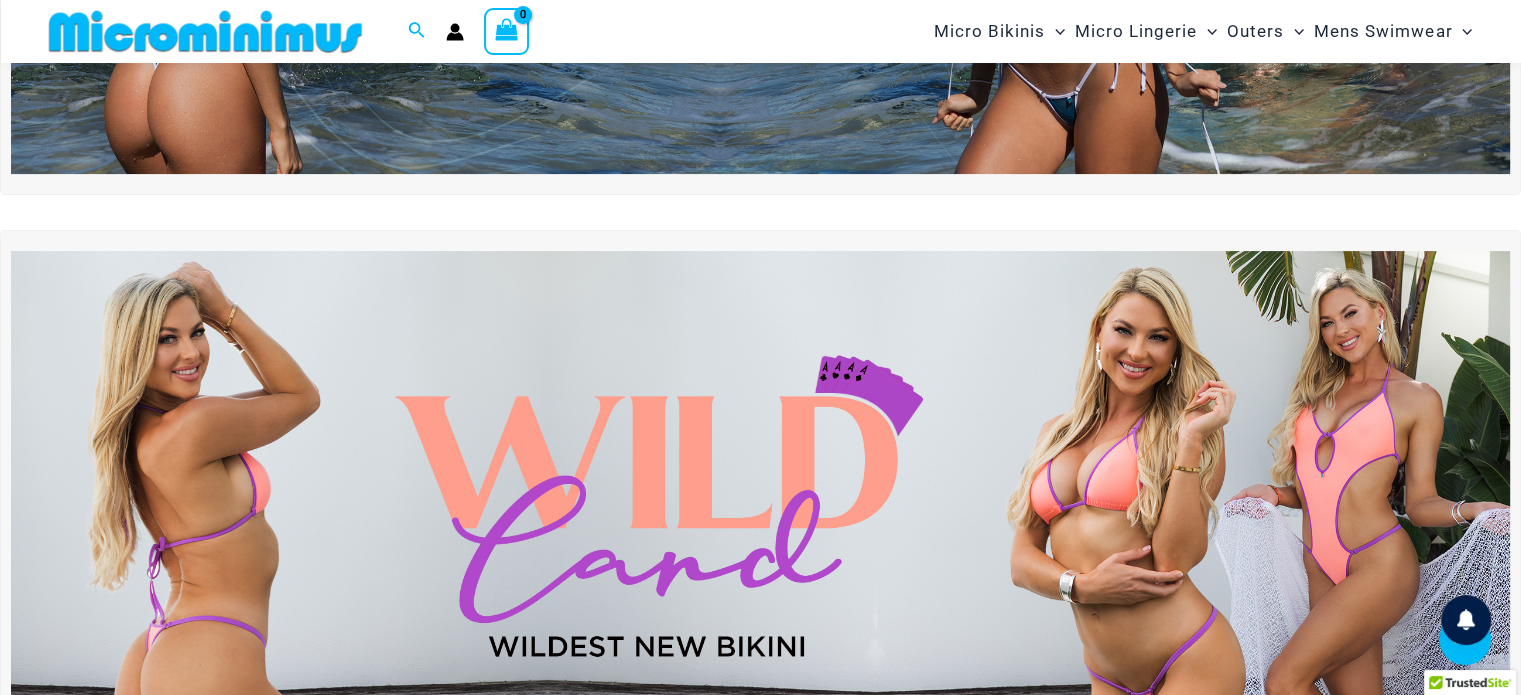 scroll, scrollTop: 0, scrollLeft: 0, axis: both 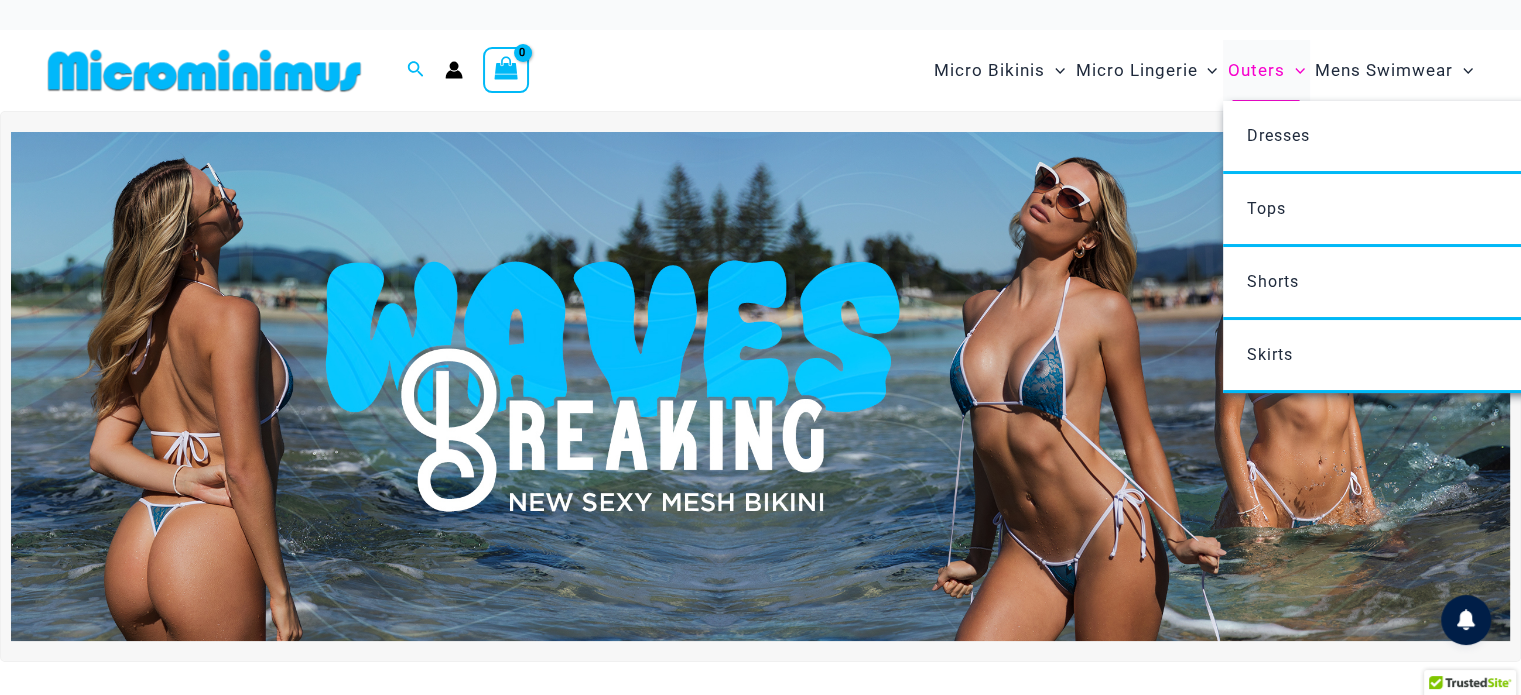 click on "Outers" at bounding box center [1256, 70] 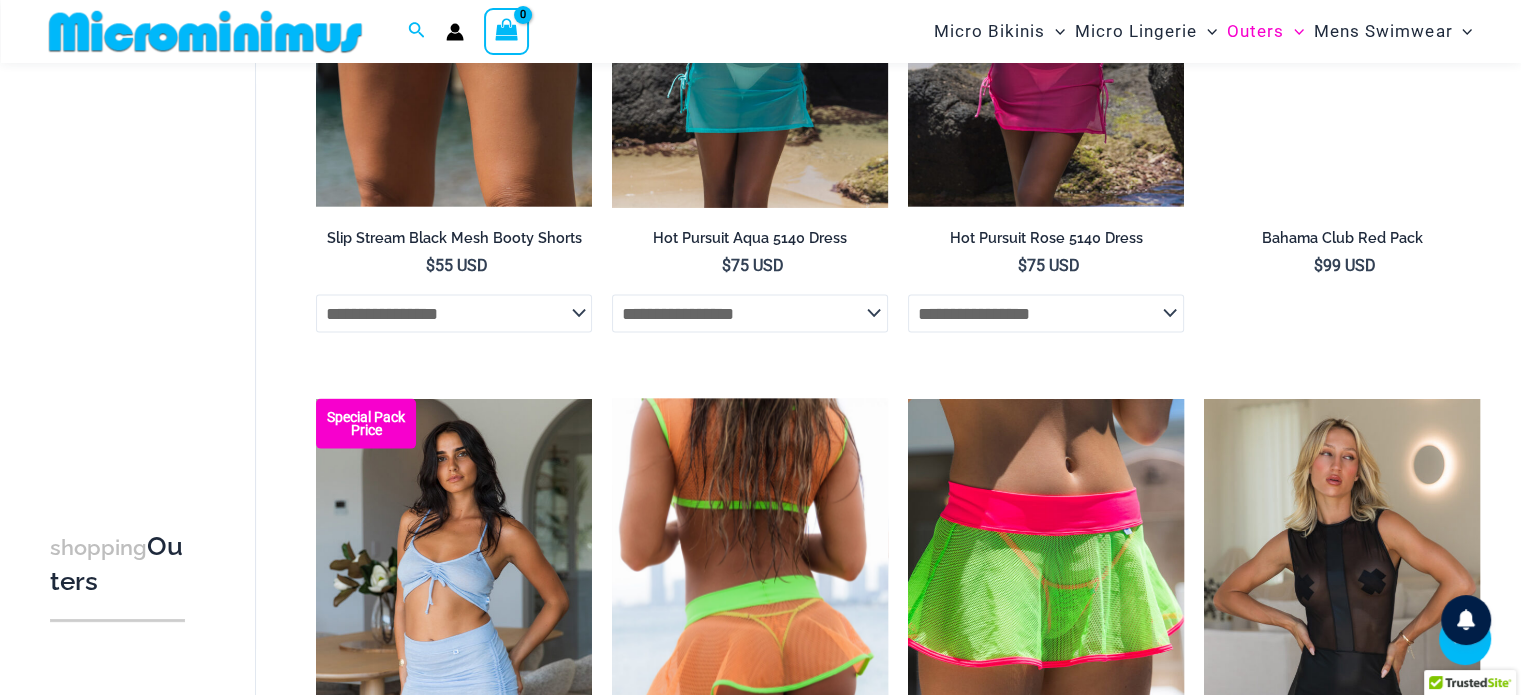 scroll, scrollTop: 4588, scrollLeft: 0, axis: vertical 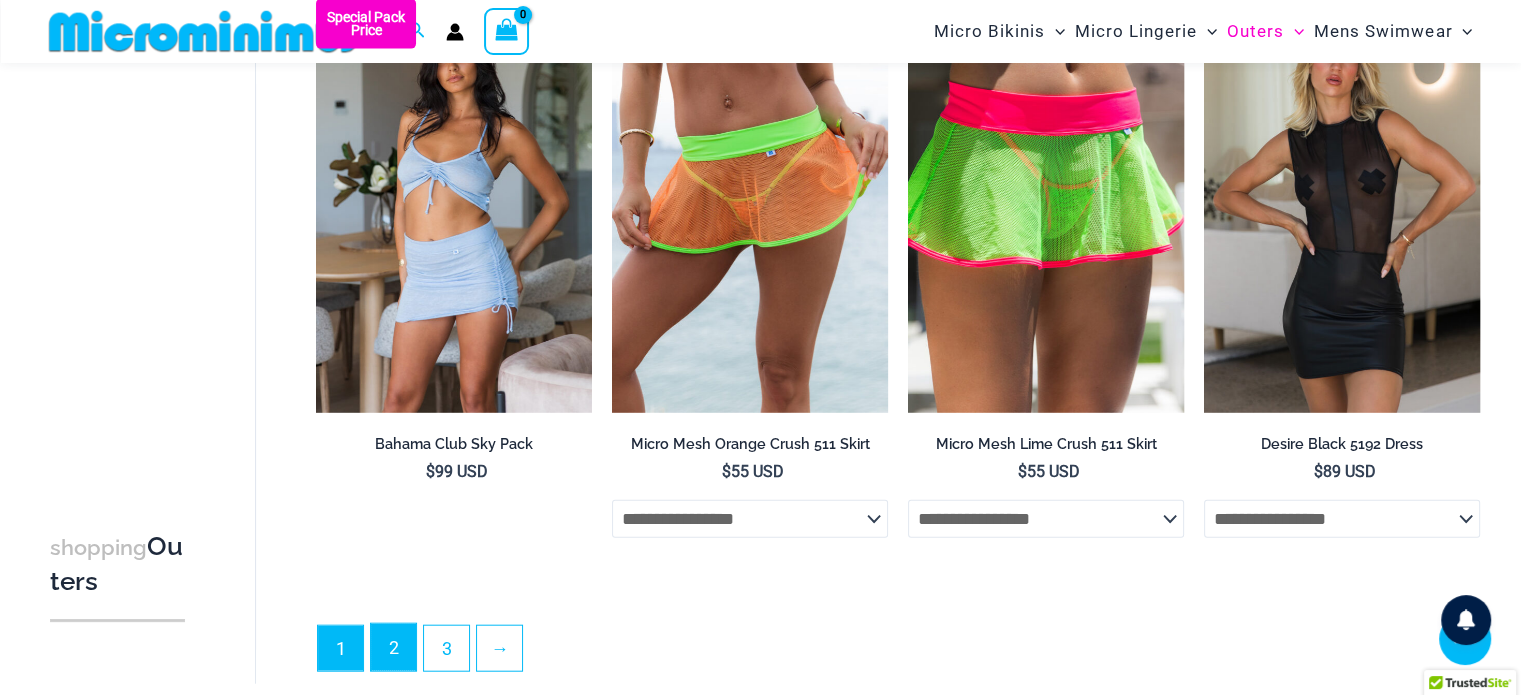 click on "2" at bounding box center [393, 647] 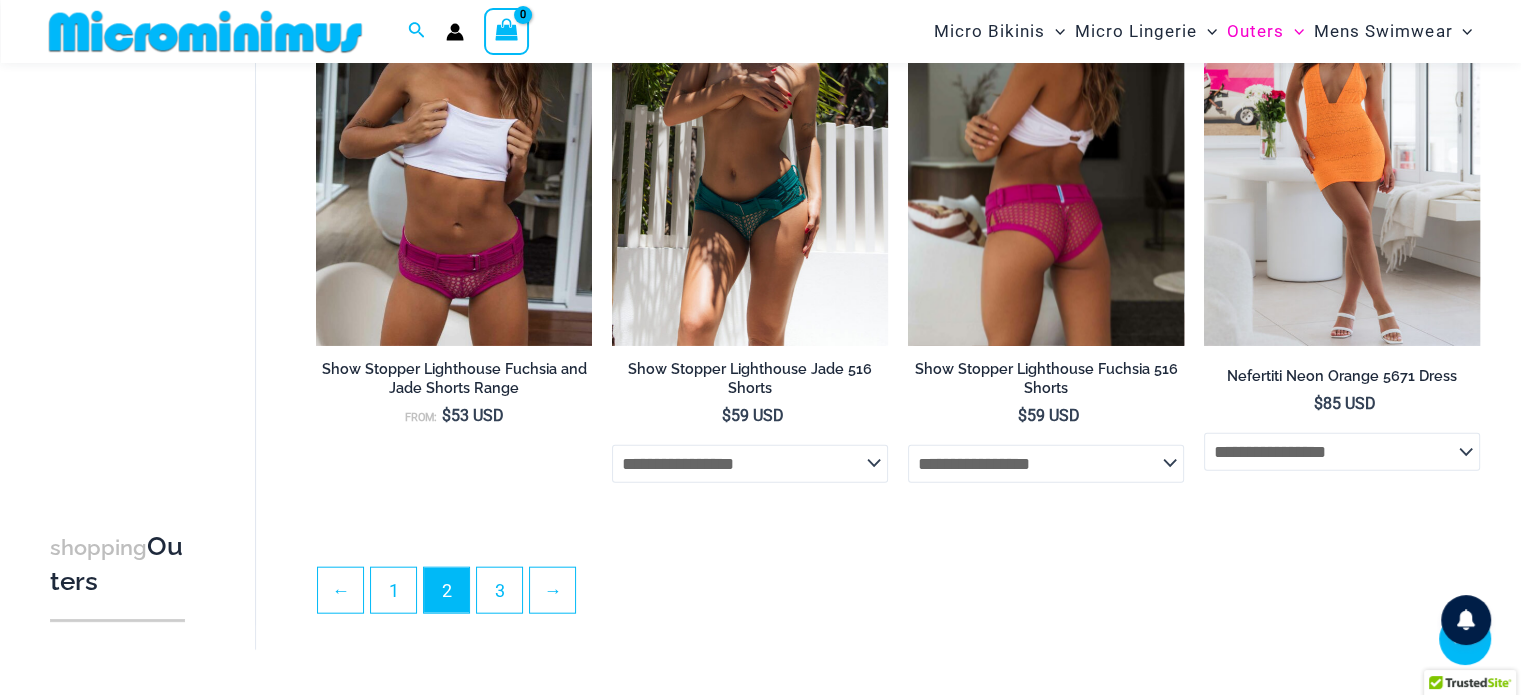 scroll, scrollTop: 4500, scrollLeft: 0, axis: vertical 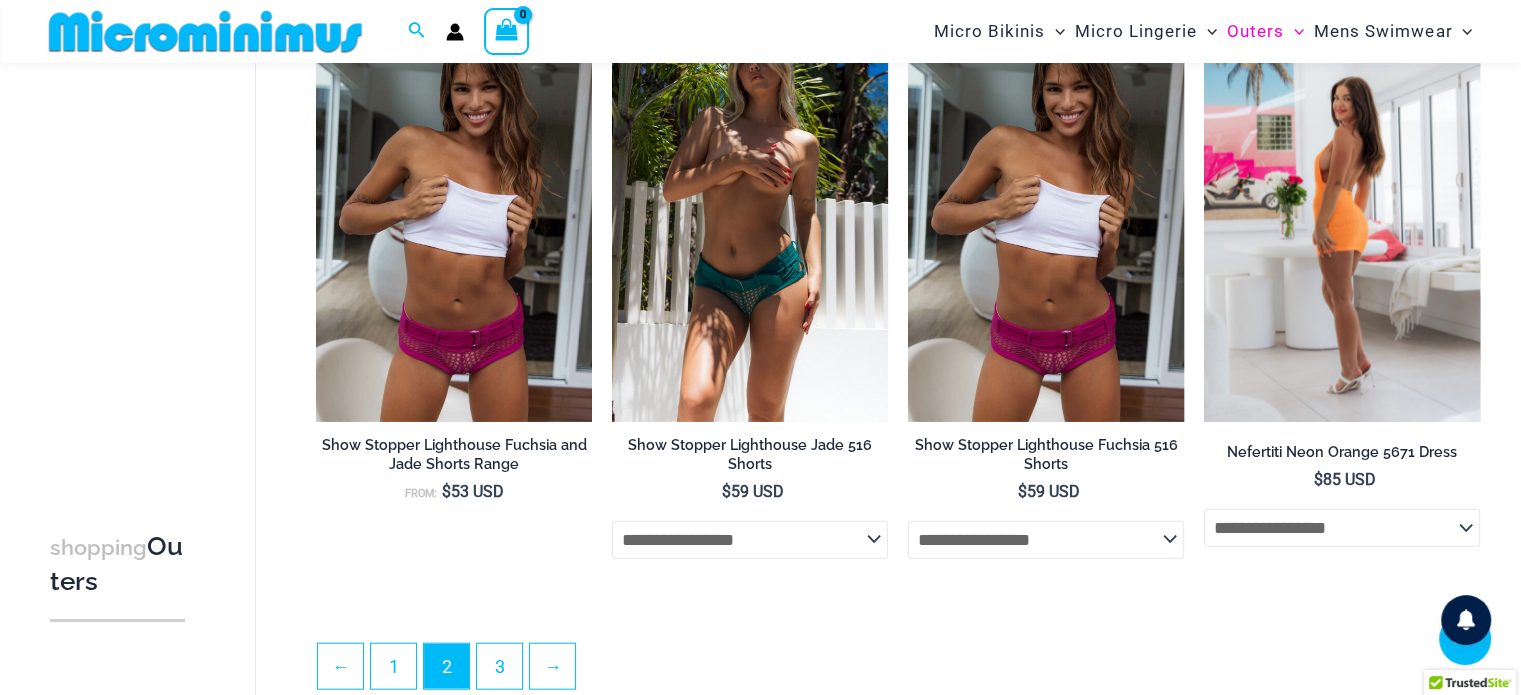 click on "**********" 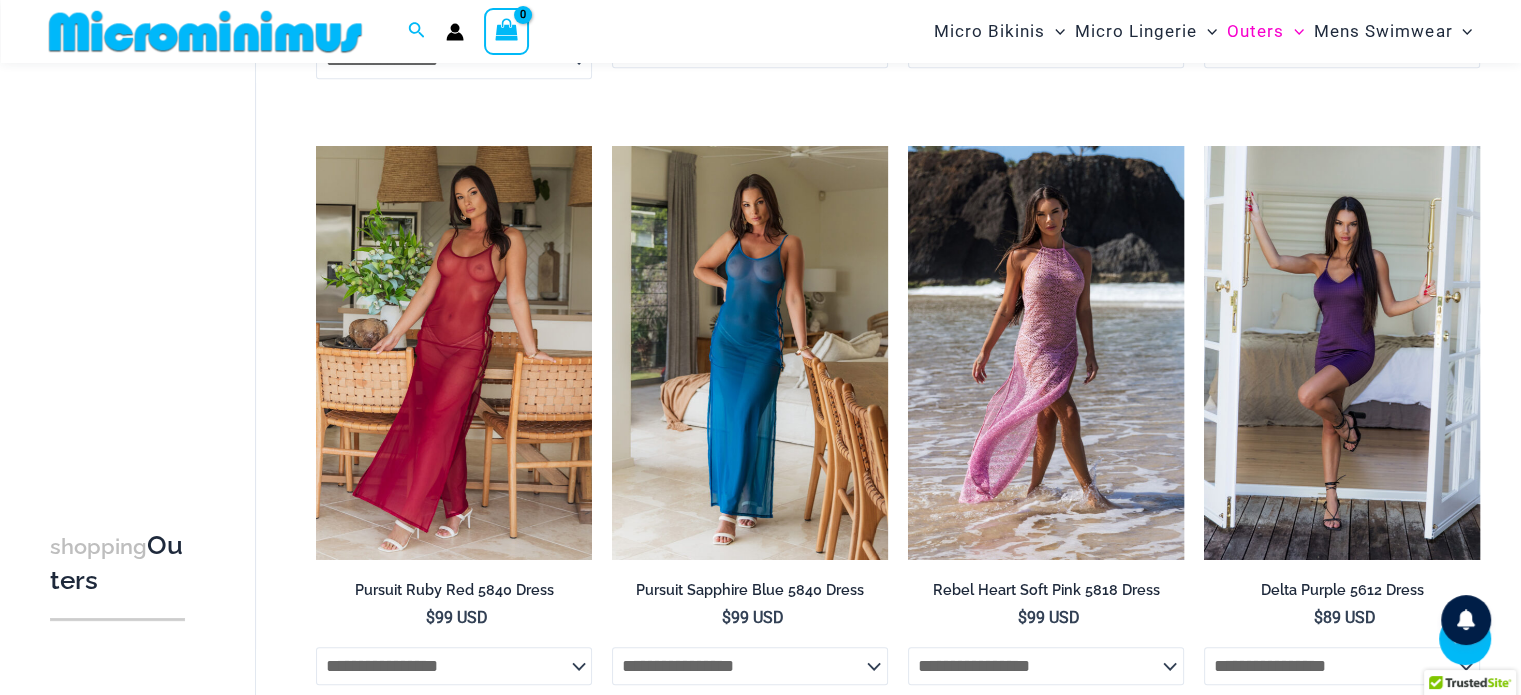 scroll, scrollTop: 1900, scrollLeft: 0, axis: vertical 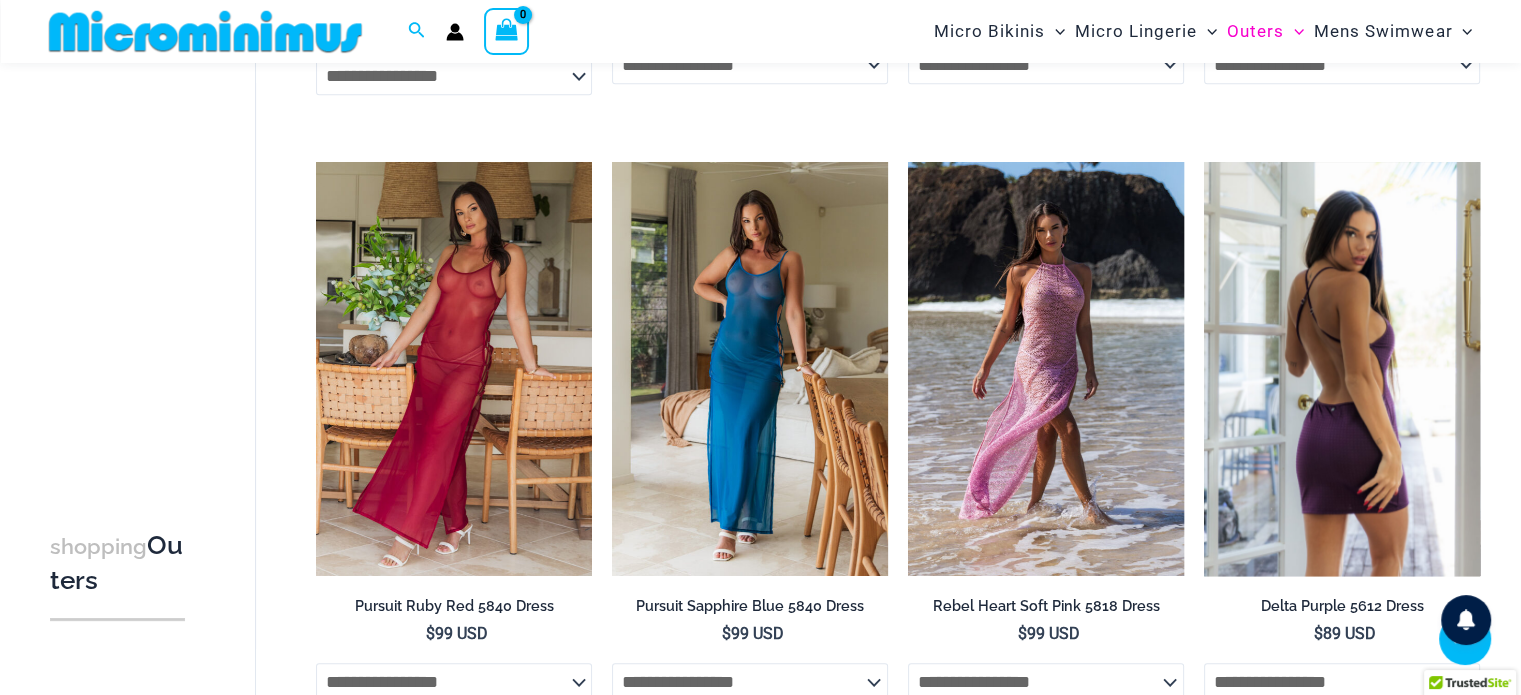 click at bounding box center (1342, 369) 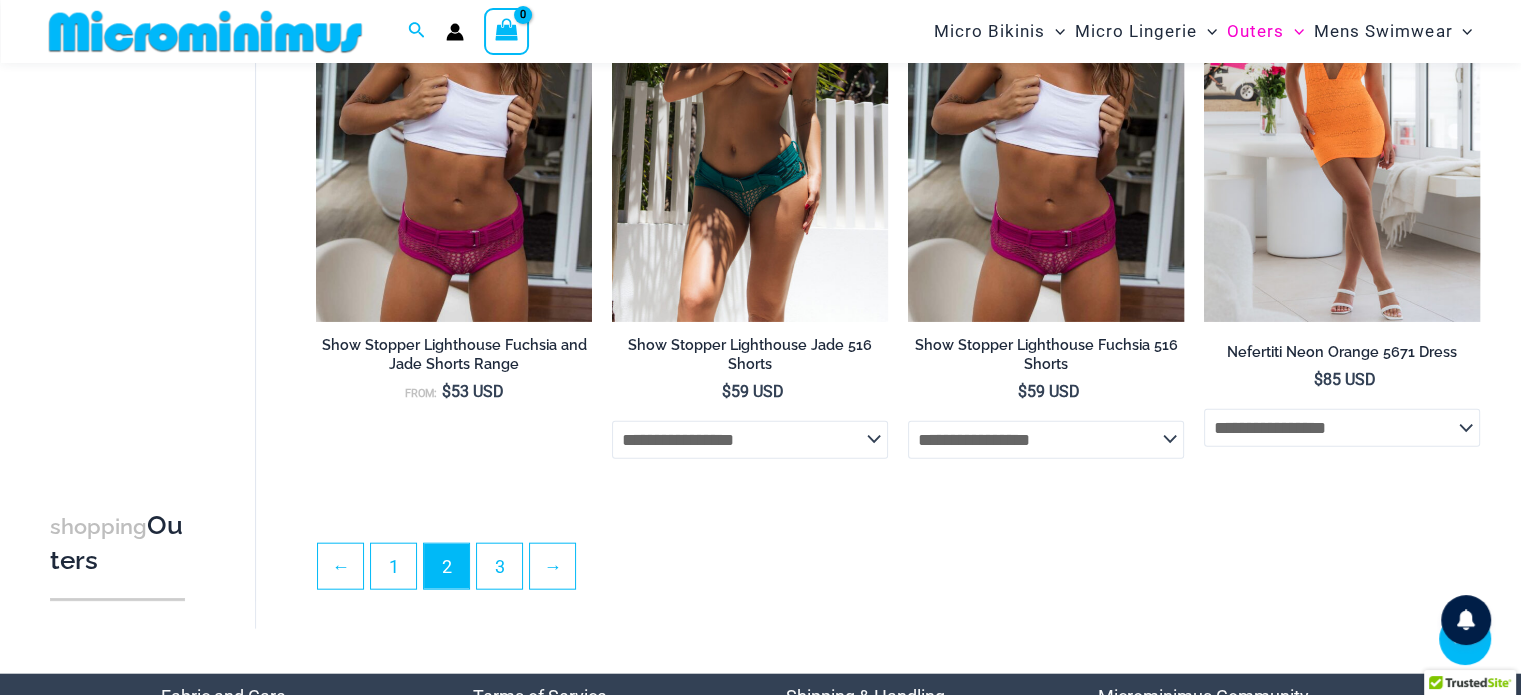 scroll, scrollTop: 4800, scrollLeft: 0, axis: vertical 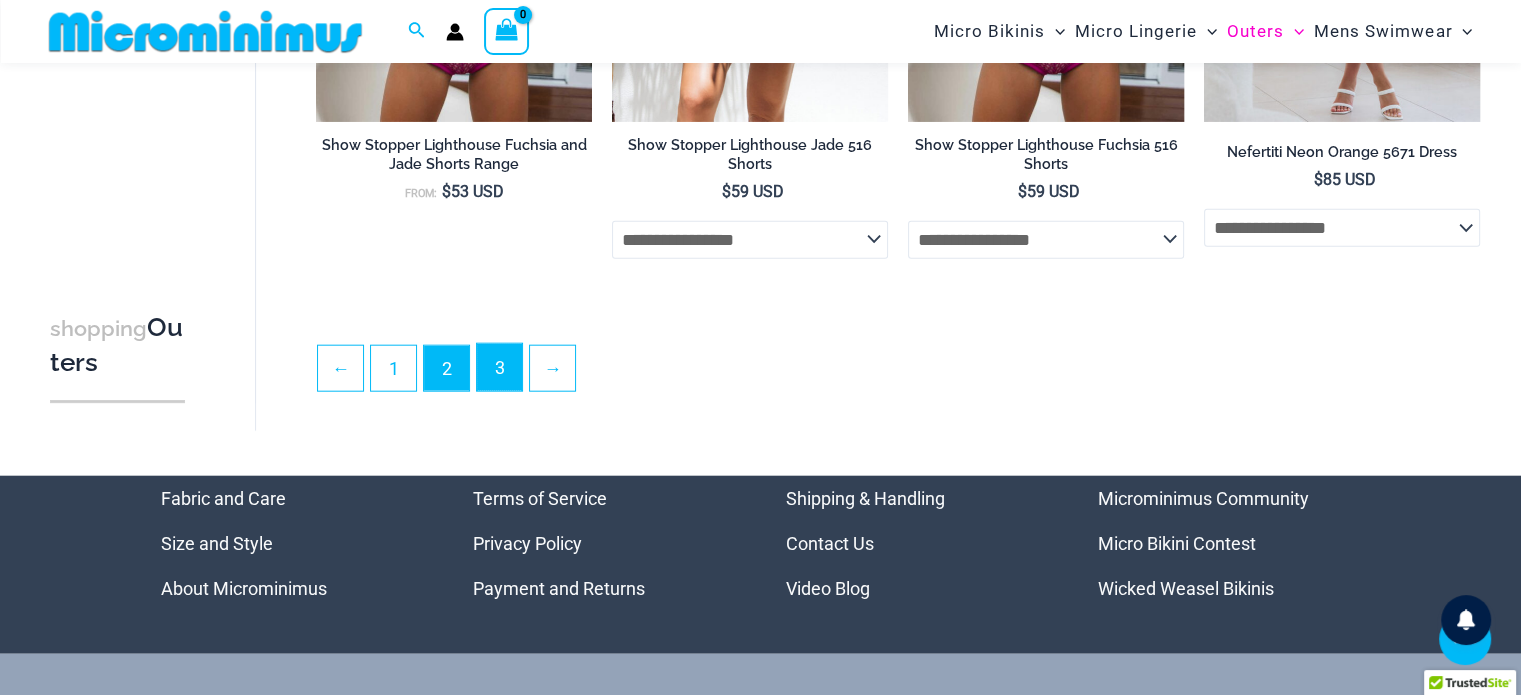click on "3" at bounding box center (499, 367) 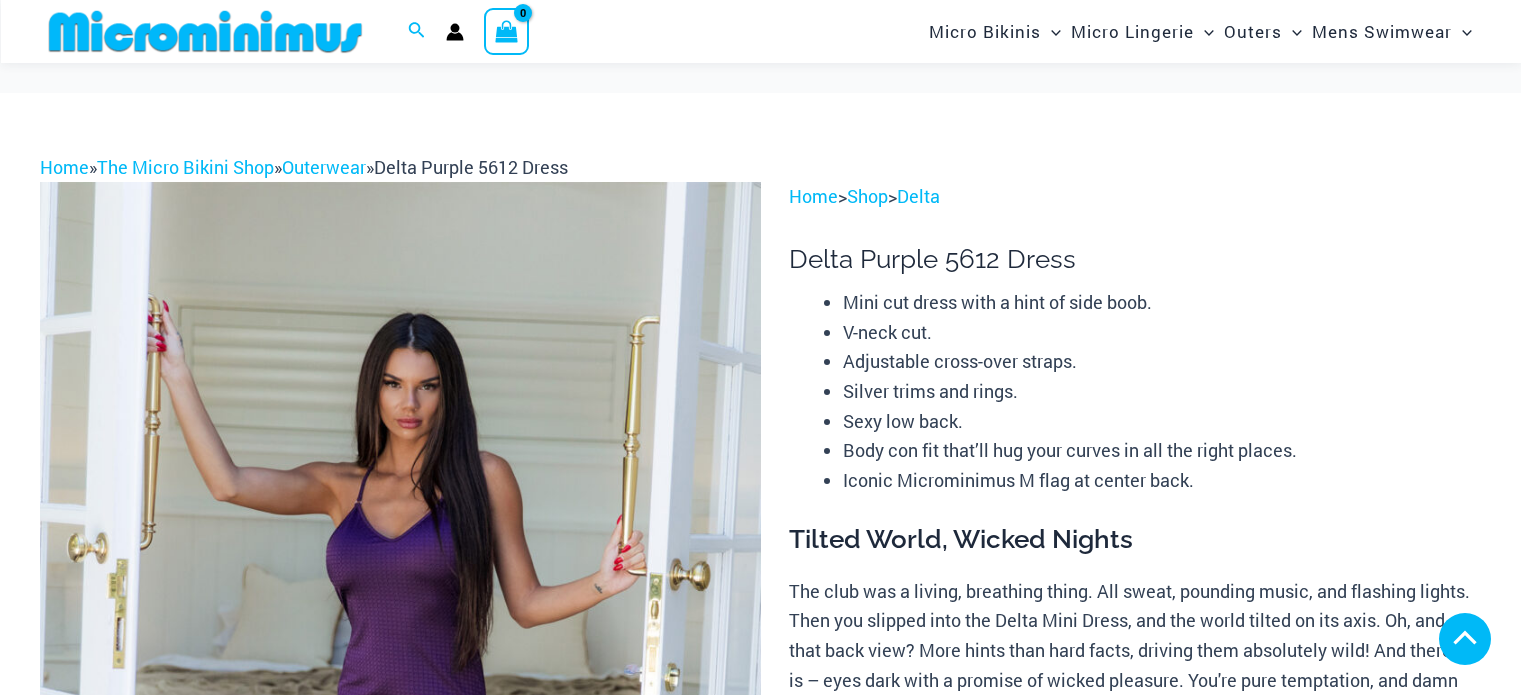 scroll, scrollTop: 400, scrollLeft: 0, axis: vertical 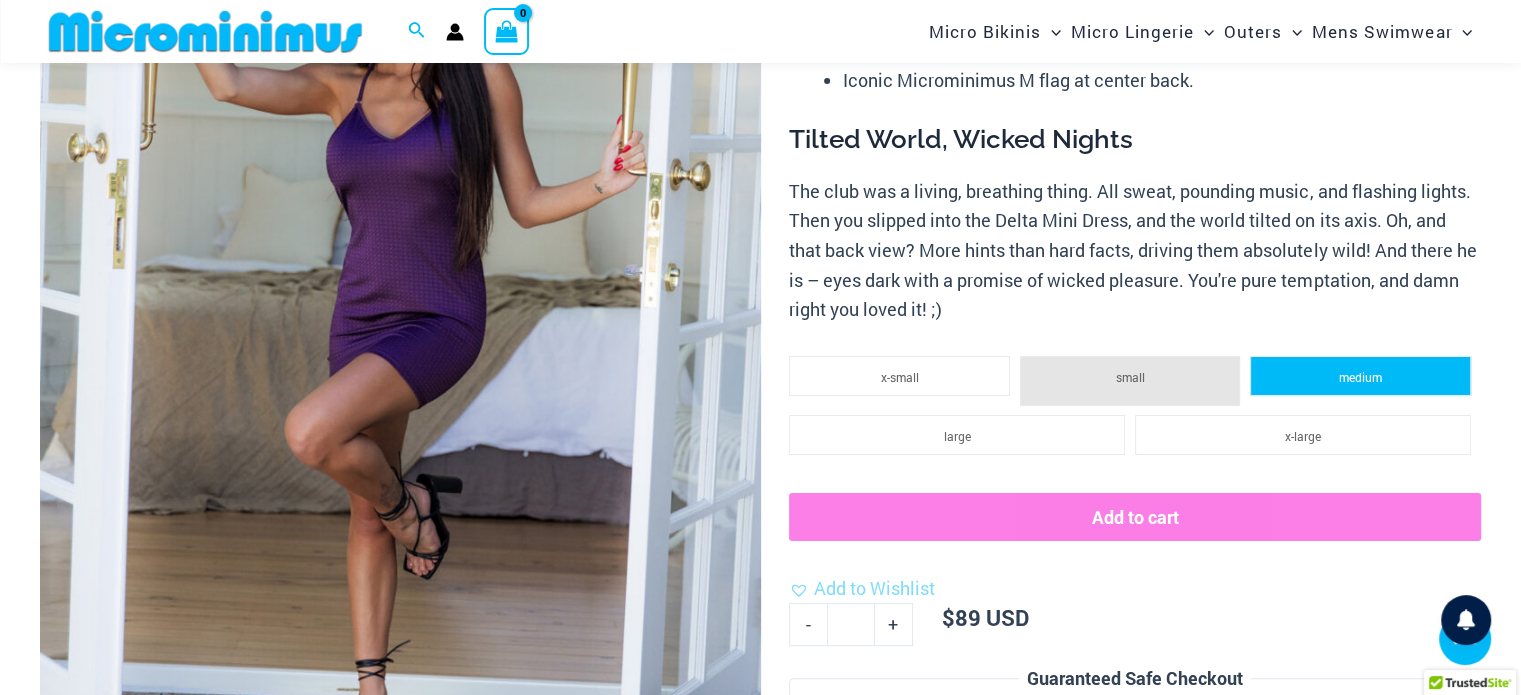 click on "medium" 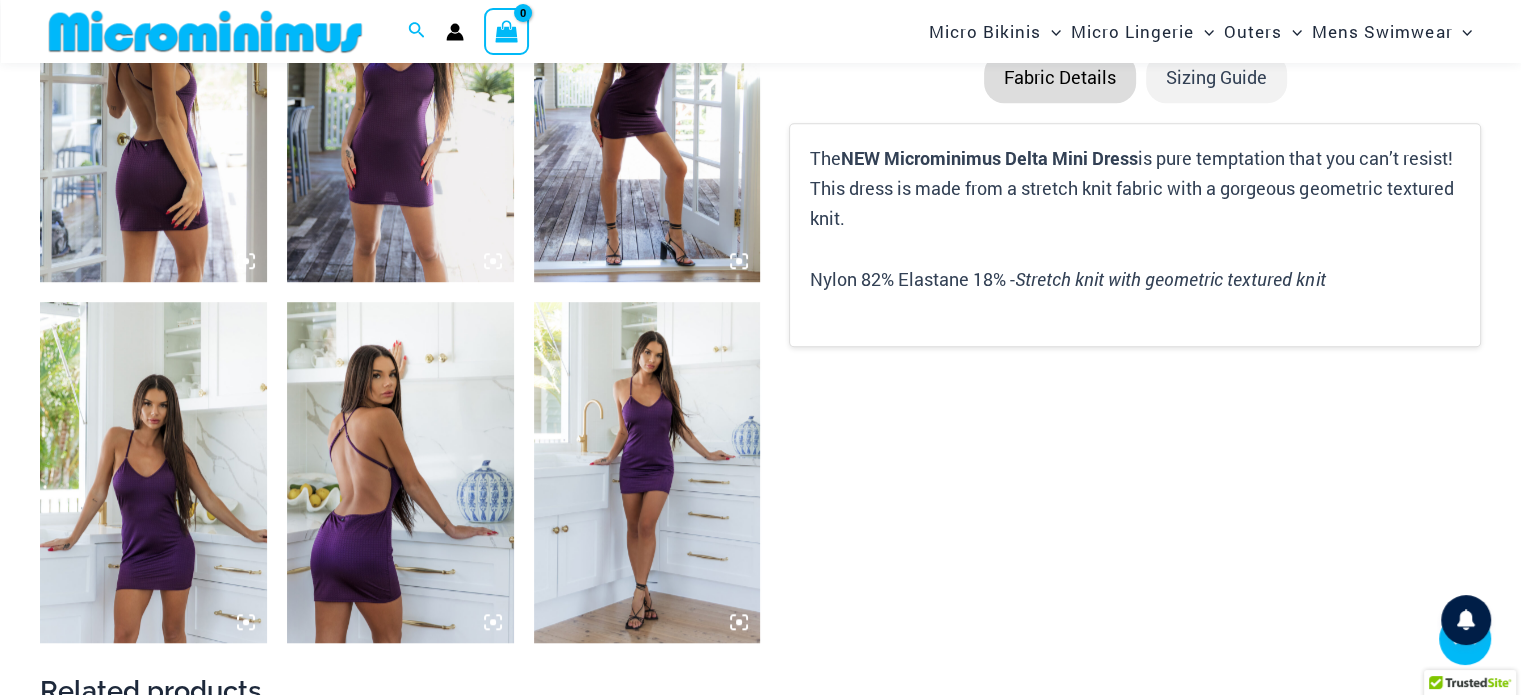 scroll, scrollTop: 1400, scrollLeft: 0, axis: vertical 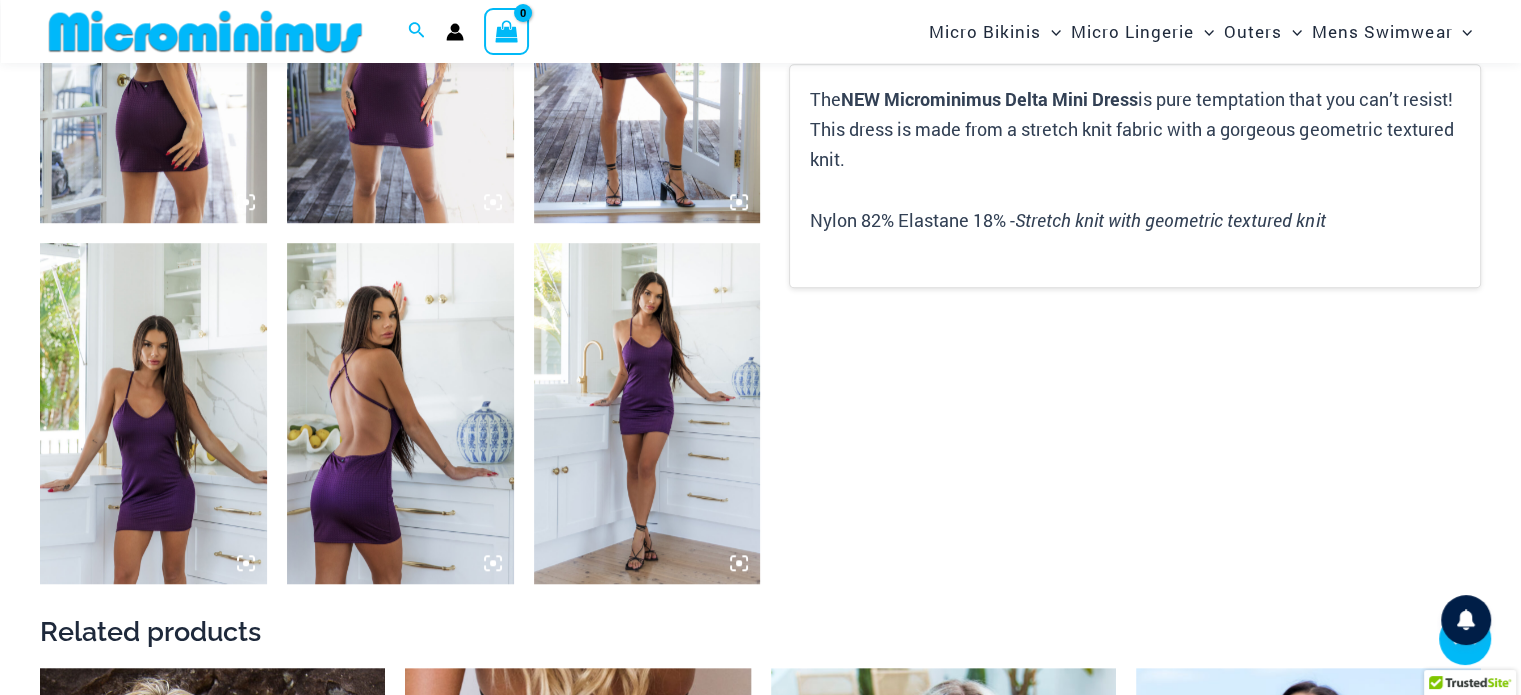 click at bounding box center [400, 413] 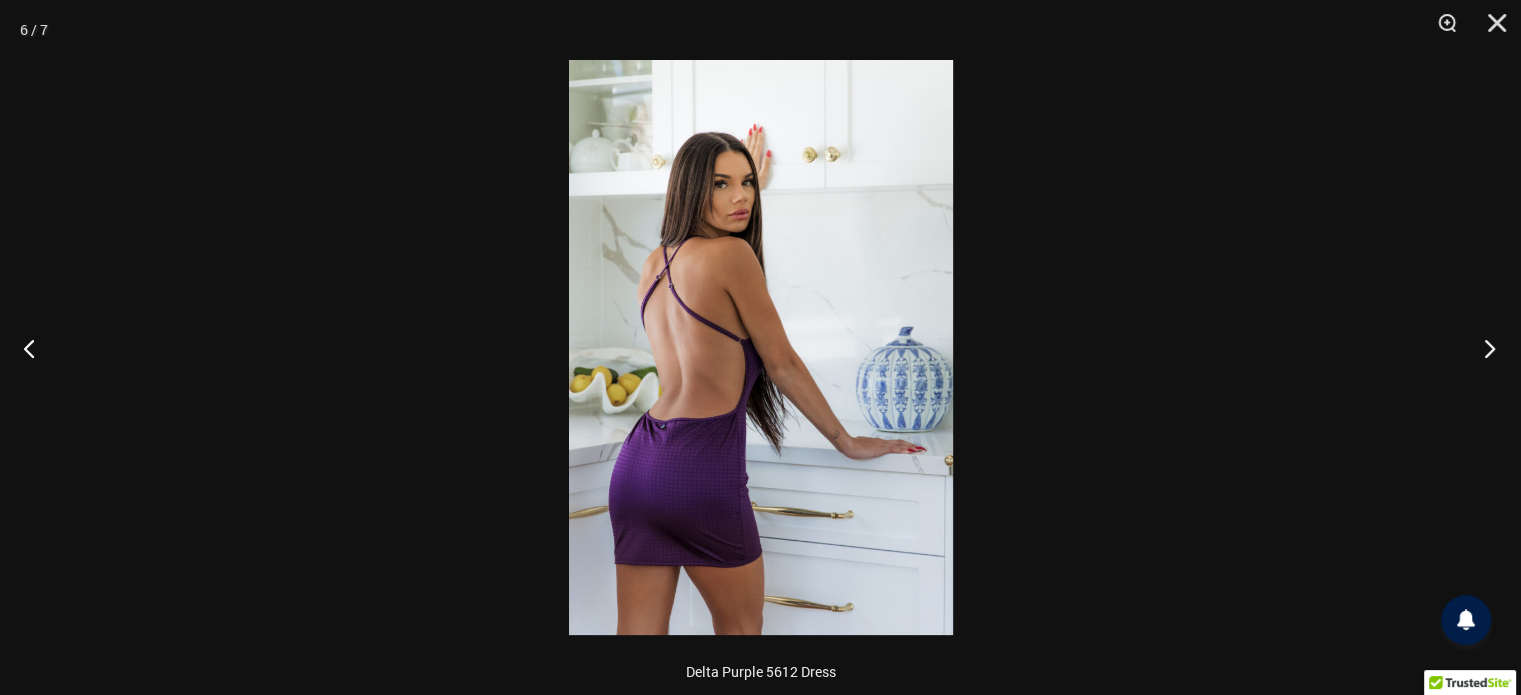 click at bounding box center (1483, 348) 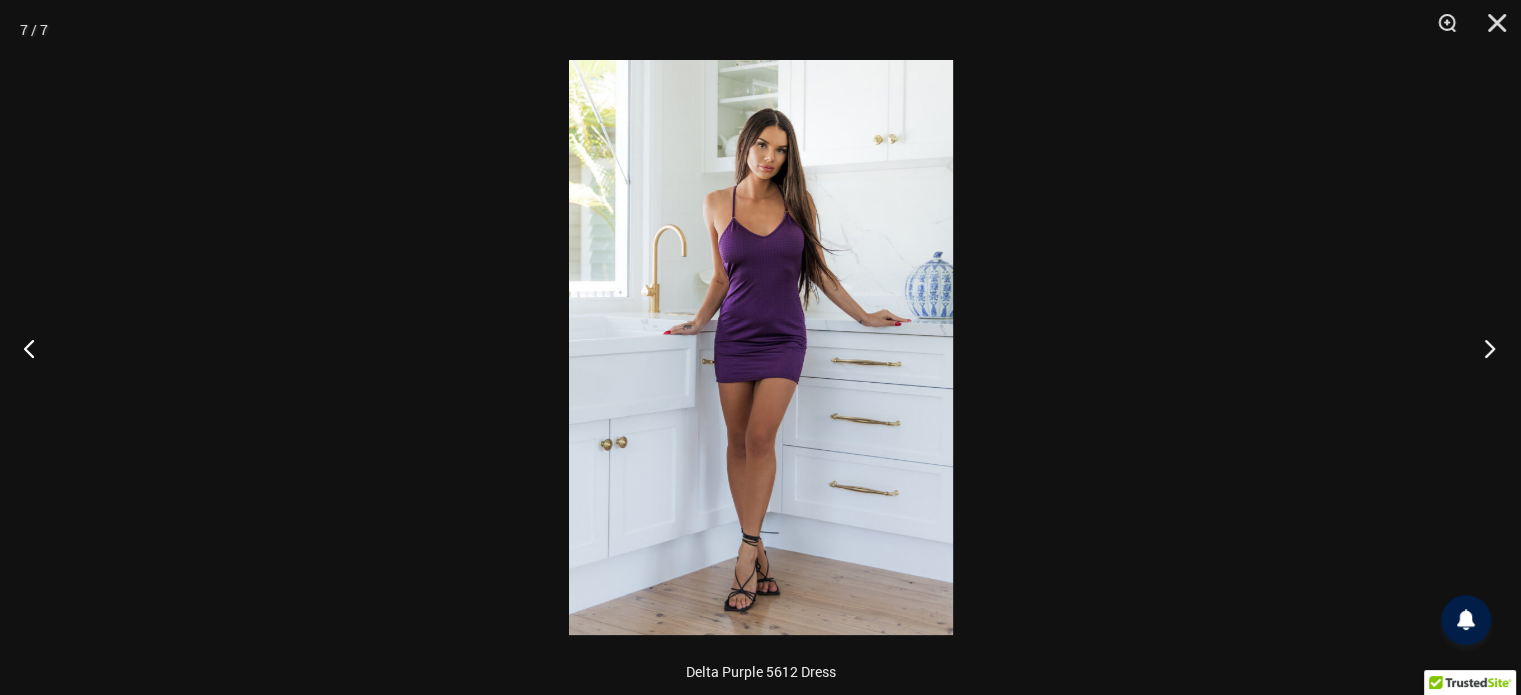 click at bounding box center (1483, 348) 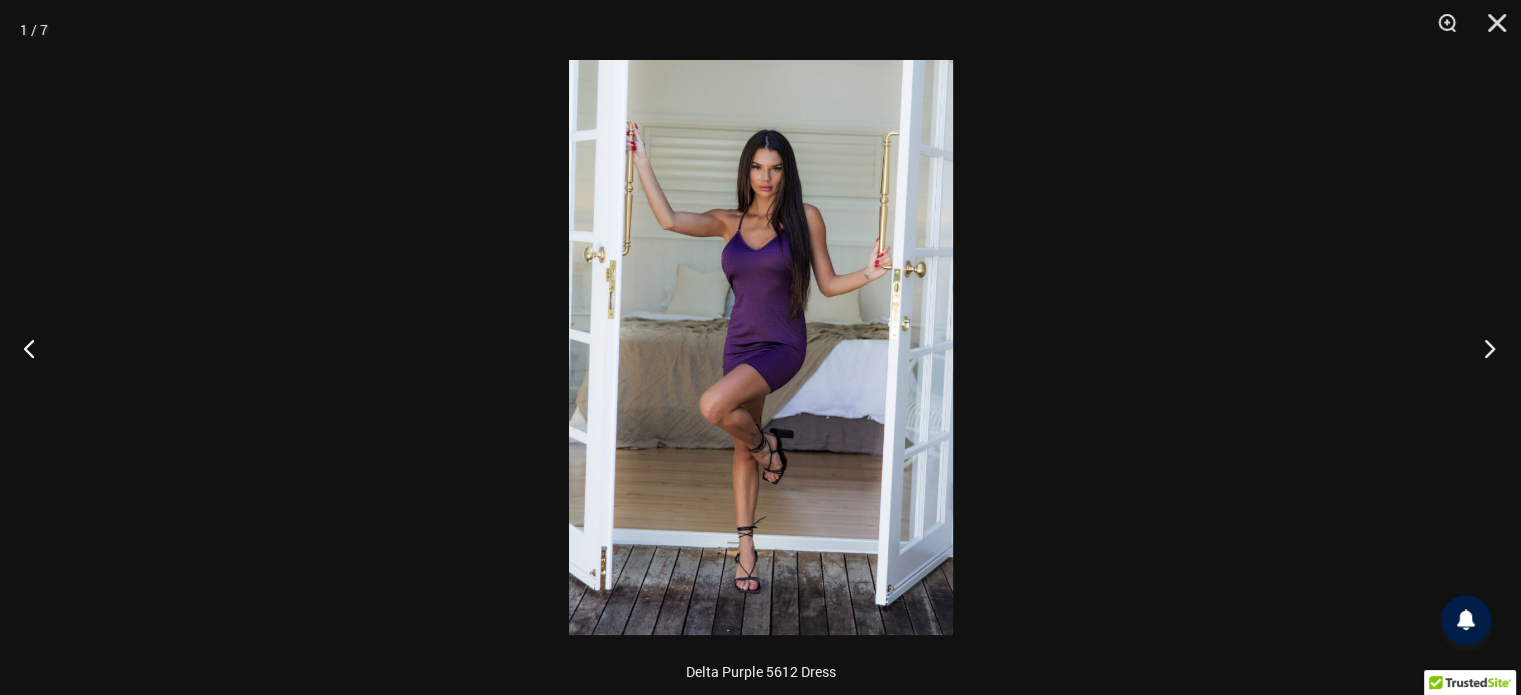 click at bounding box center (1483, 348) 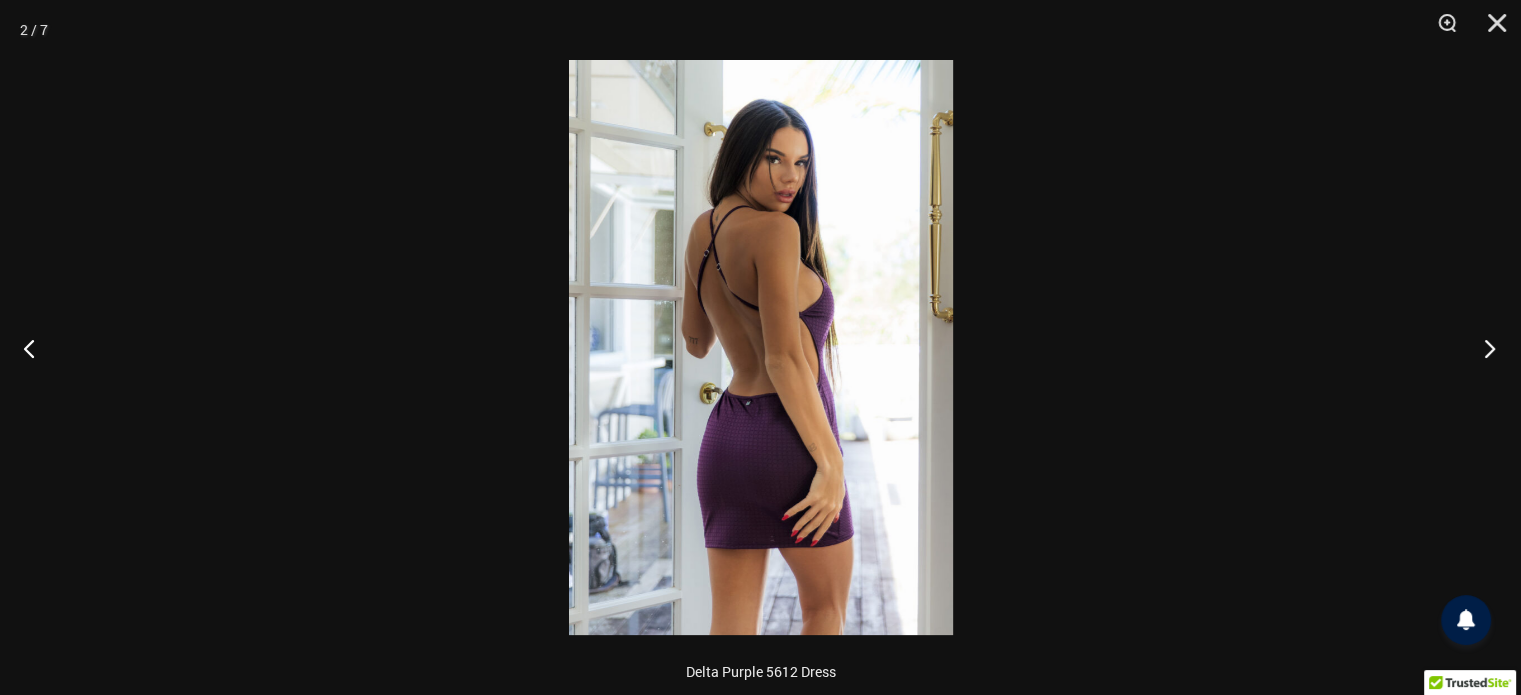 click at bounding box center [1483, 348] 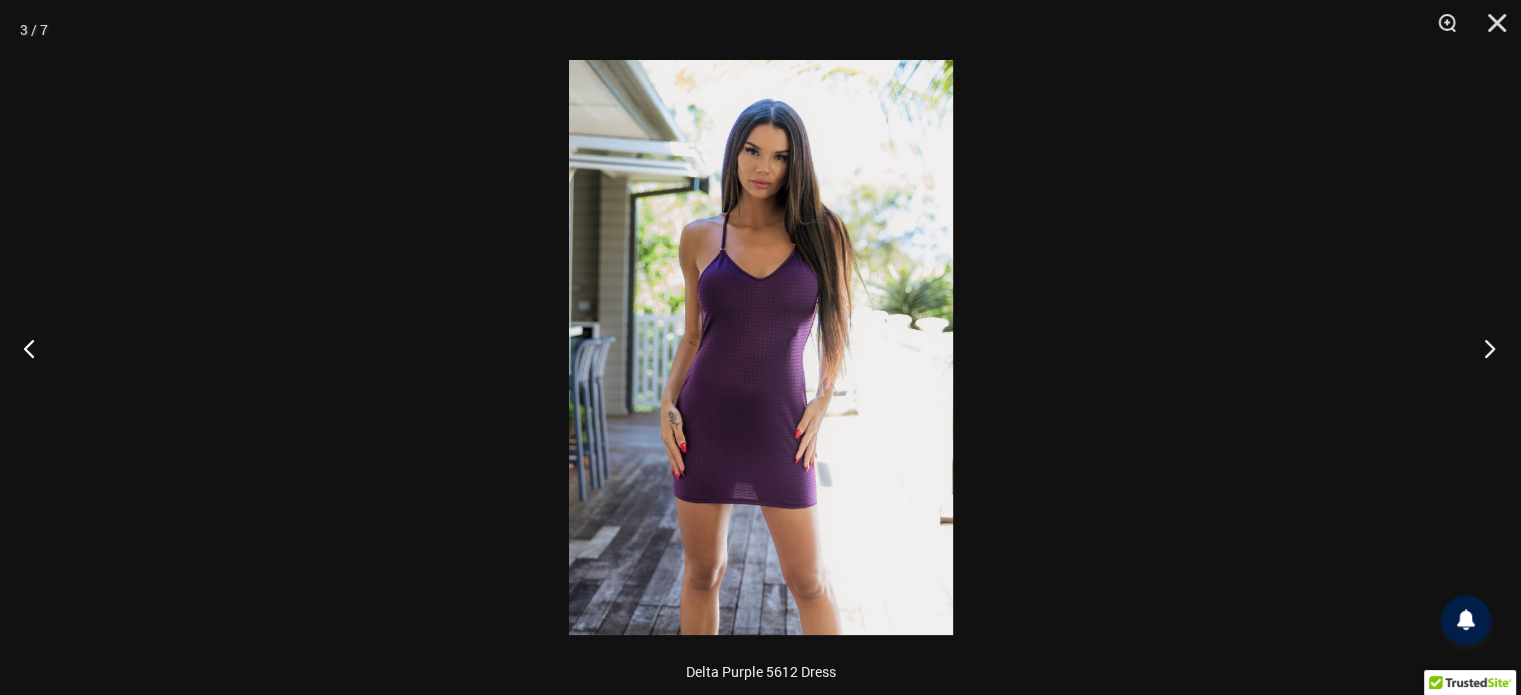 click at bounding box center (1483, 348) 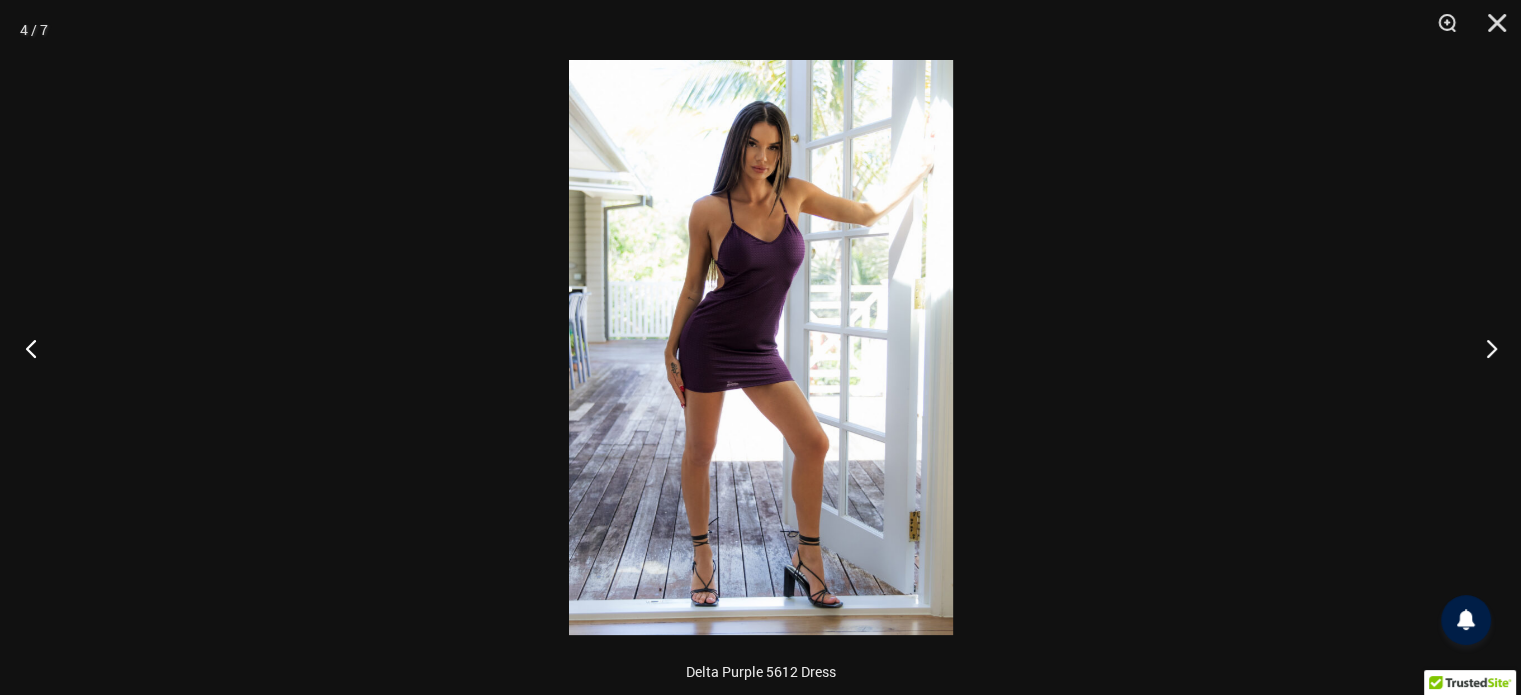 click at bounding box center (37, 348) 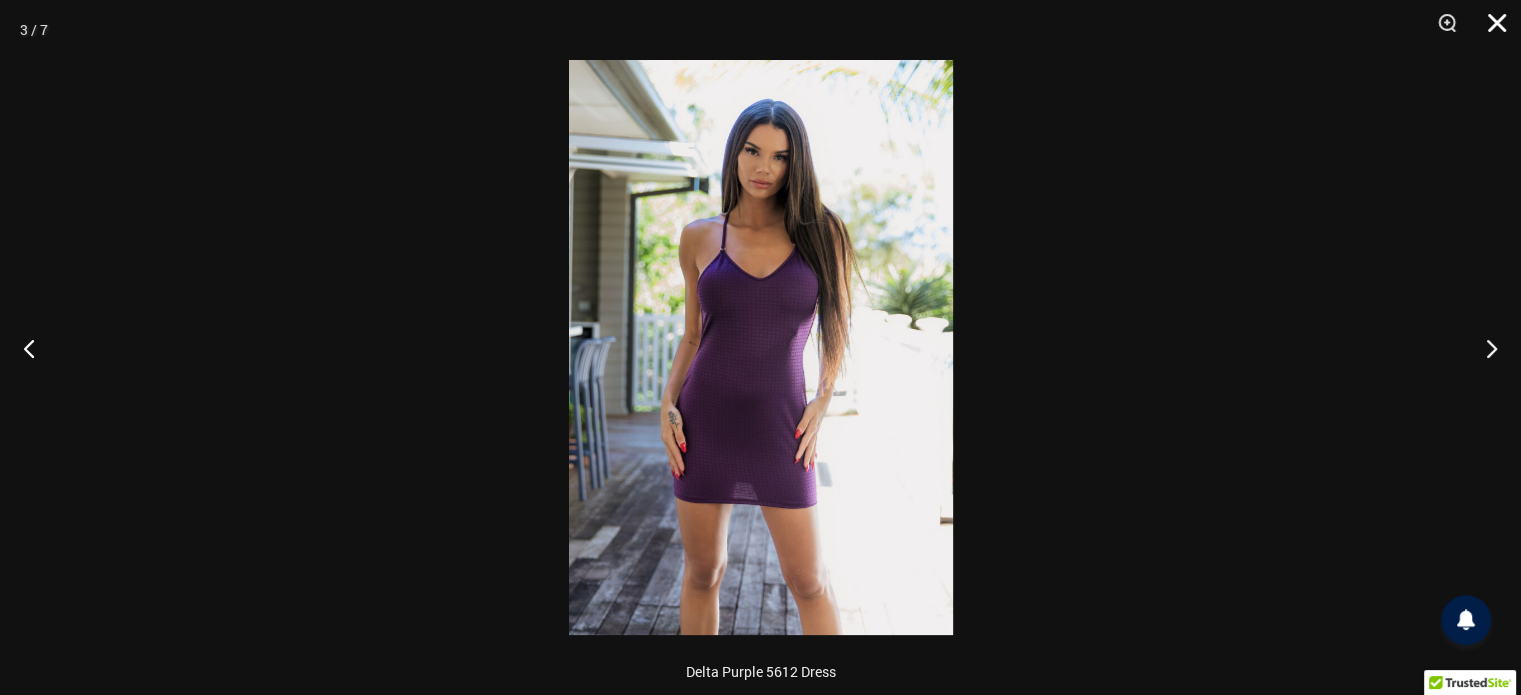 click at bounding box center [1490, 30] 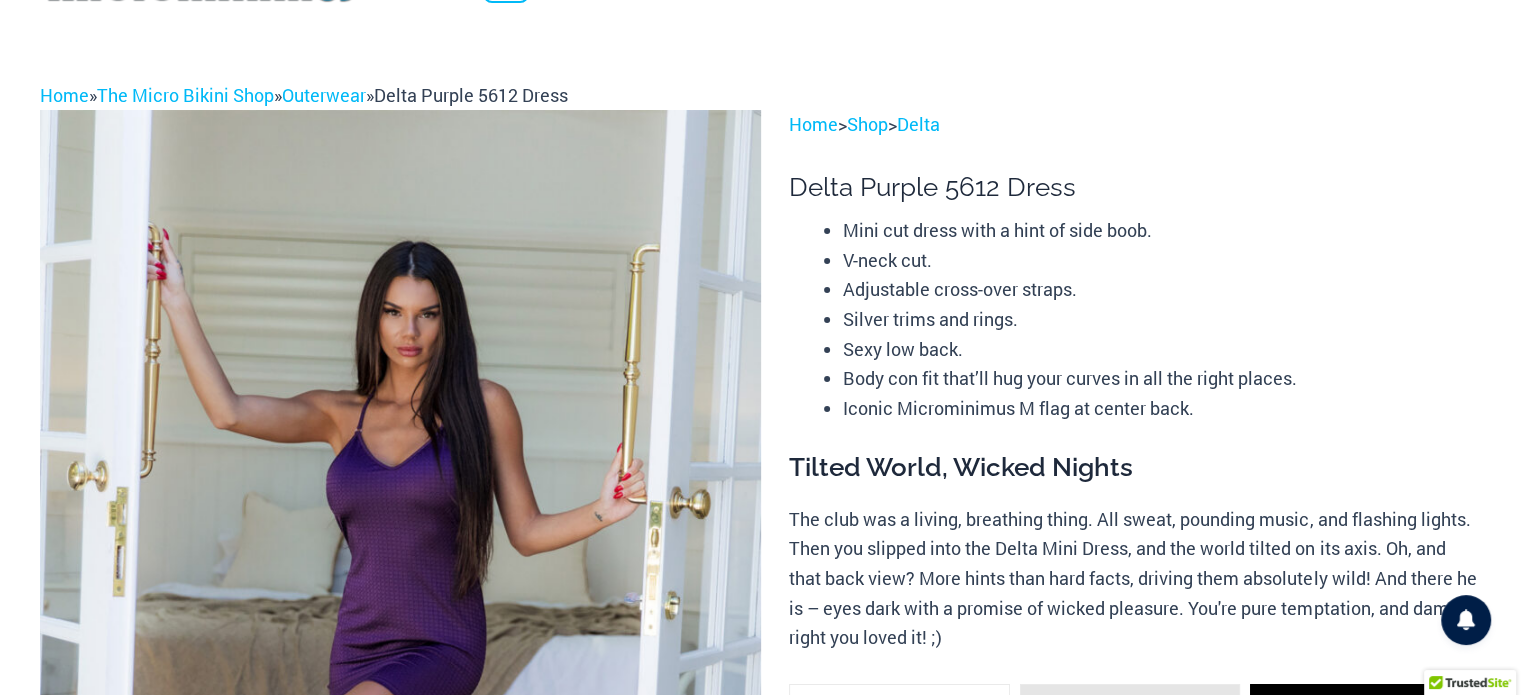scroll, scrollTop: 0, scrollLeft: 0, axis: both 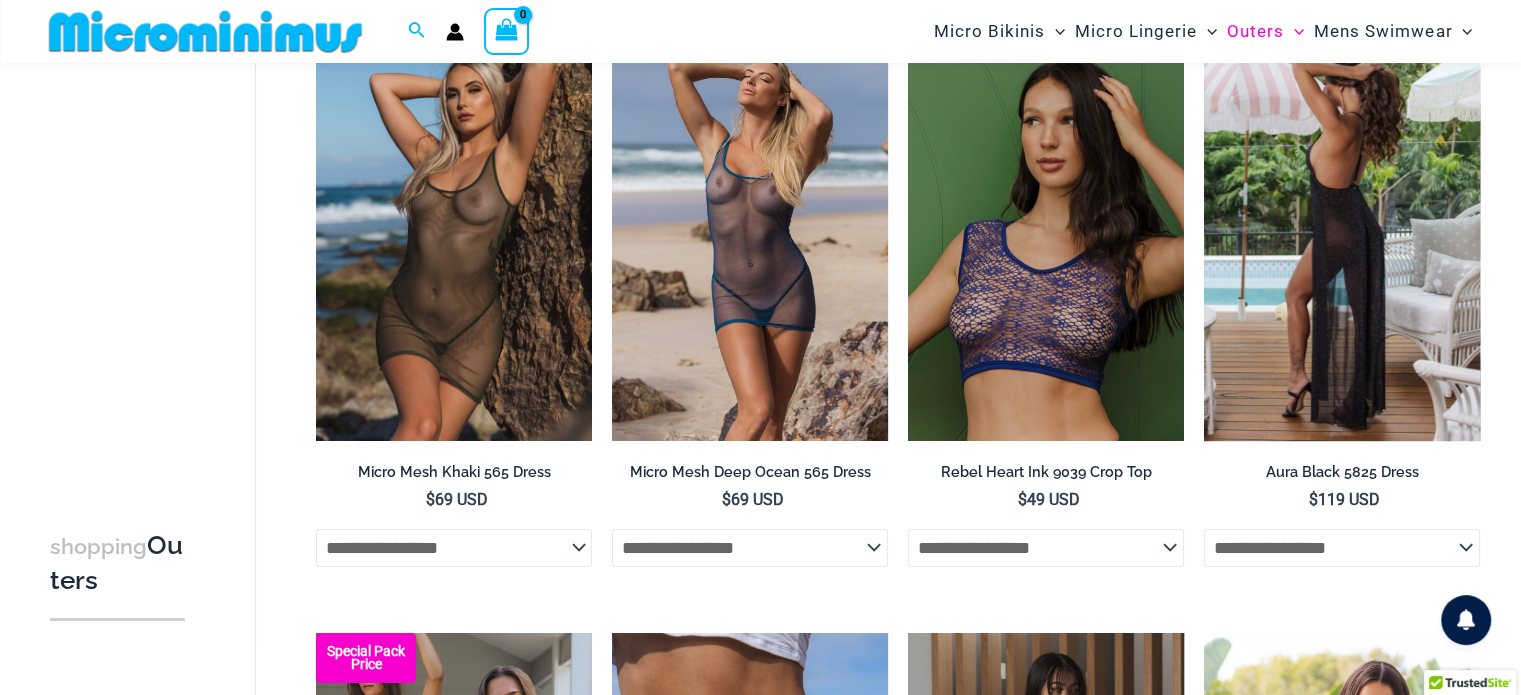 click at bounding box center [1342, 234] 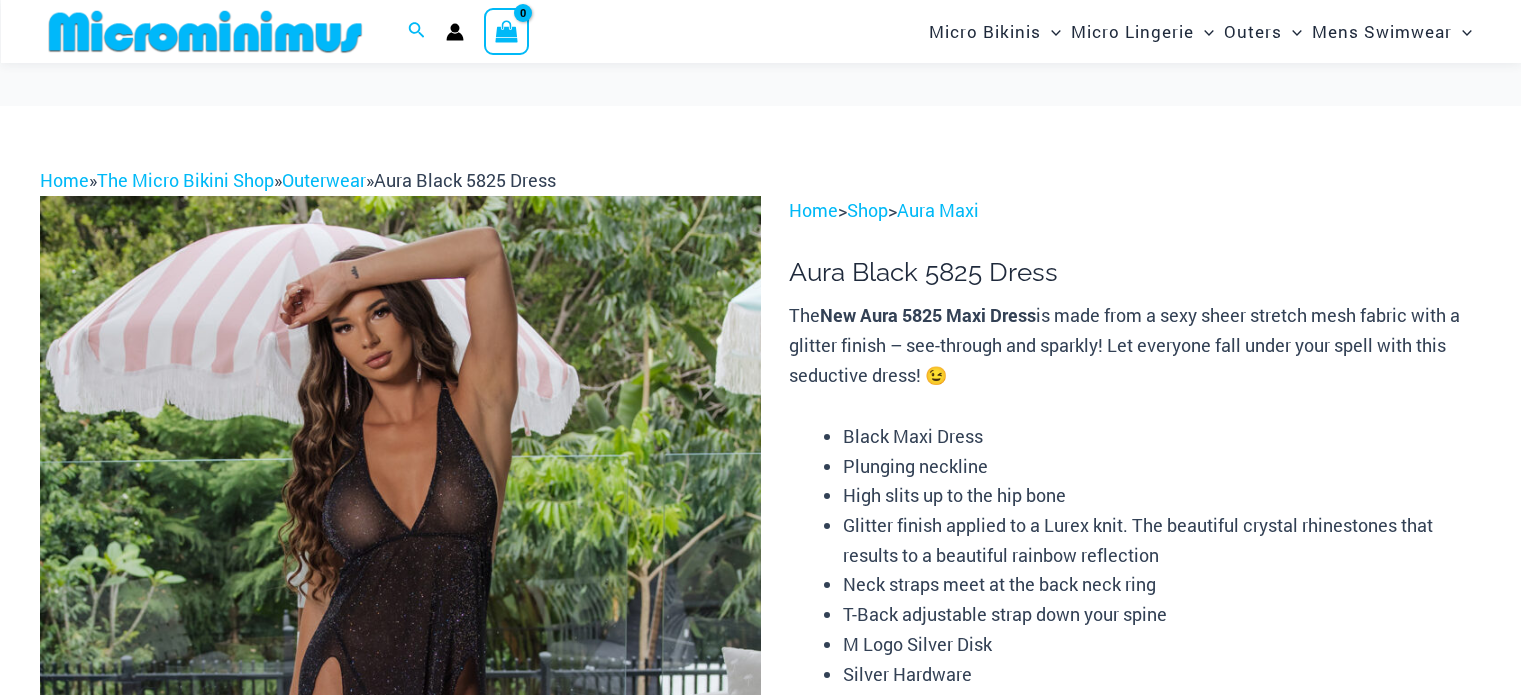 scroll, scrollTop: 182, scrollLeft: 0, axis: vertical 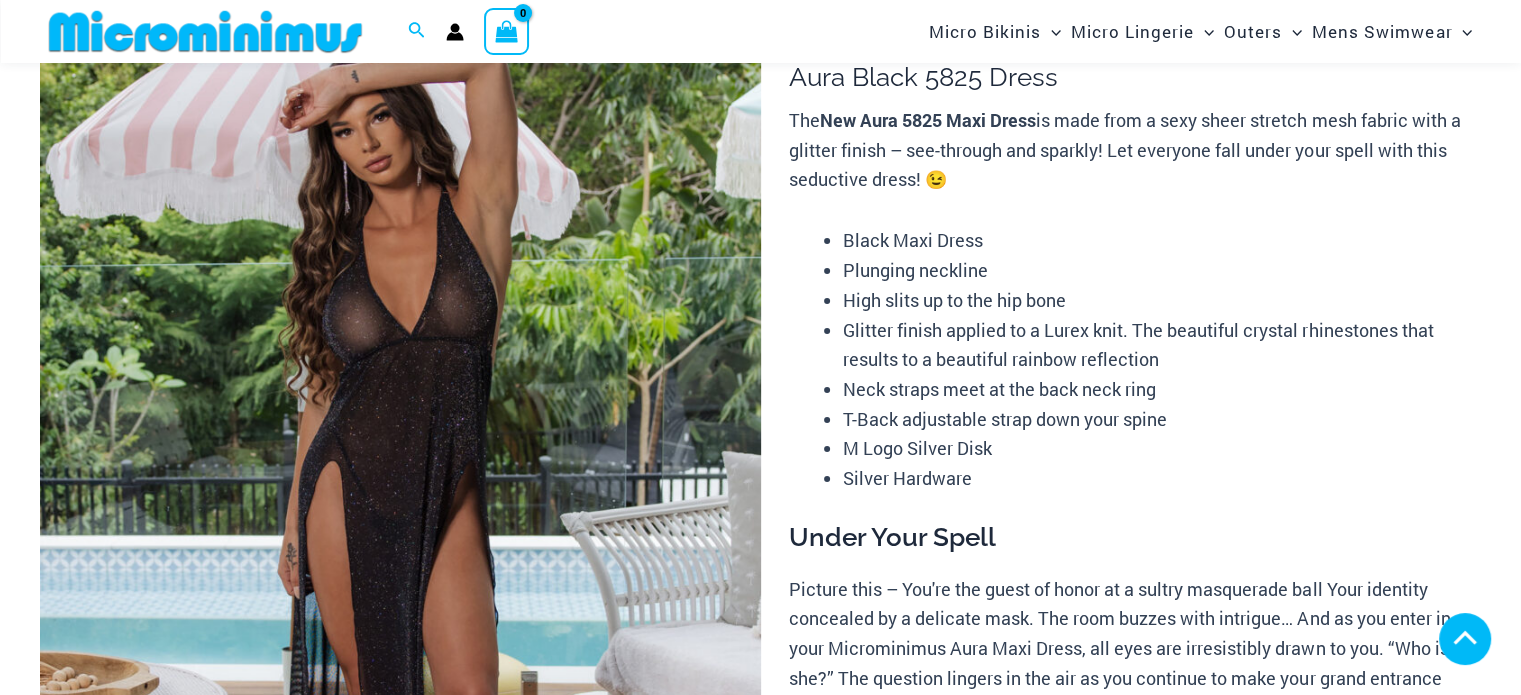 click at bounding box center (153, 1631) 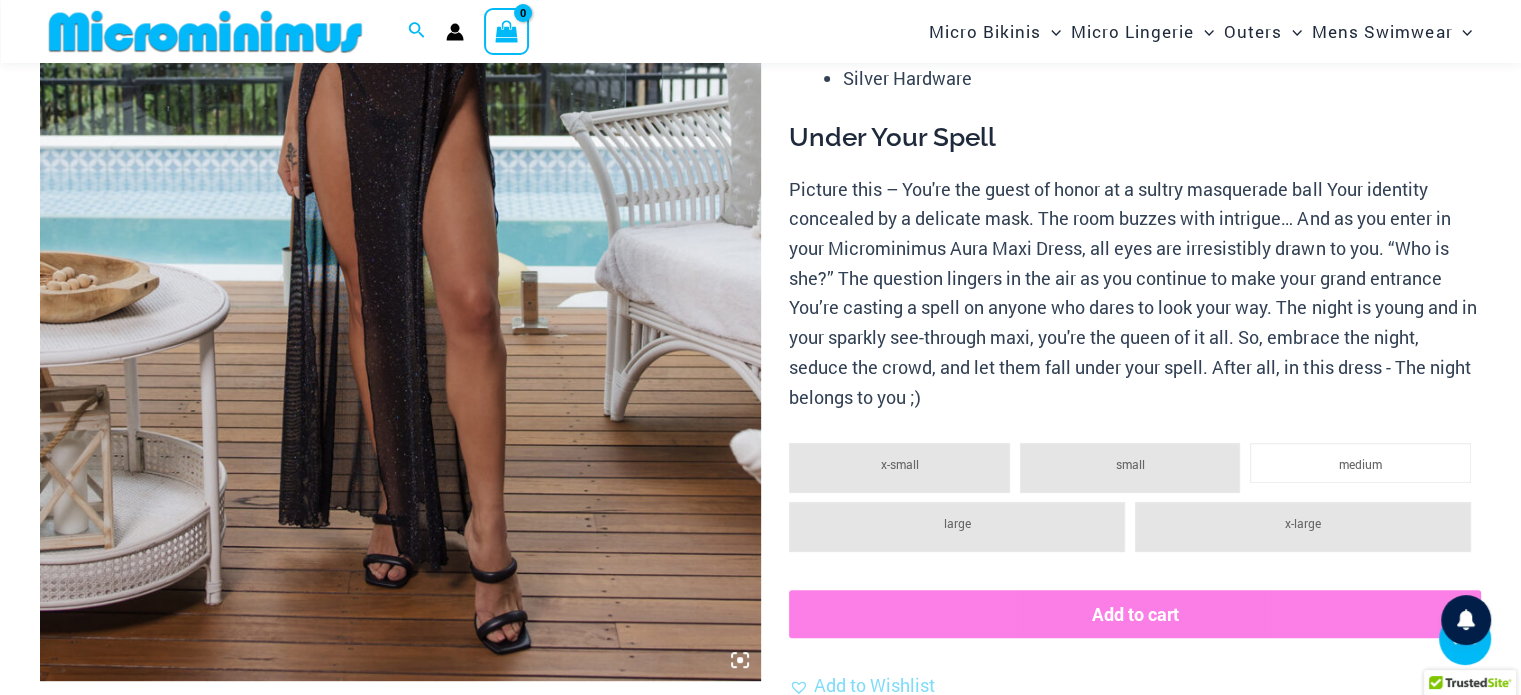 scroll, scrollTop: 1082, scrollLeft: 0, axis: vertical 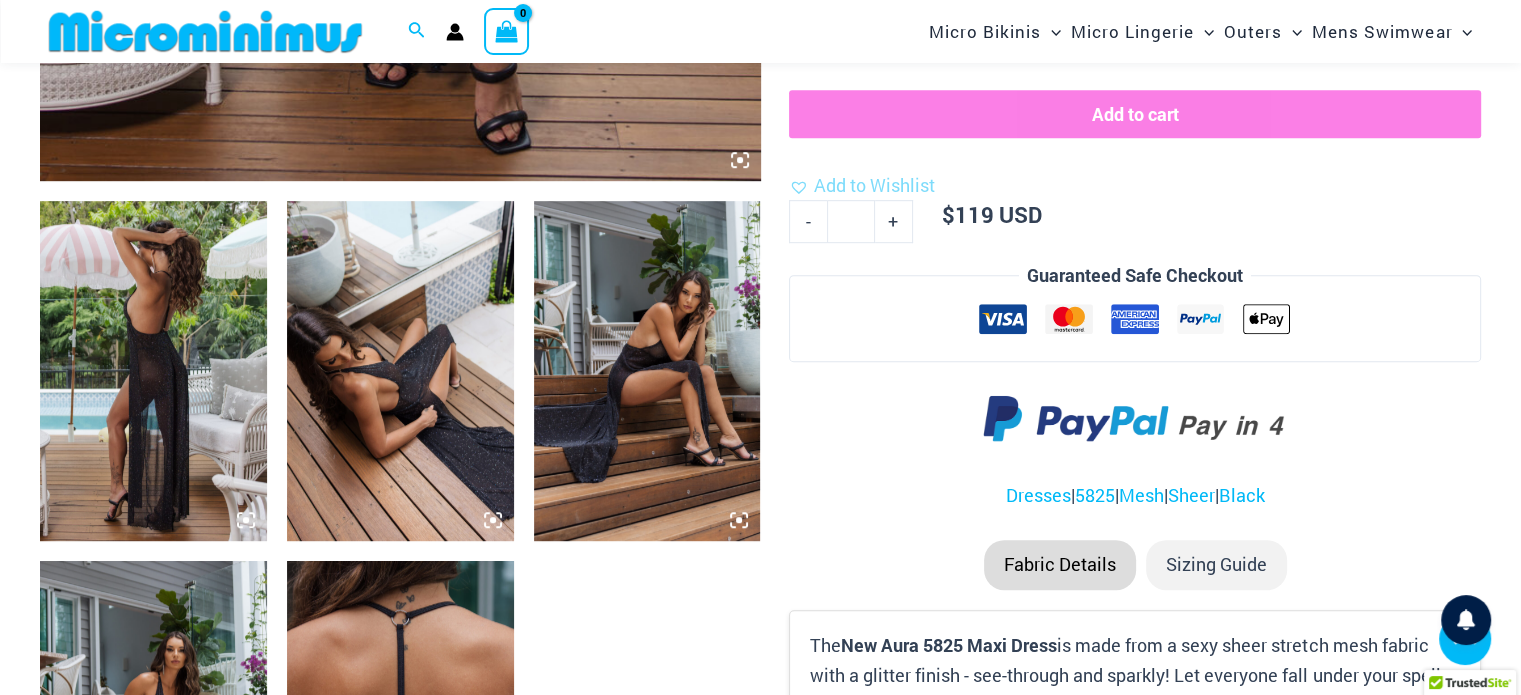 click at bounding box center (153, 371) 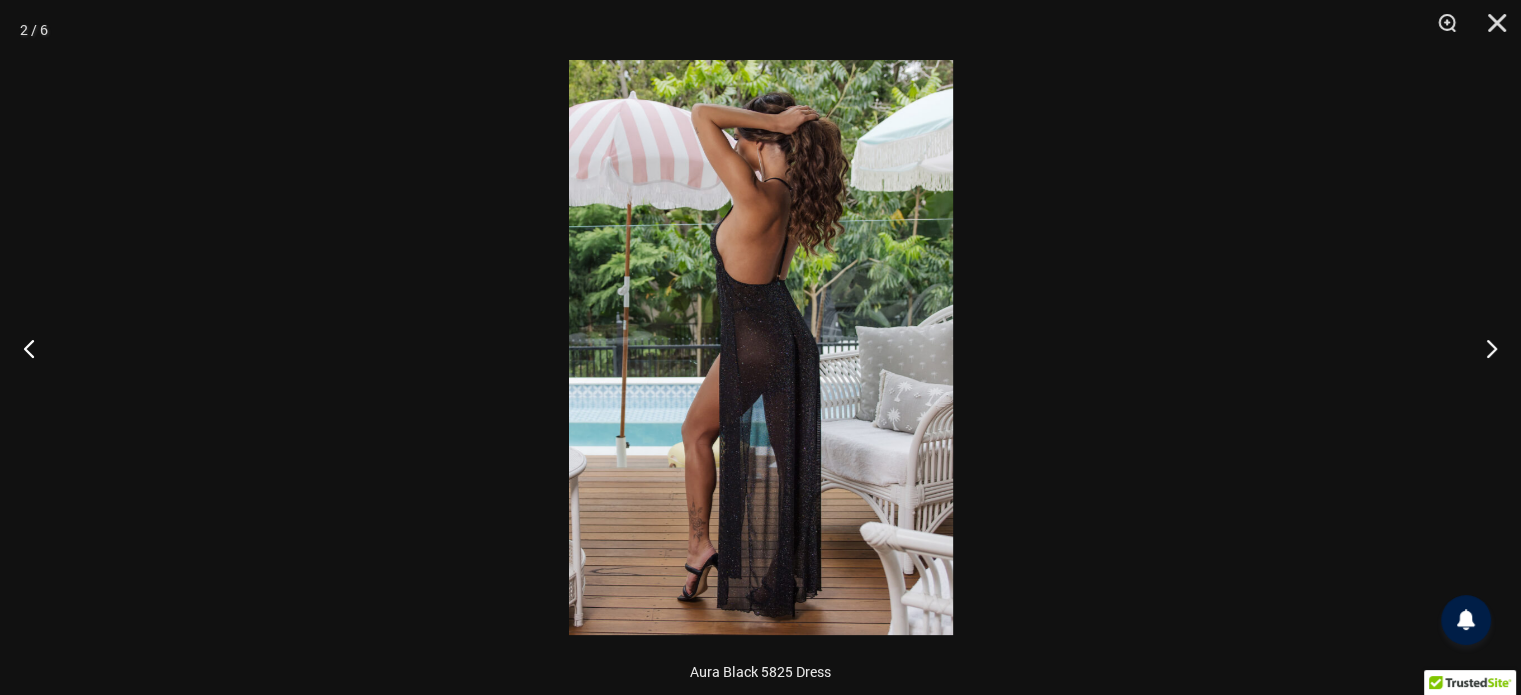 click at bounding box center (761, 347) 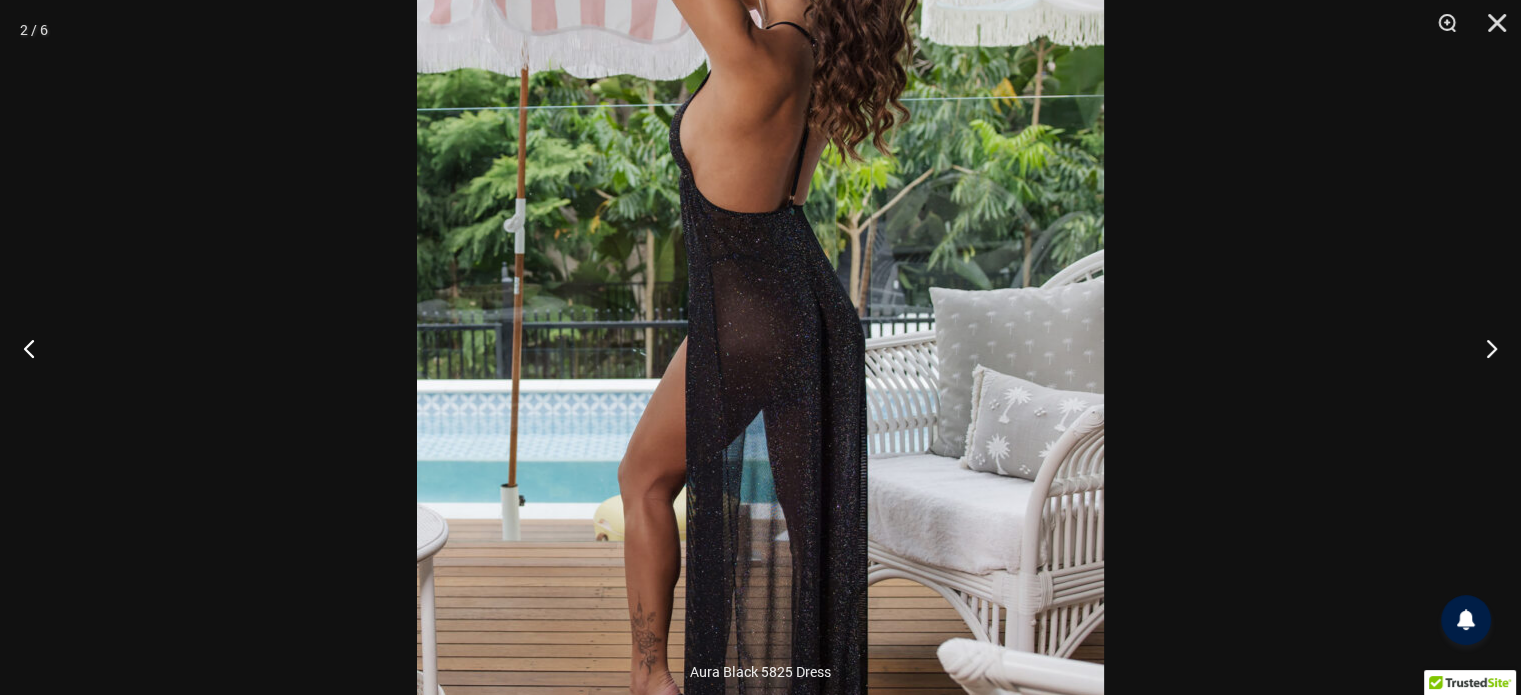 click at bounding box center [760, 326] 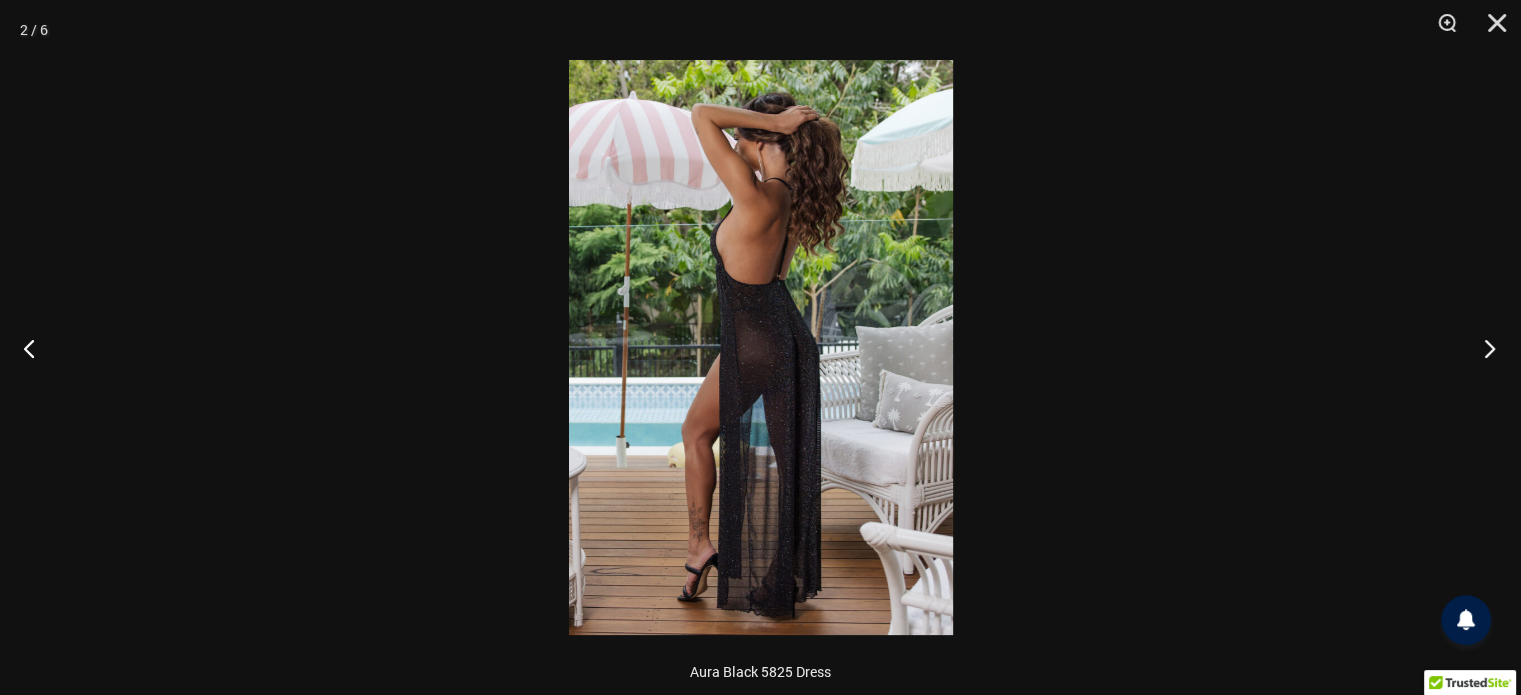 click at bounding box center [1483, 348] 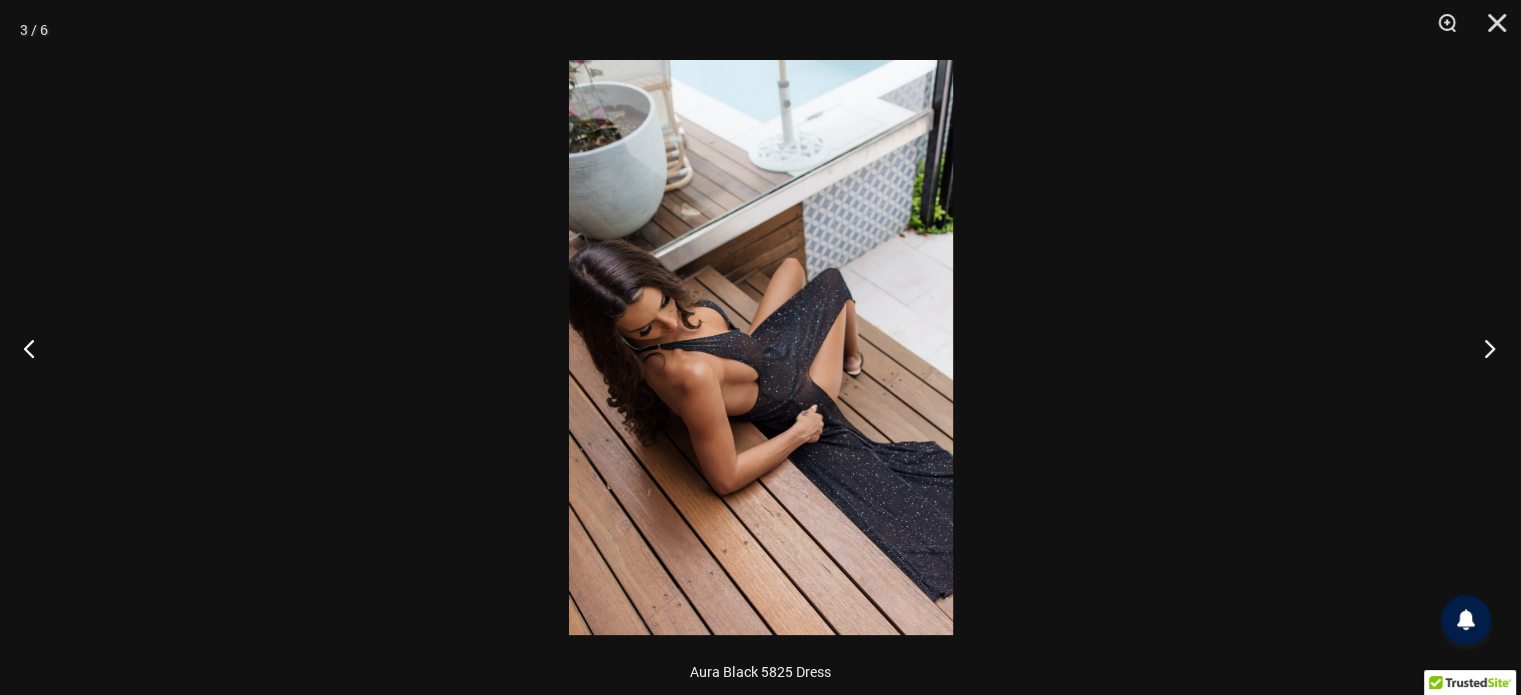click at bounding box center [1483, 348] 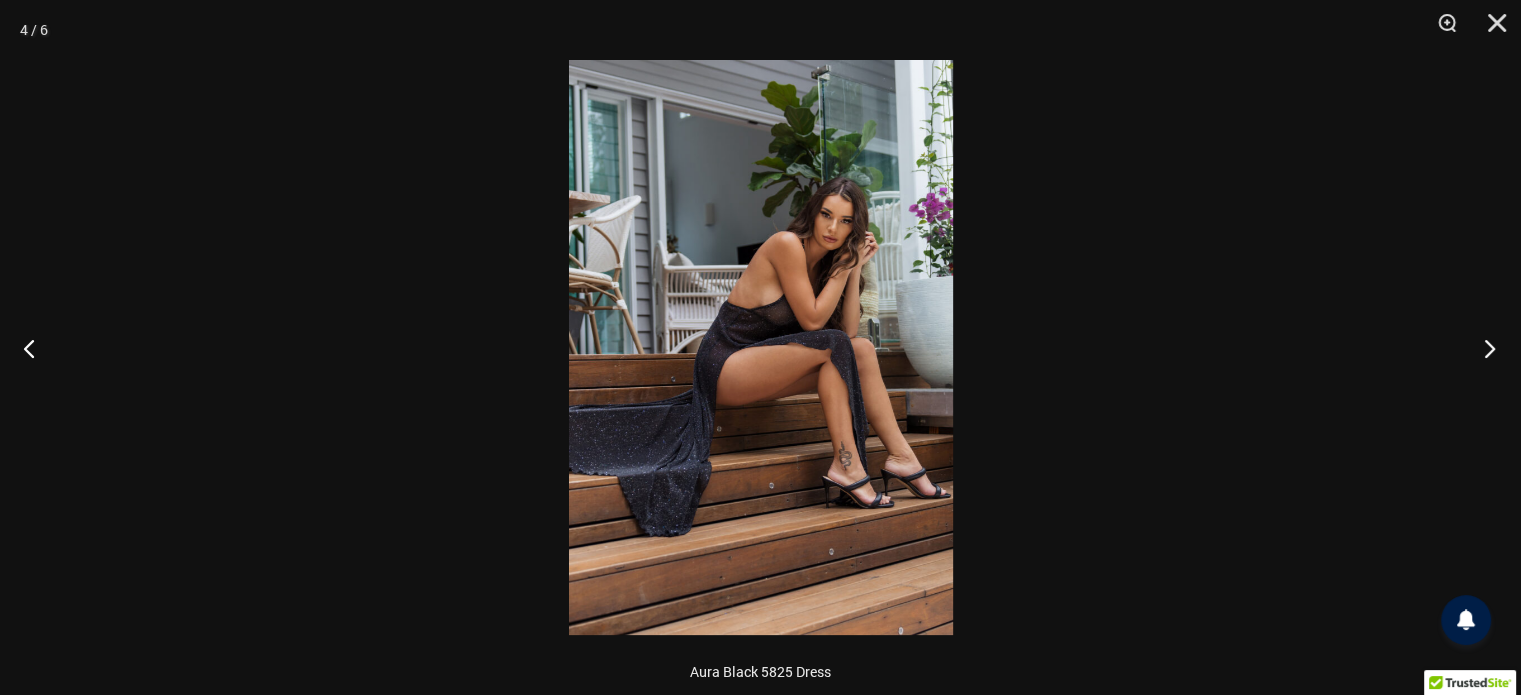 click at bounding box center [1483, 348] 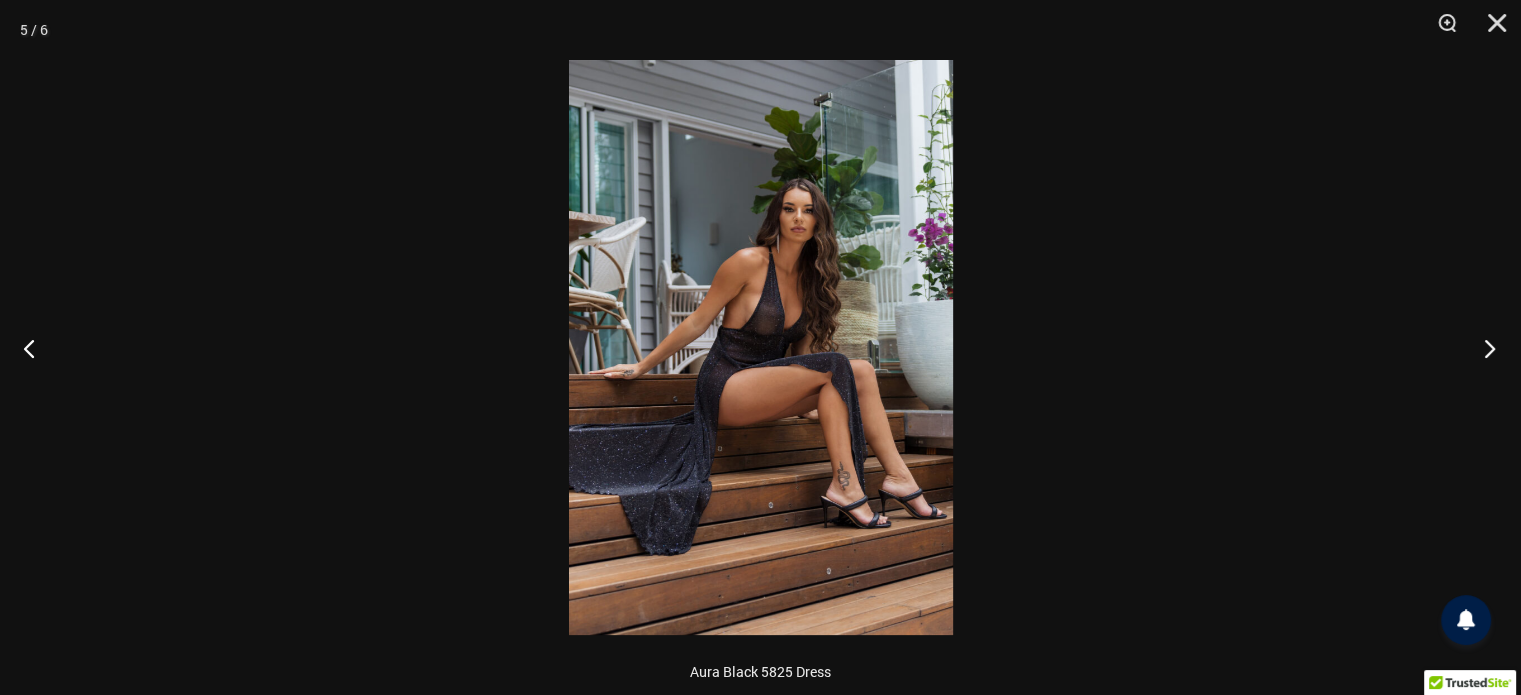 click at bounding box center (1483, 348) 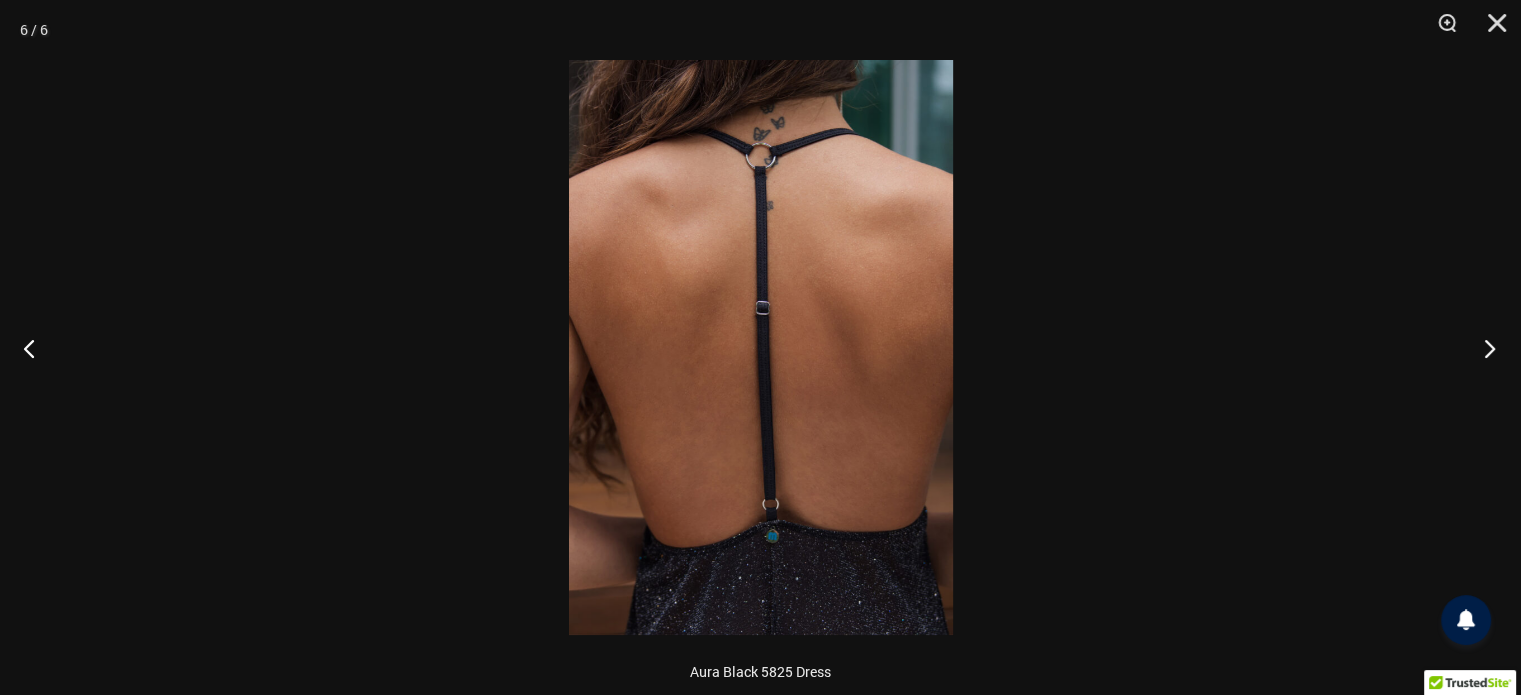 click at bounding box center (1483, 348) 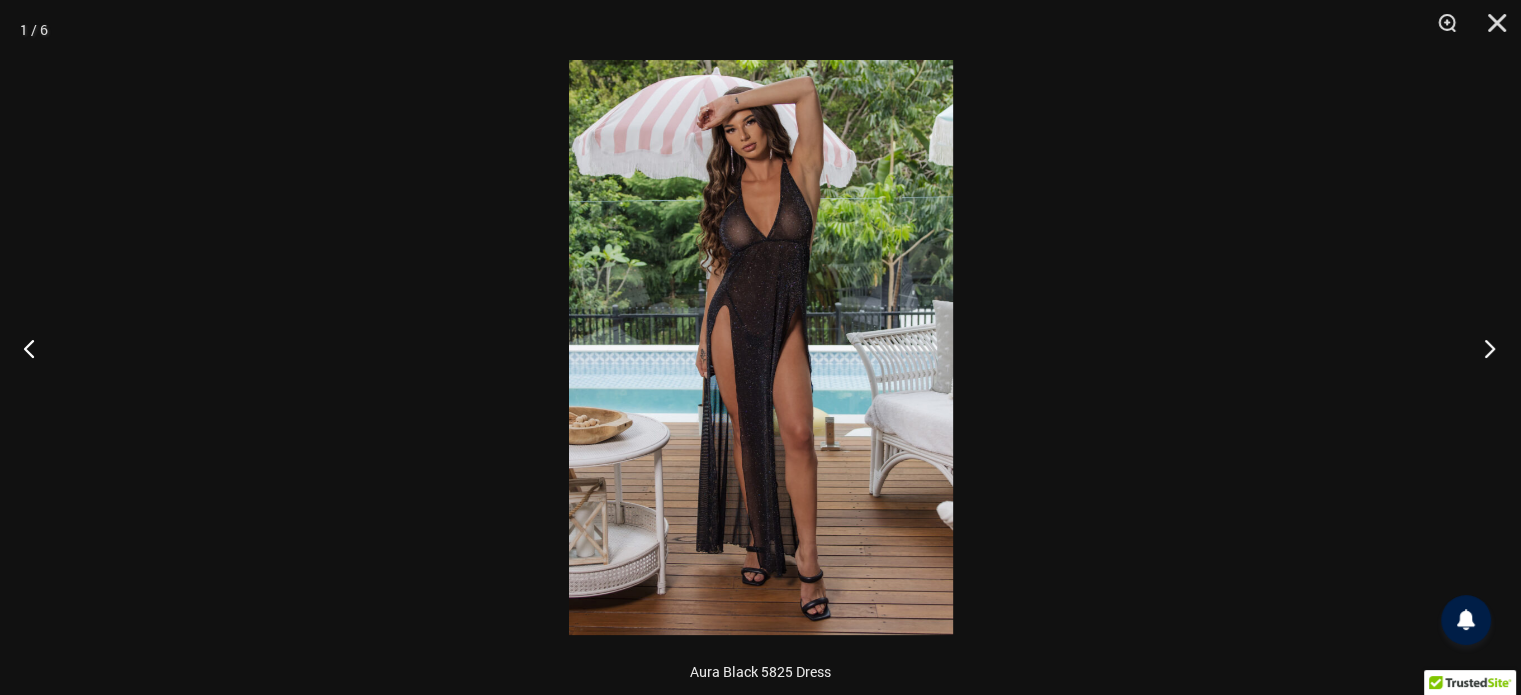 click at bounding box center [1483, 348] 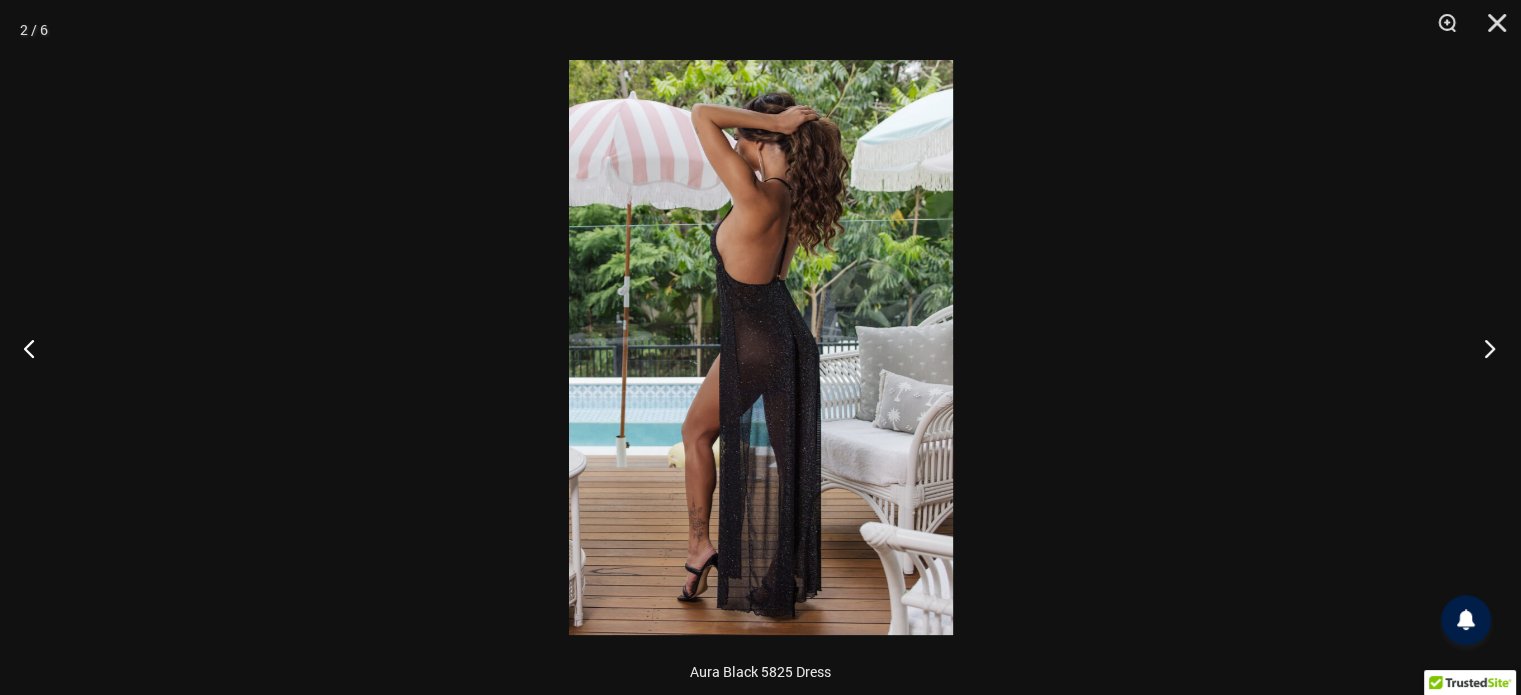 click at bounding box center (1483, 348) 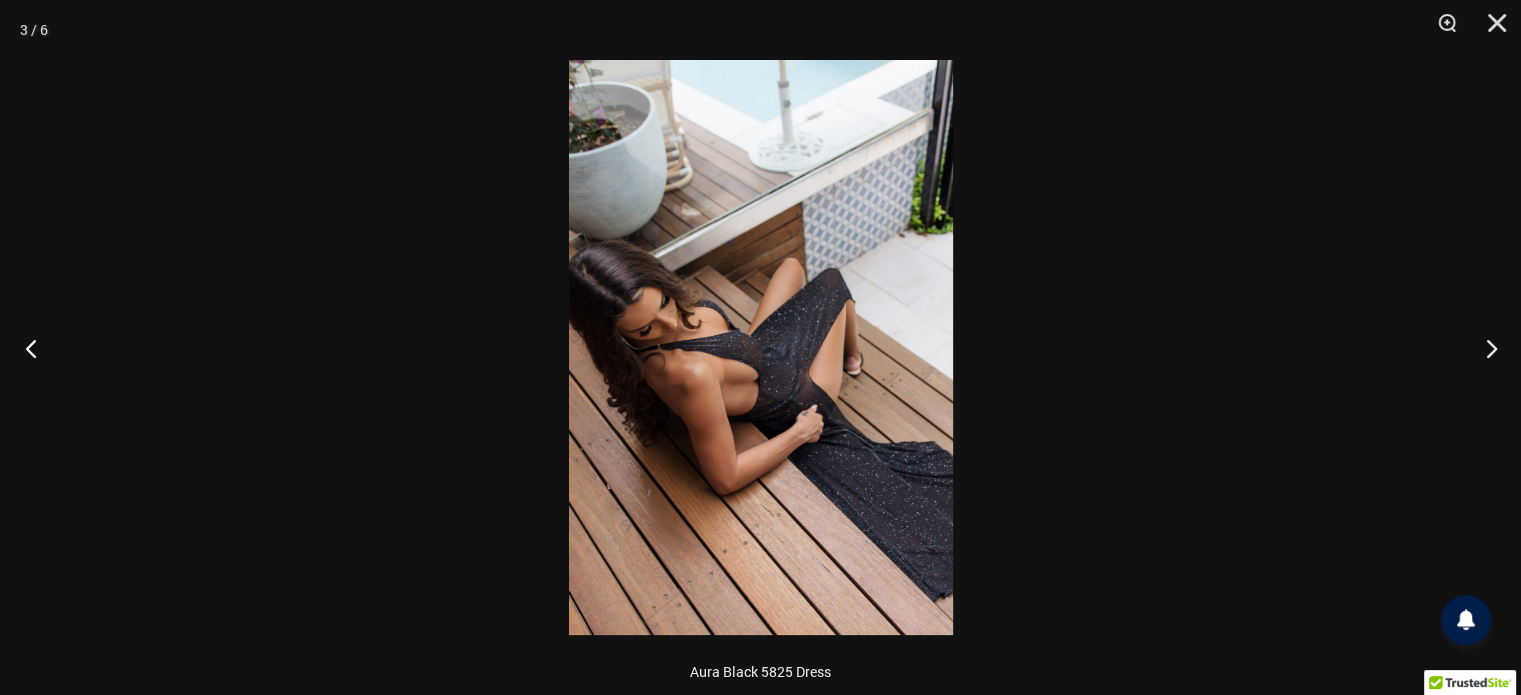 click at bounding box center (37, 348) 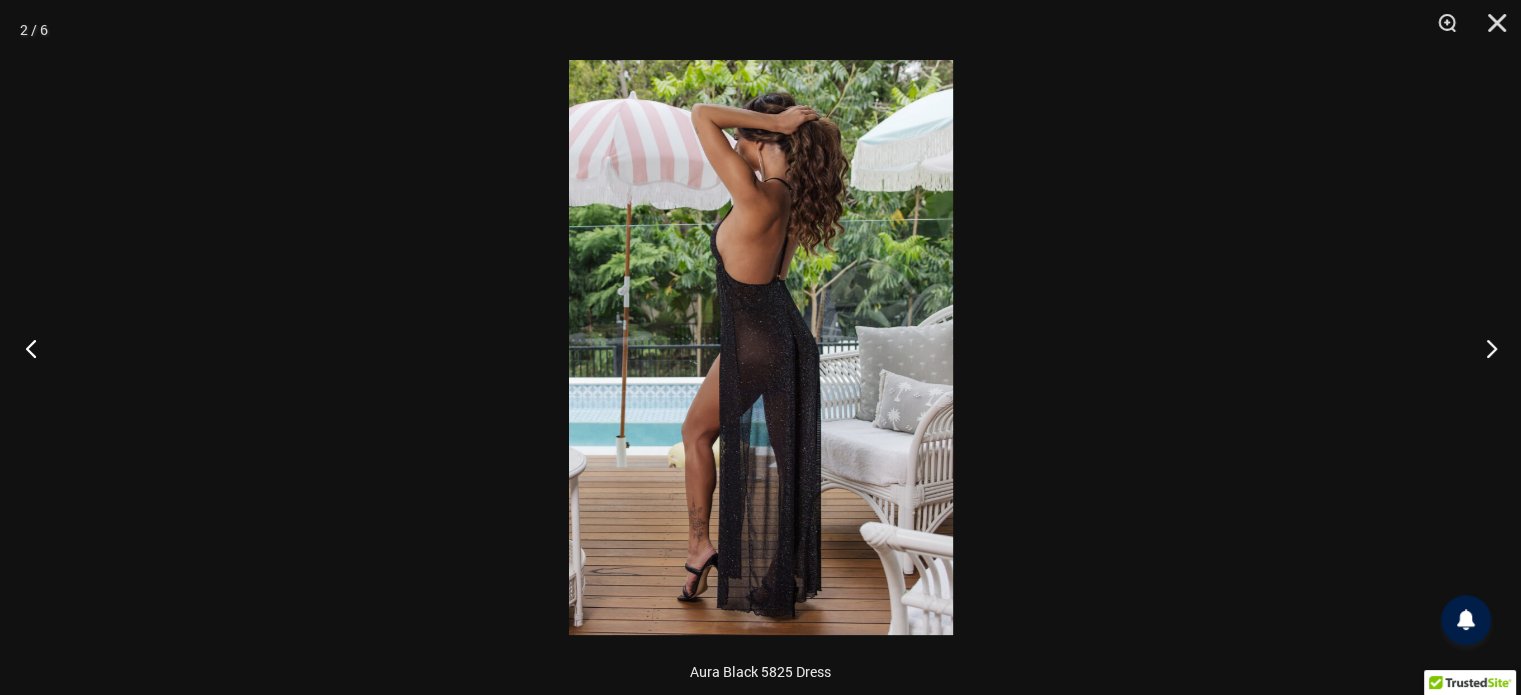 click at bounding box center (37, 348) 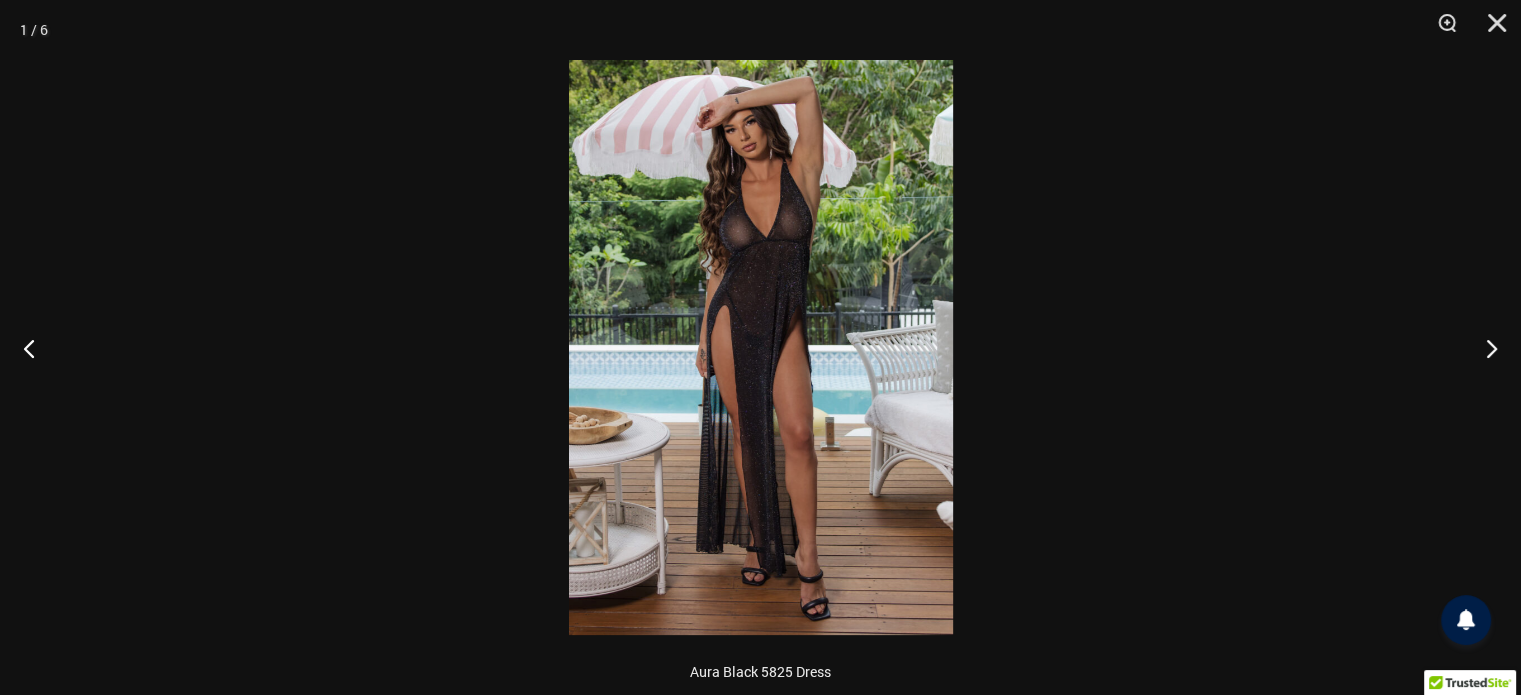 click at bounding box center [761, 347] 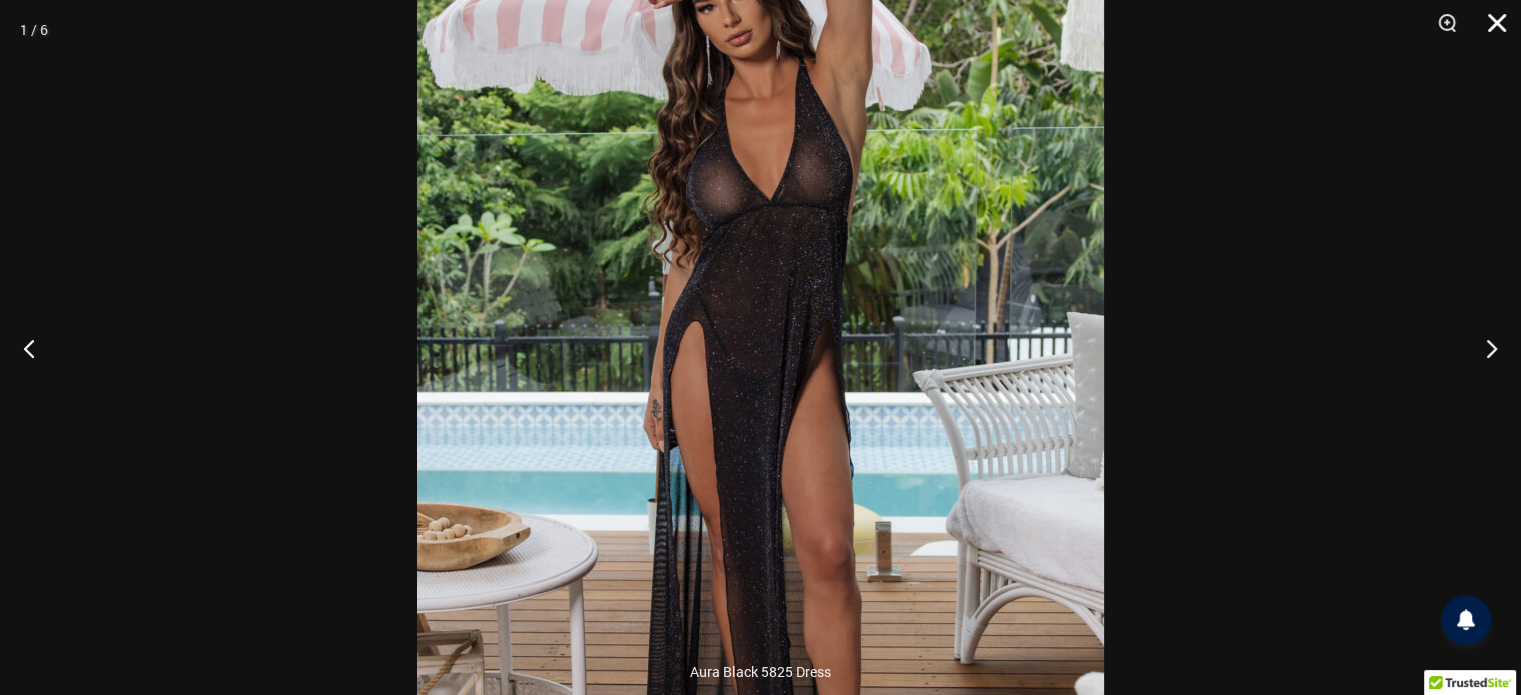 click at bounding box center (1490, 30) 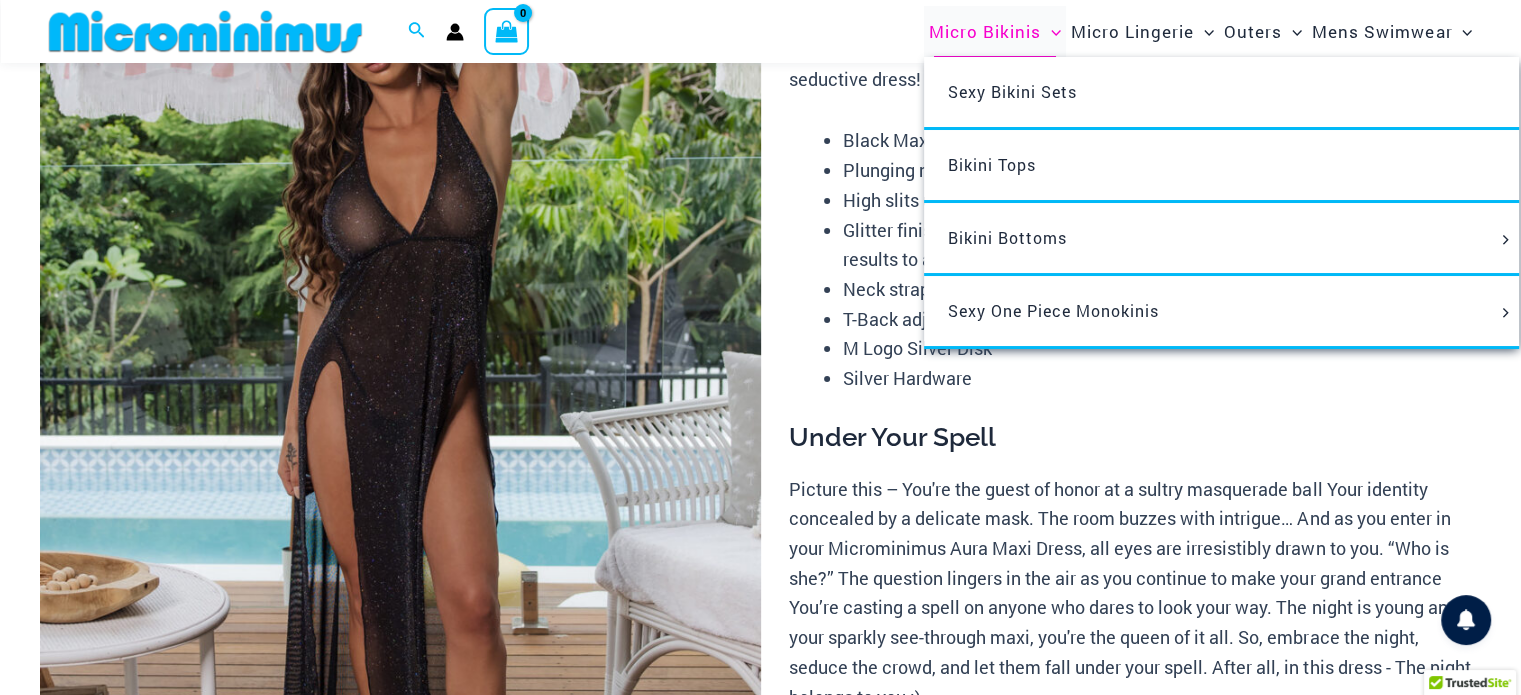 scroll, scrollTop: 0, scrollLeft: 0, axis: both 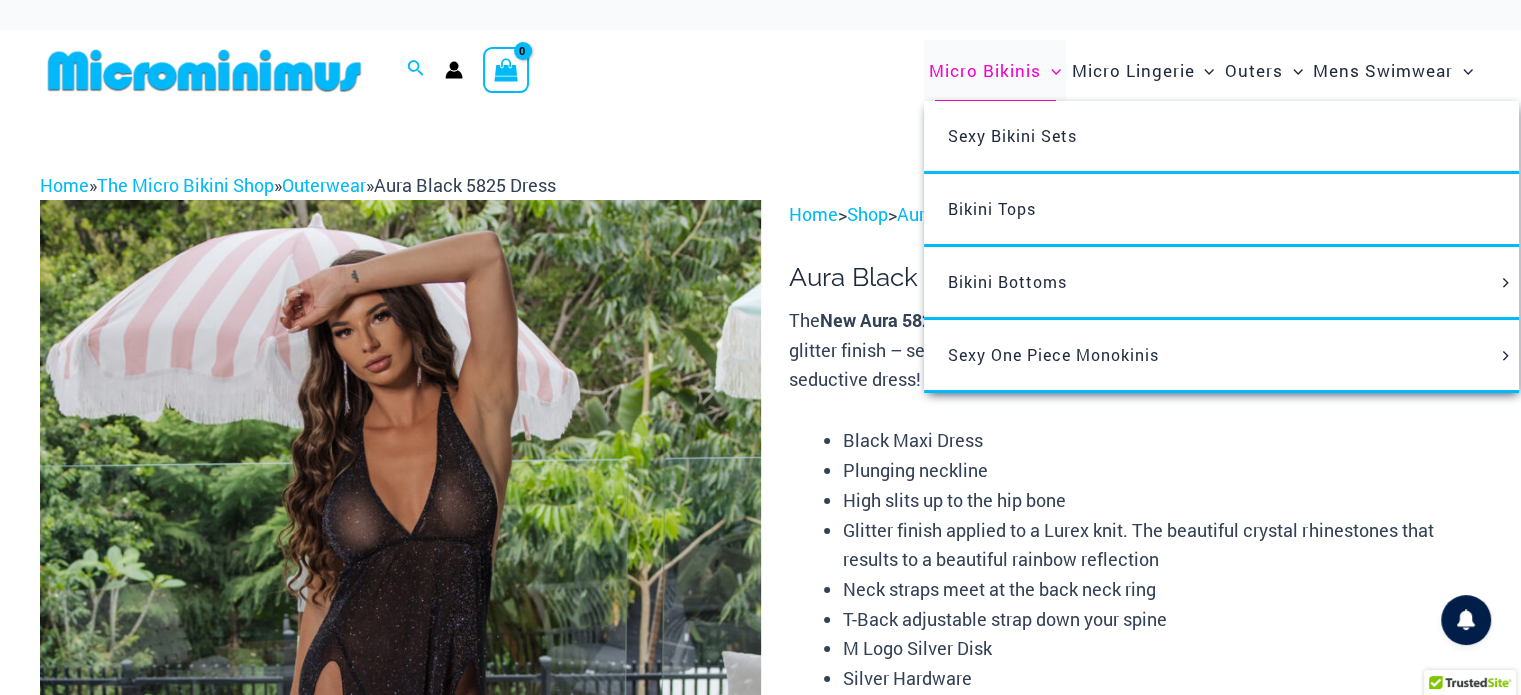 click on "Micro Bikinis" at bounding box center [985, 70] 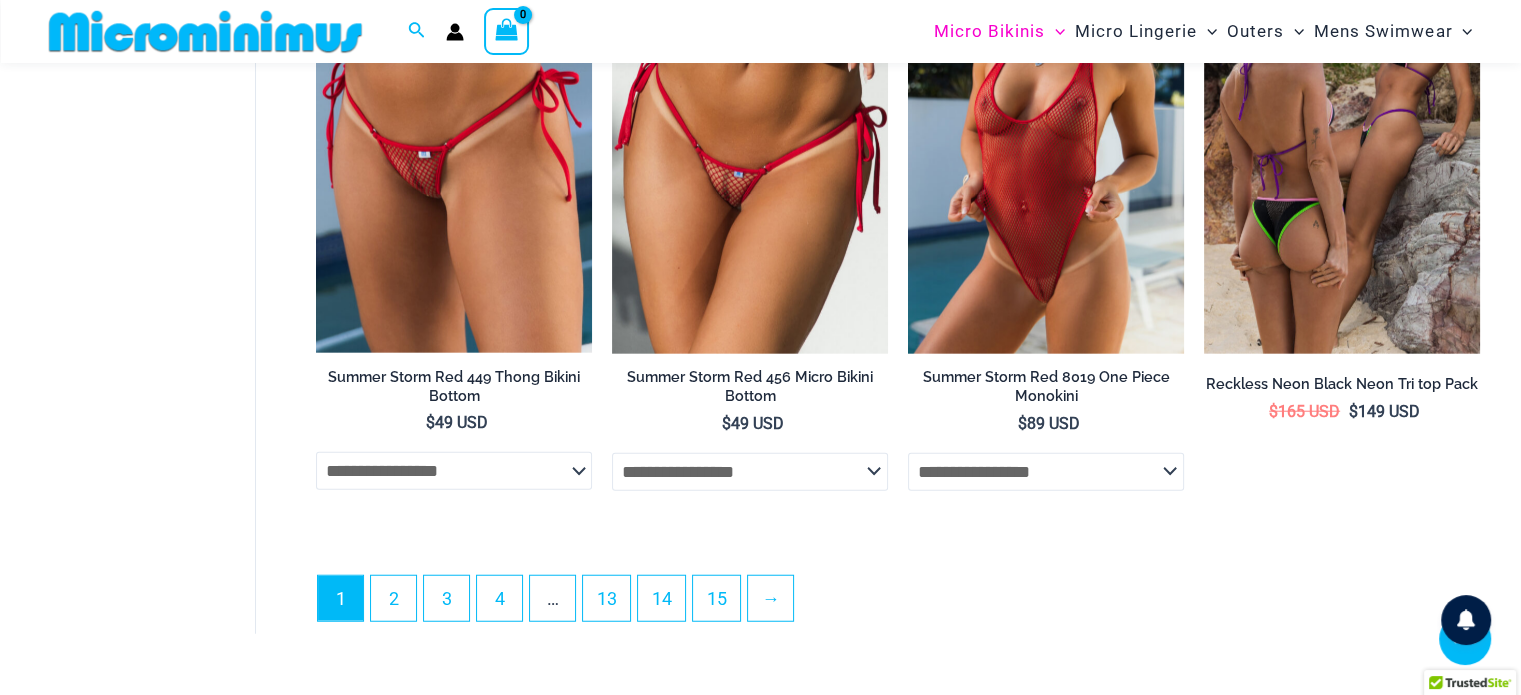 scroll, scrollTop: 5182, scrollLeft: 0, axis: vertical 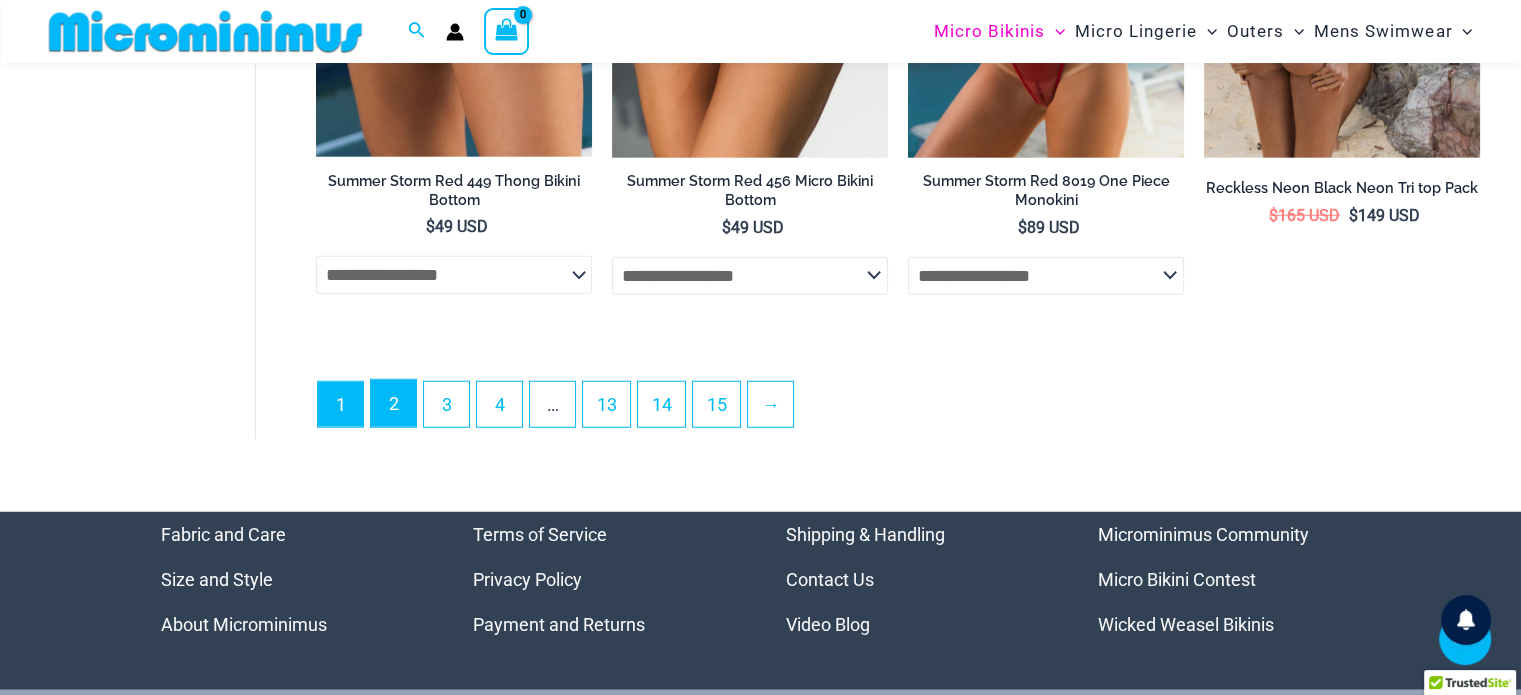 click on "2" at bounding box center [393, 403] 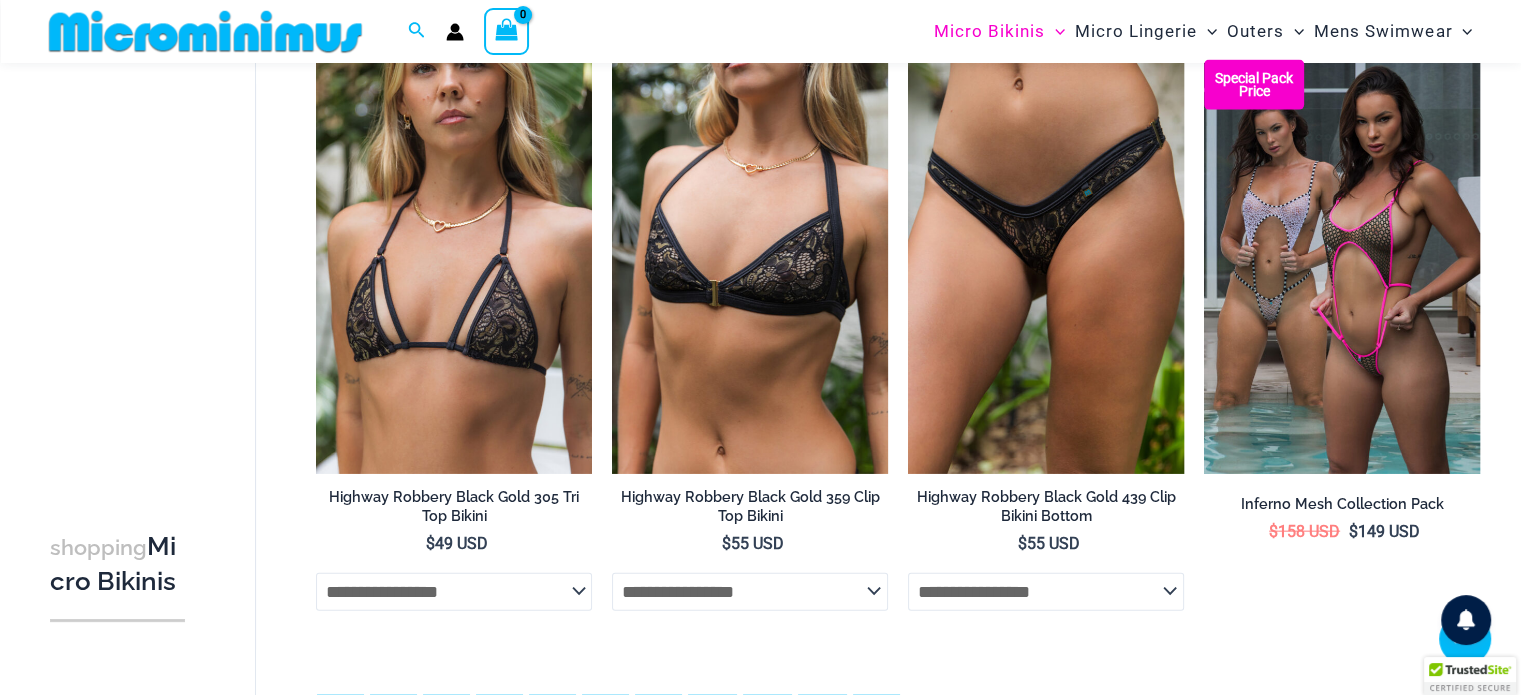 scroll, scrollTop: 4582, scrollLeft: 0, axis: vertical 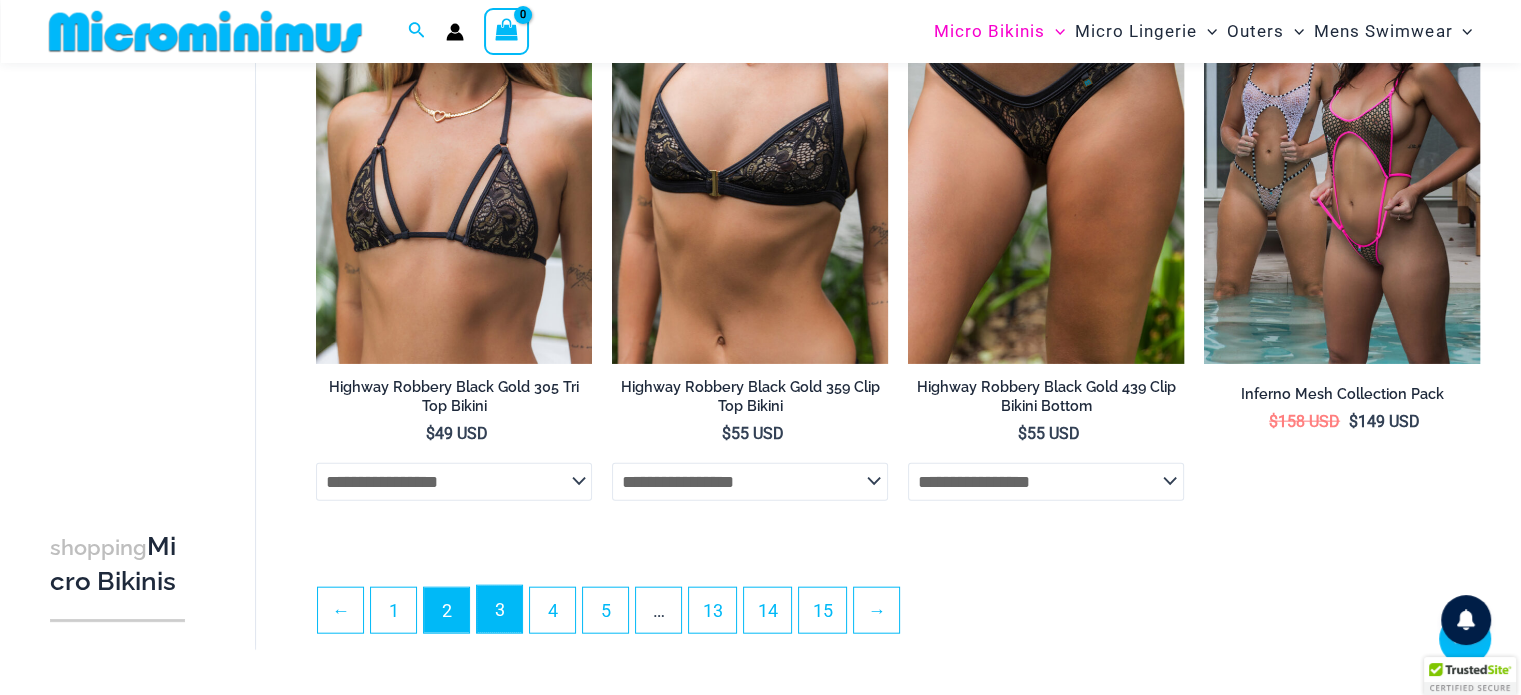 click on "3" at bounding box center [499, 609] 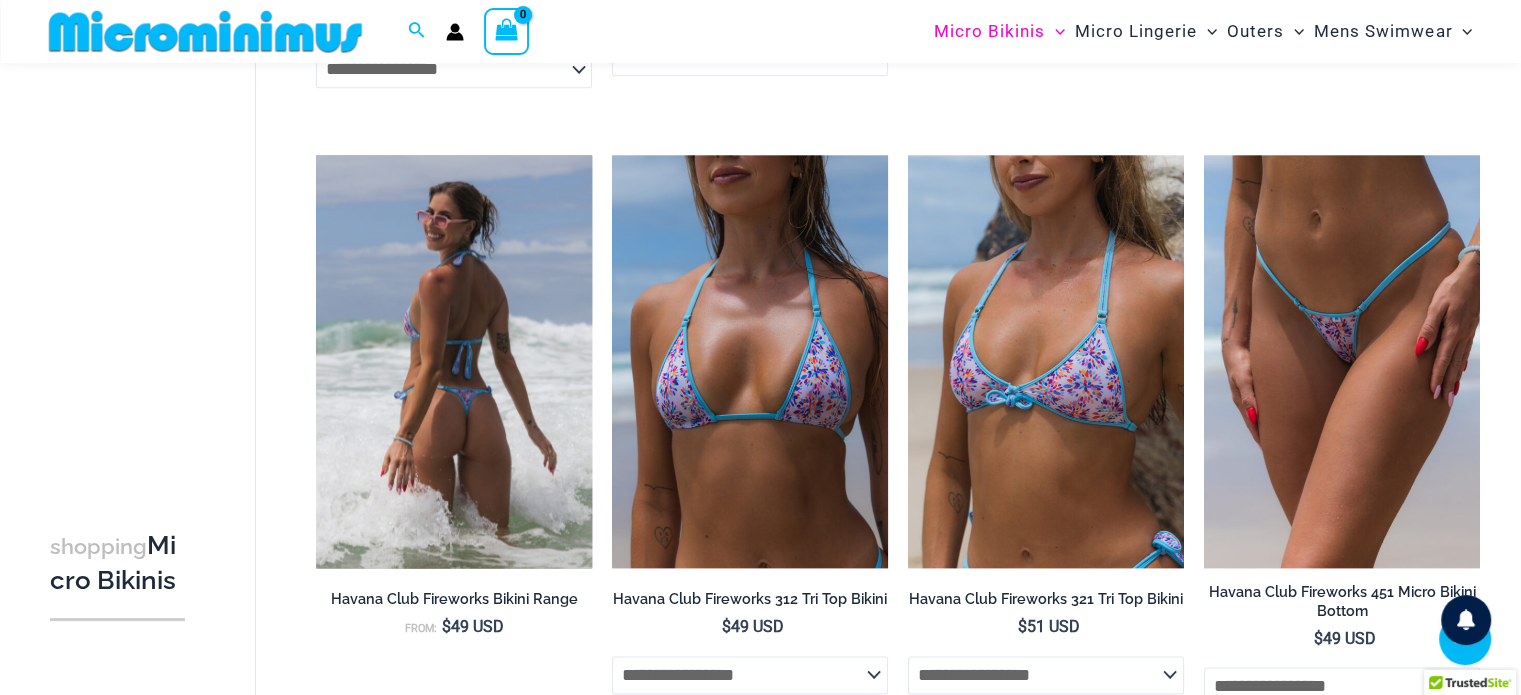 scroll, scrollTop: 2682, scrollLeft: 0, axis: vertical 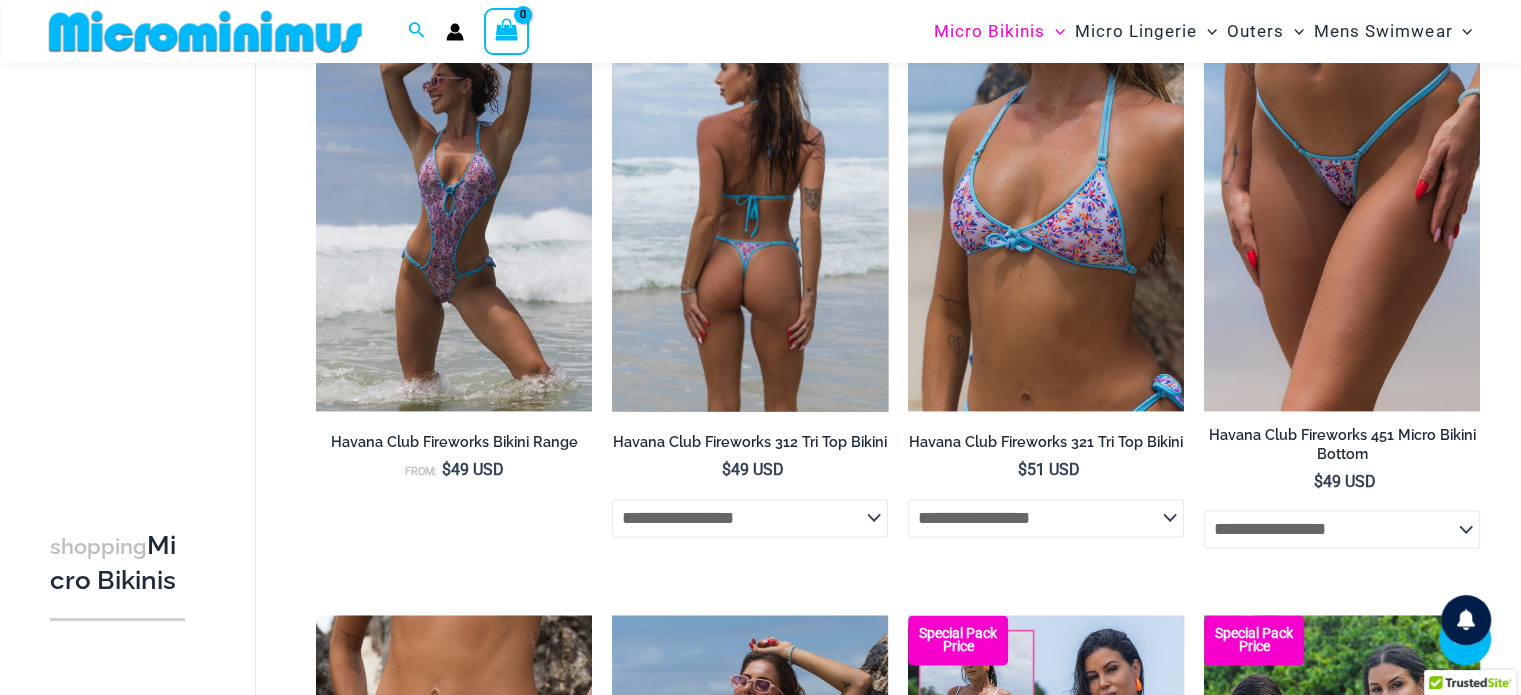 click at bounding box center (750, 205) 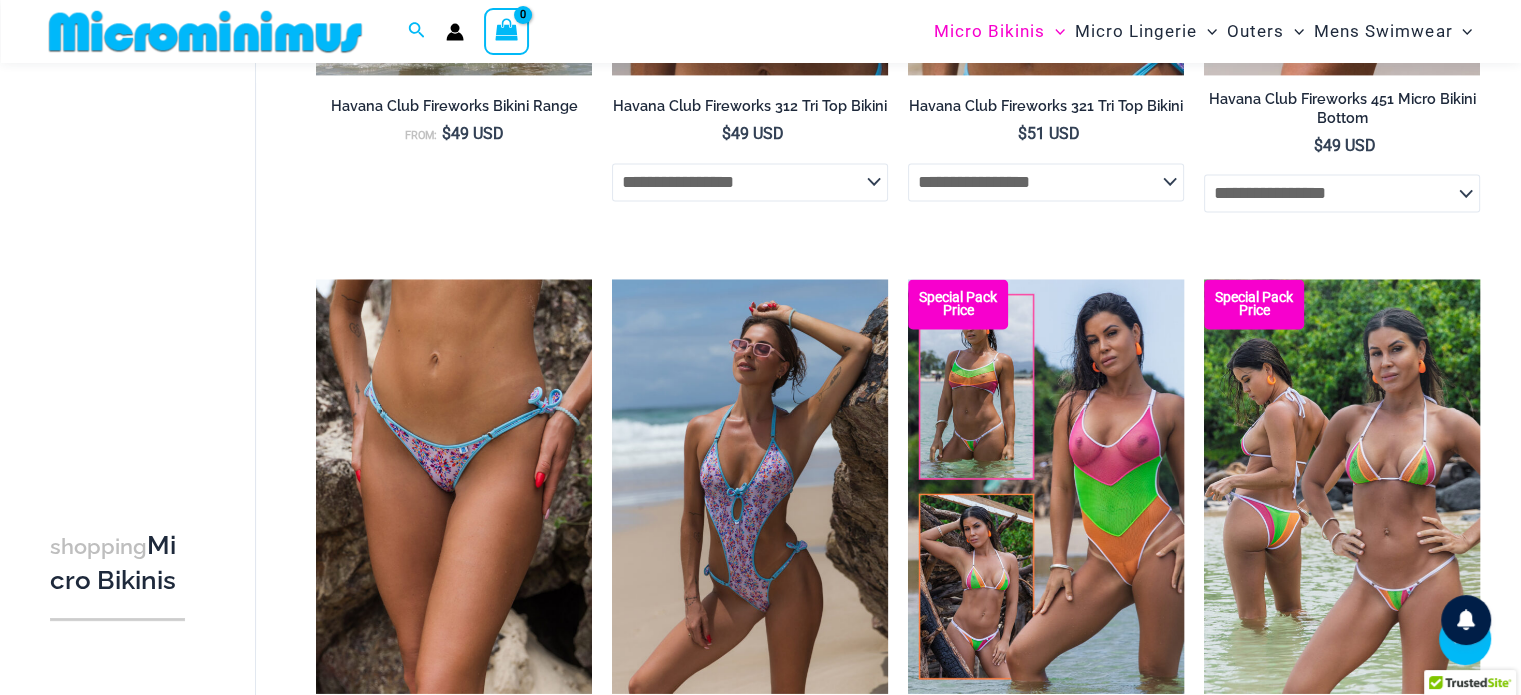 scroll, scrollTop: 3082, scrollLeft: 0, axis: vertical 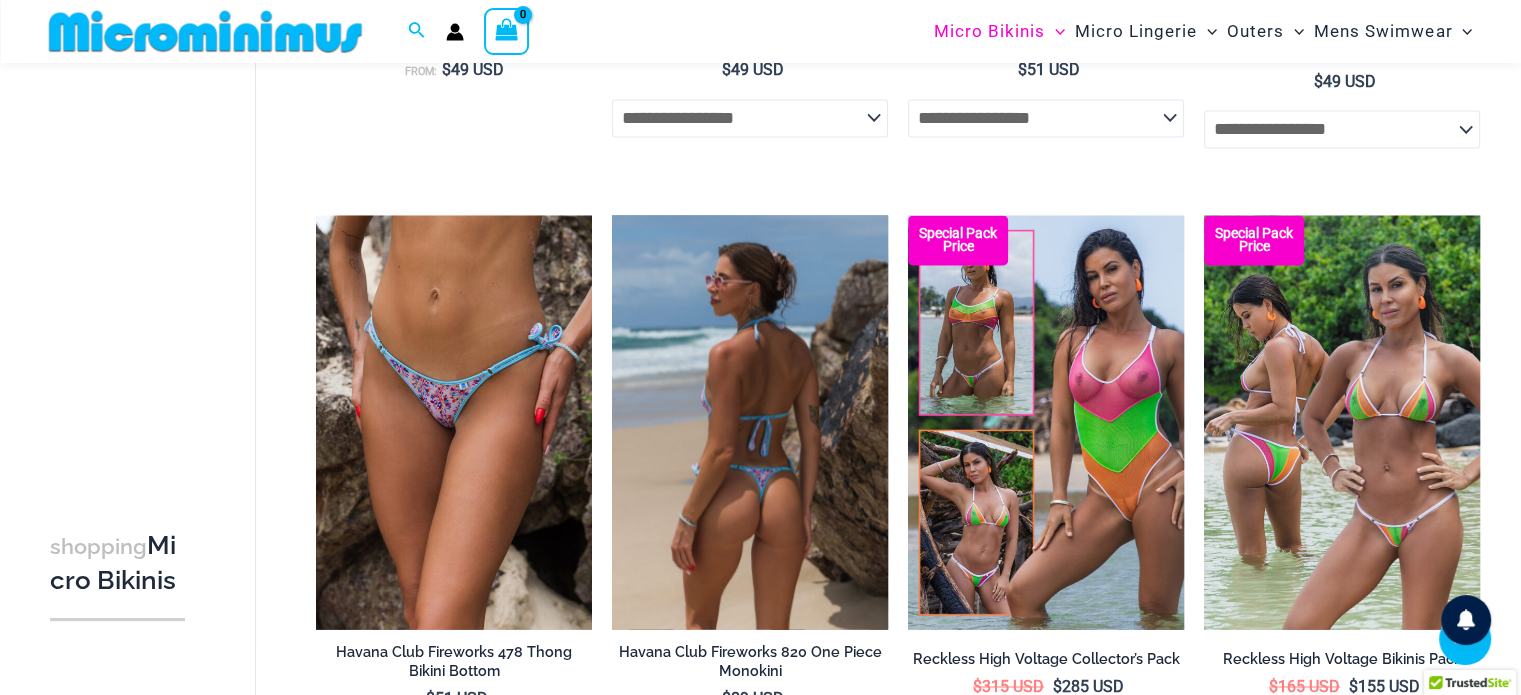 click at bounding box center [750, 422] 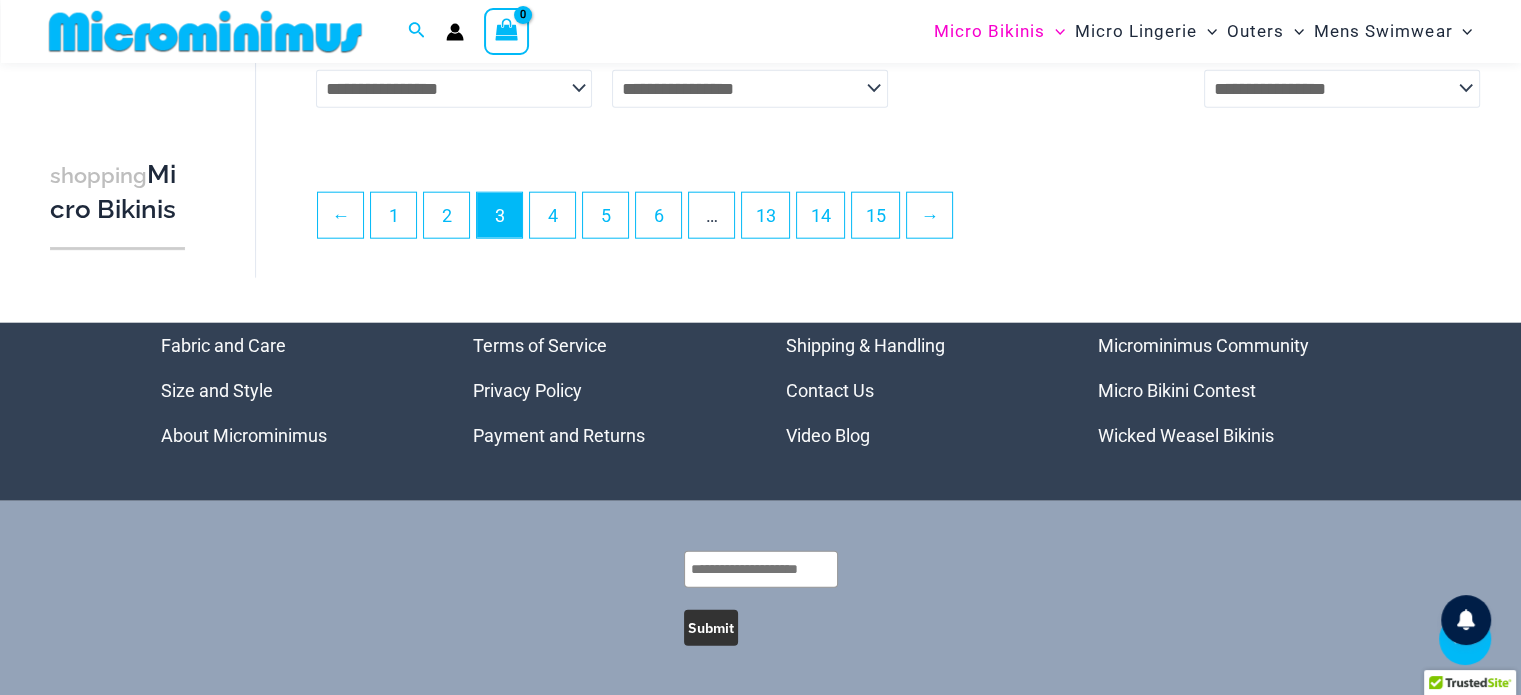 scroll, scrollTop: 4982, scrollLeft: 0, axis: vertical 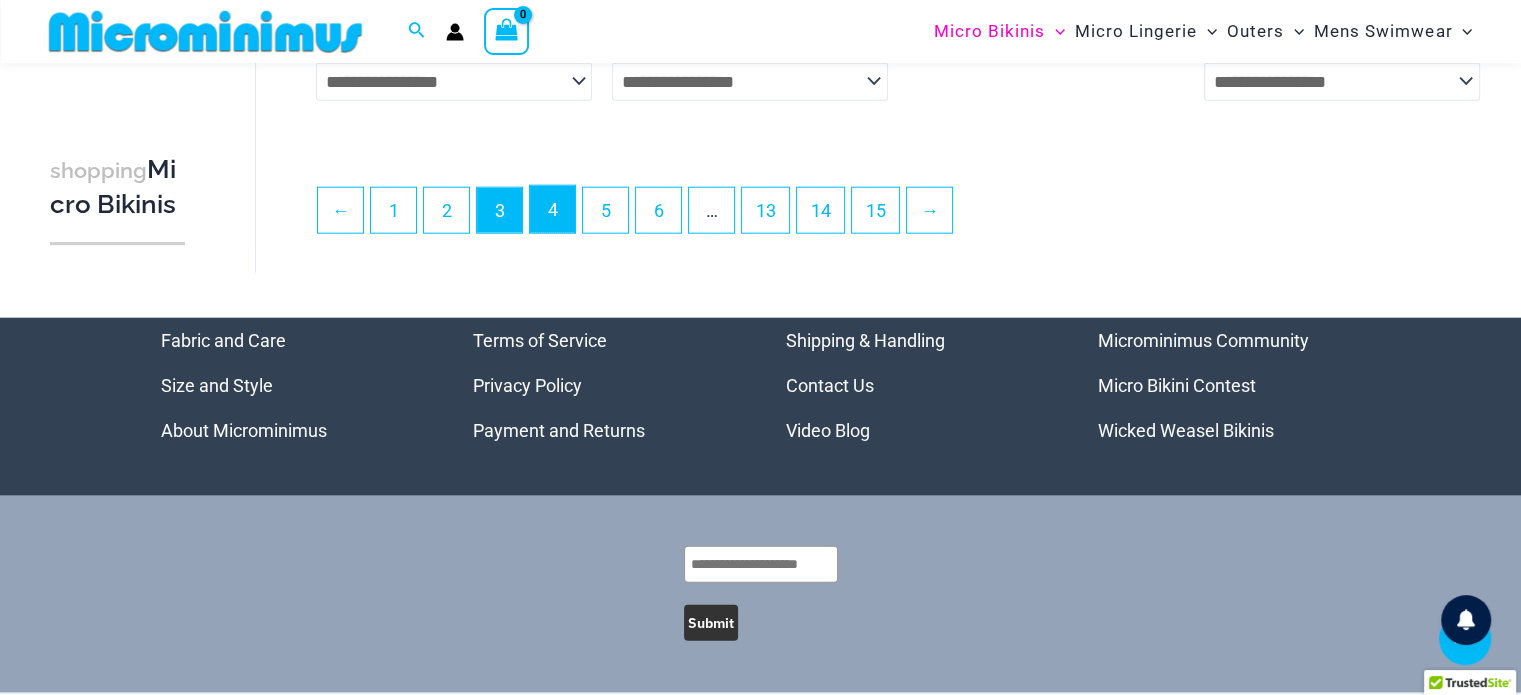 click on "4" at bounding box center [552, 209] 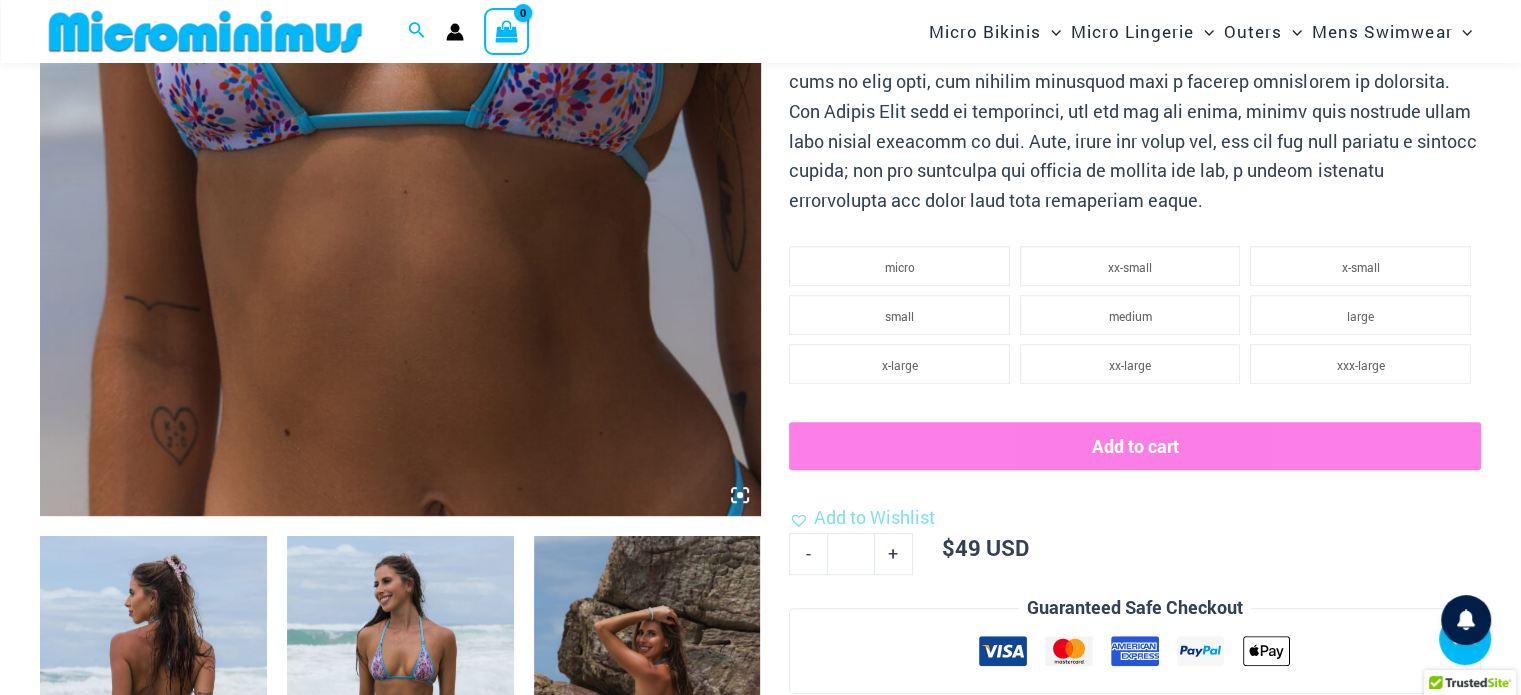 scroll, scrollTop: 882, scrollLeft: 0, axis: vertical 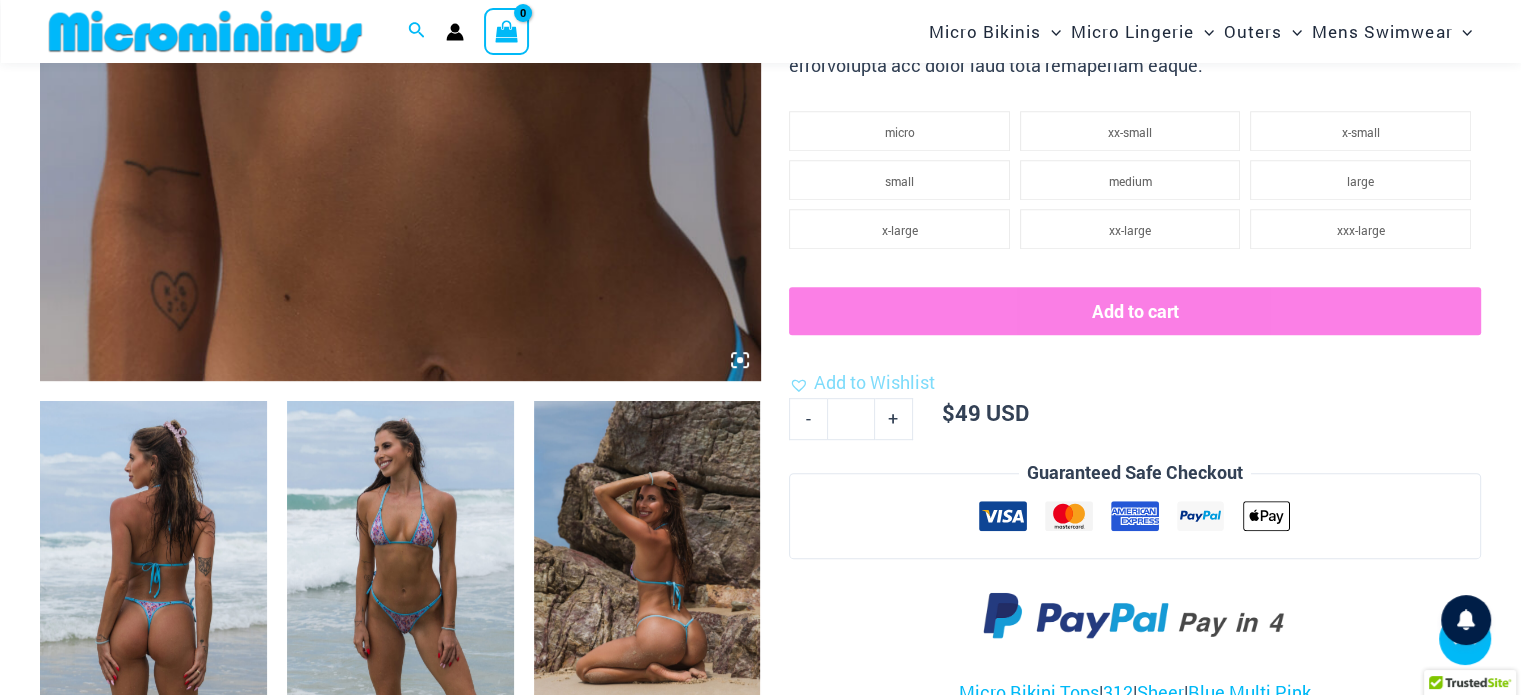 click at bounding box center (400, 571) 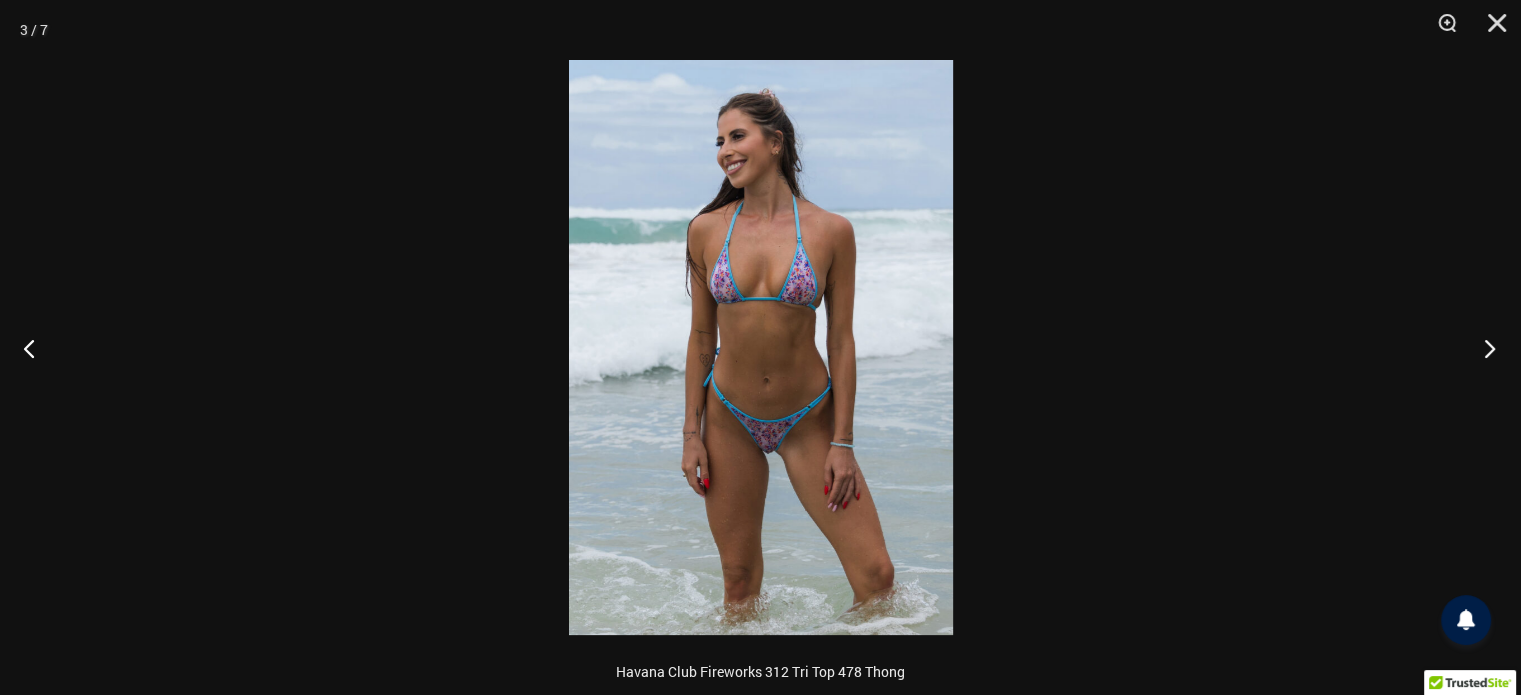 click at bounding box center [1483, 348] 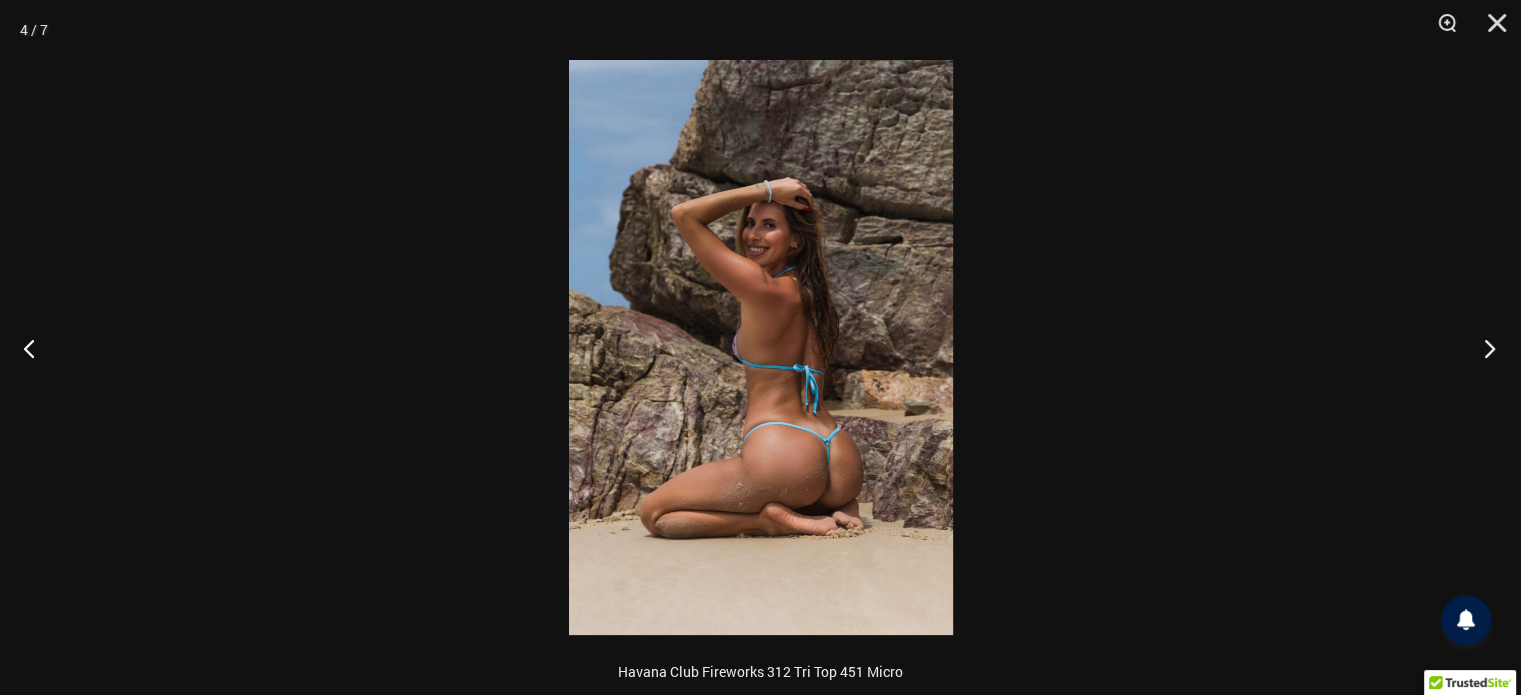 click at bounding box center (1483, 348) 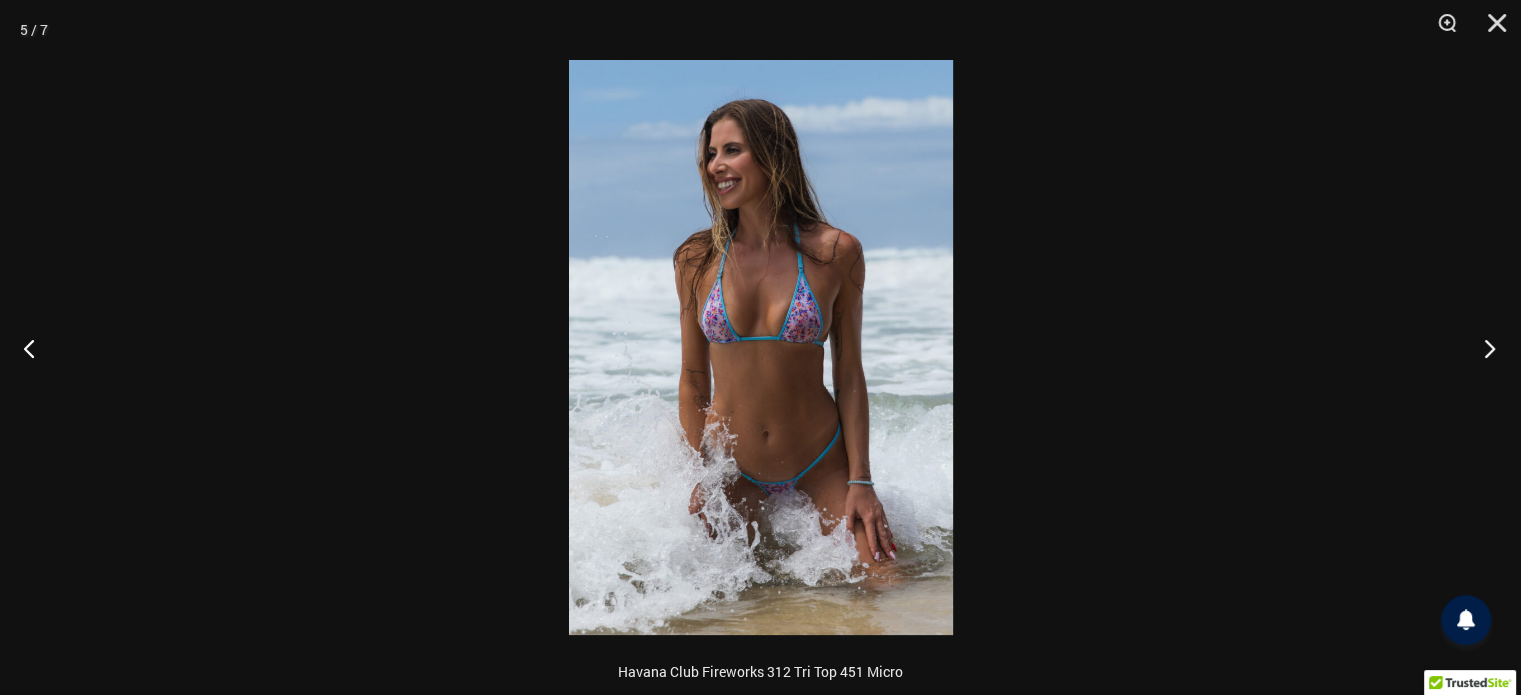 click at bounding box center (1483, 348) 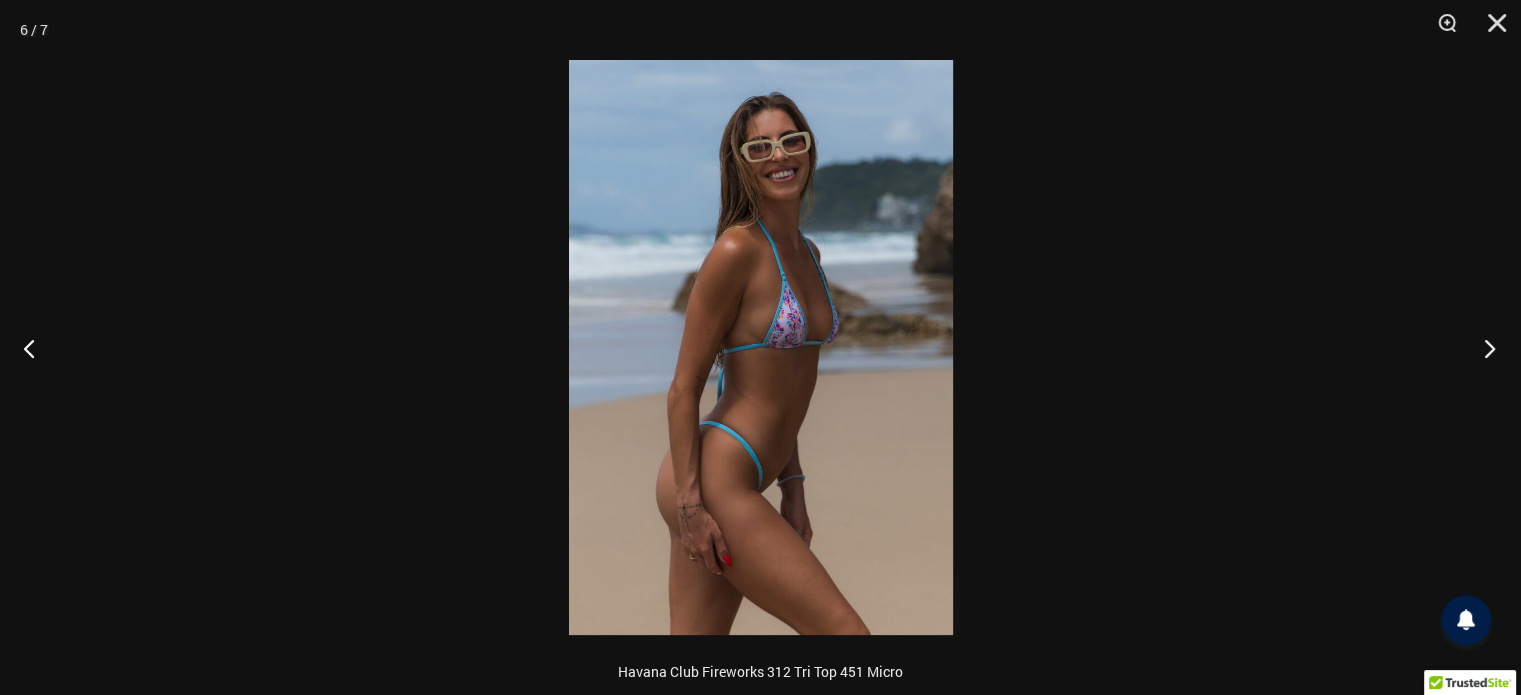 click at bounding box center [1483, 348] 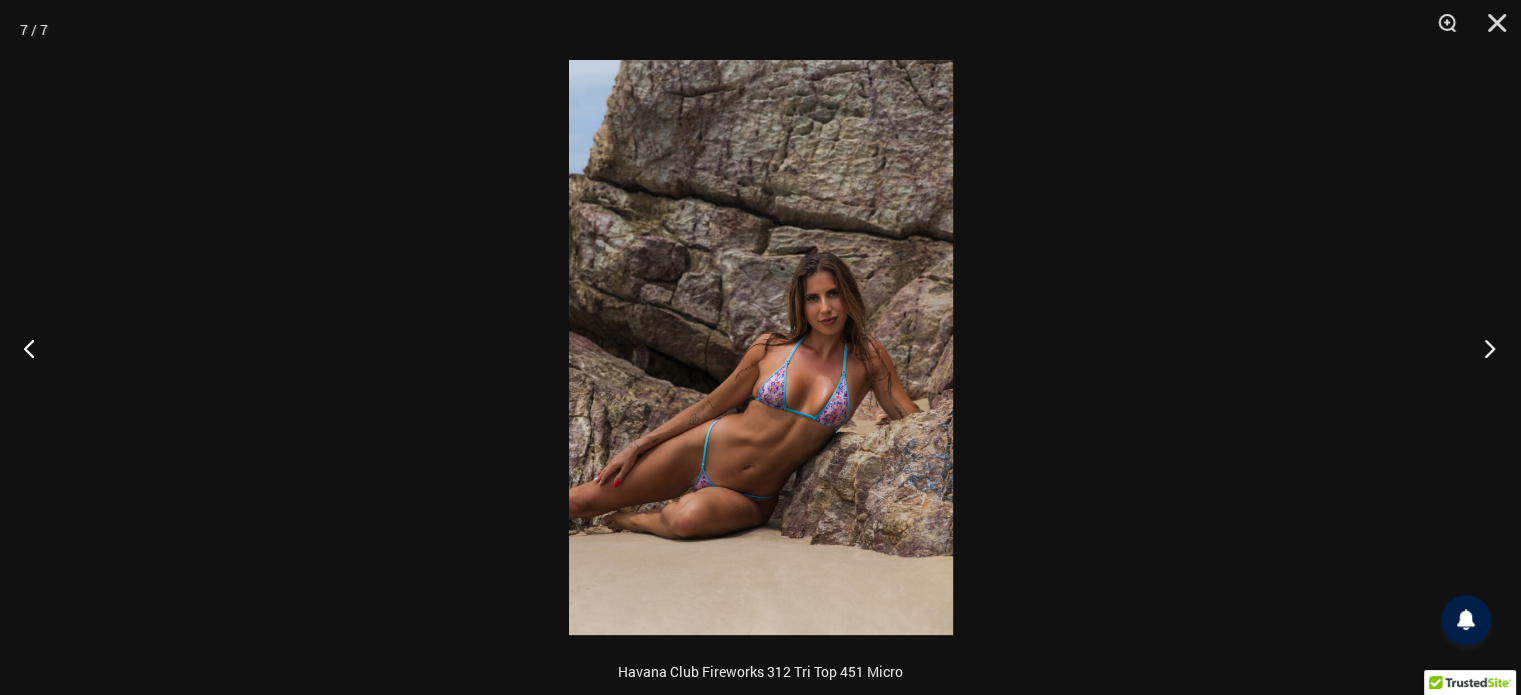 click at bounding box center (1483, 348) 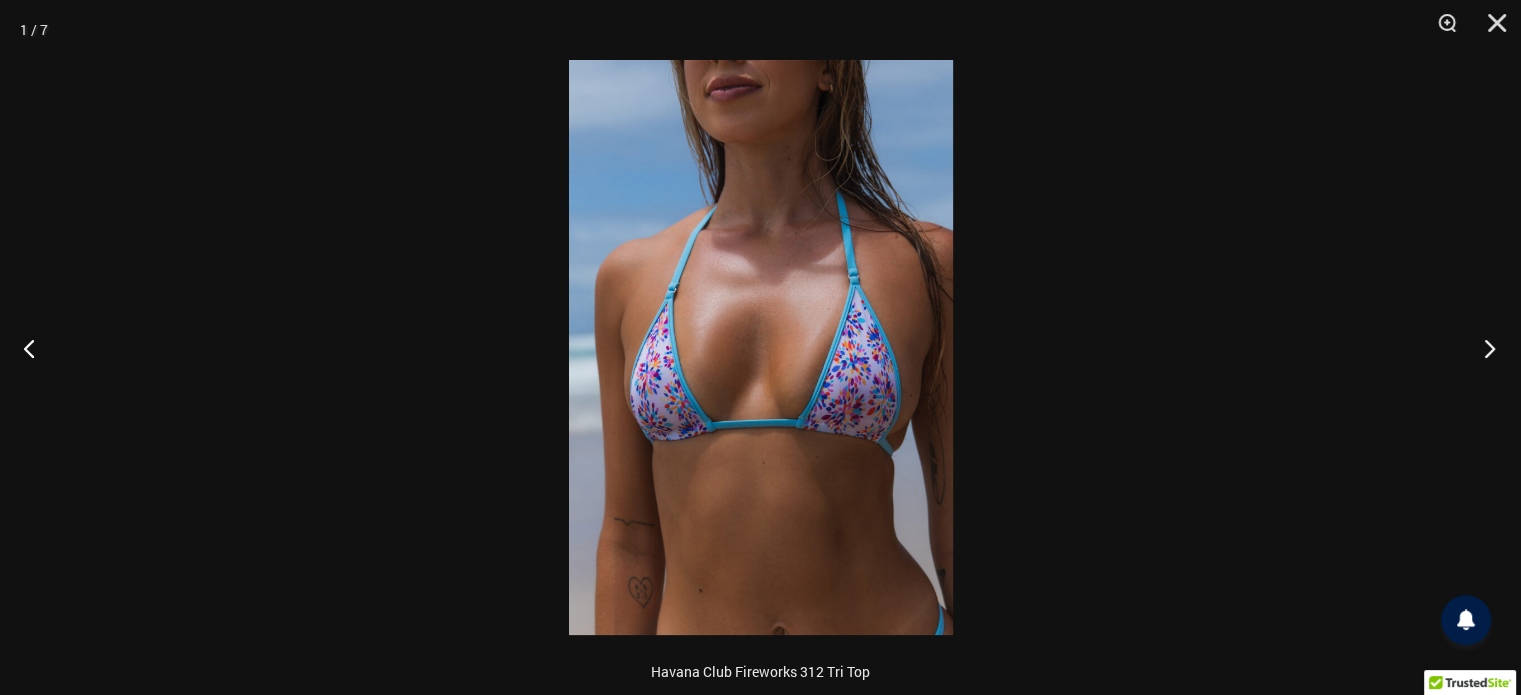 click at bounding box center (1483, 348) 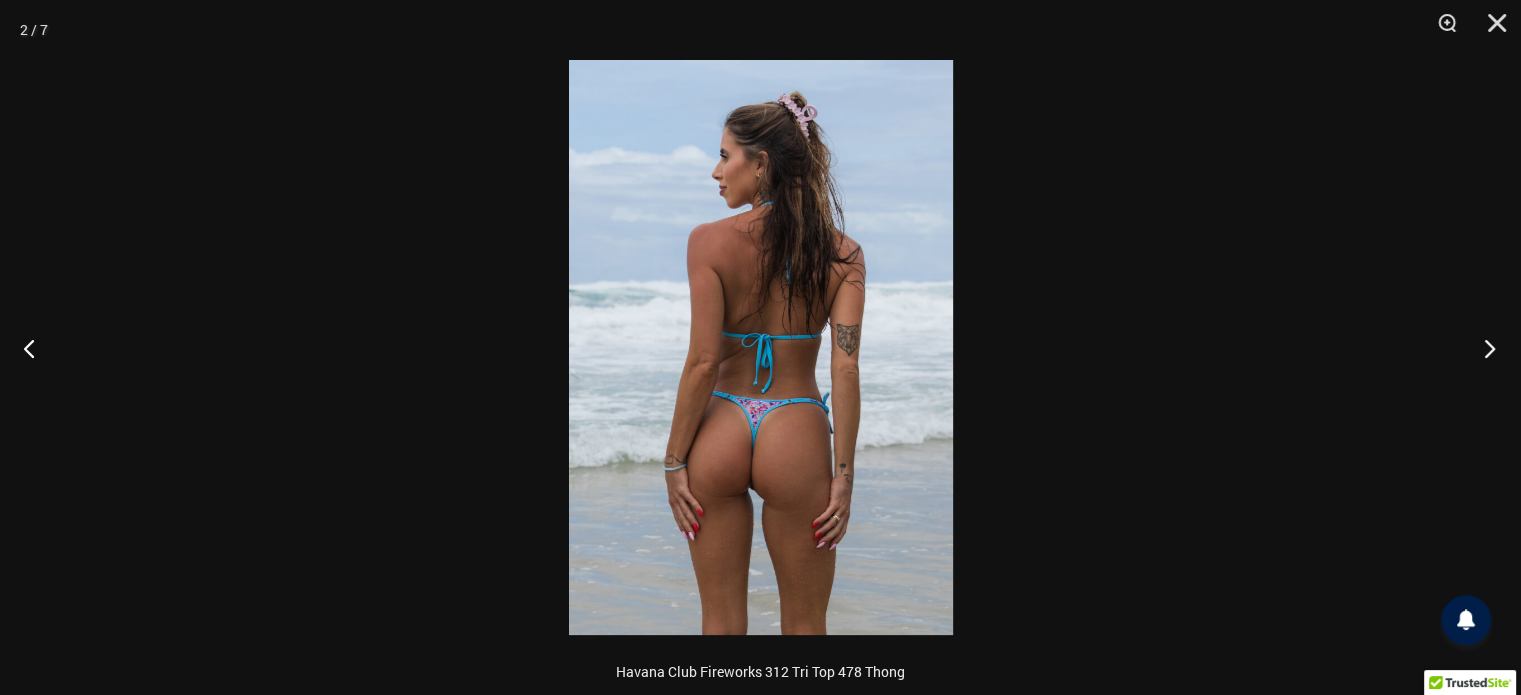 click at bounding box center (1483, 348) 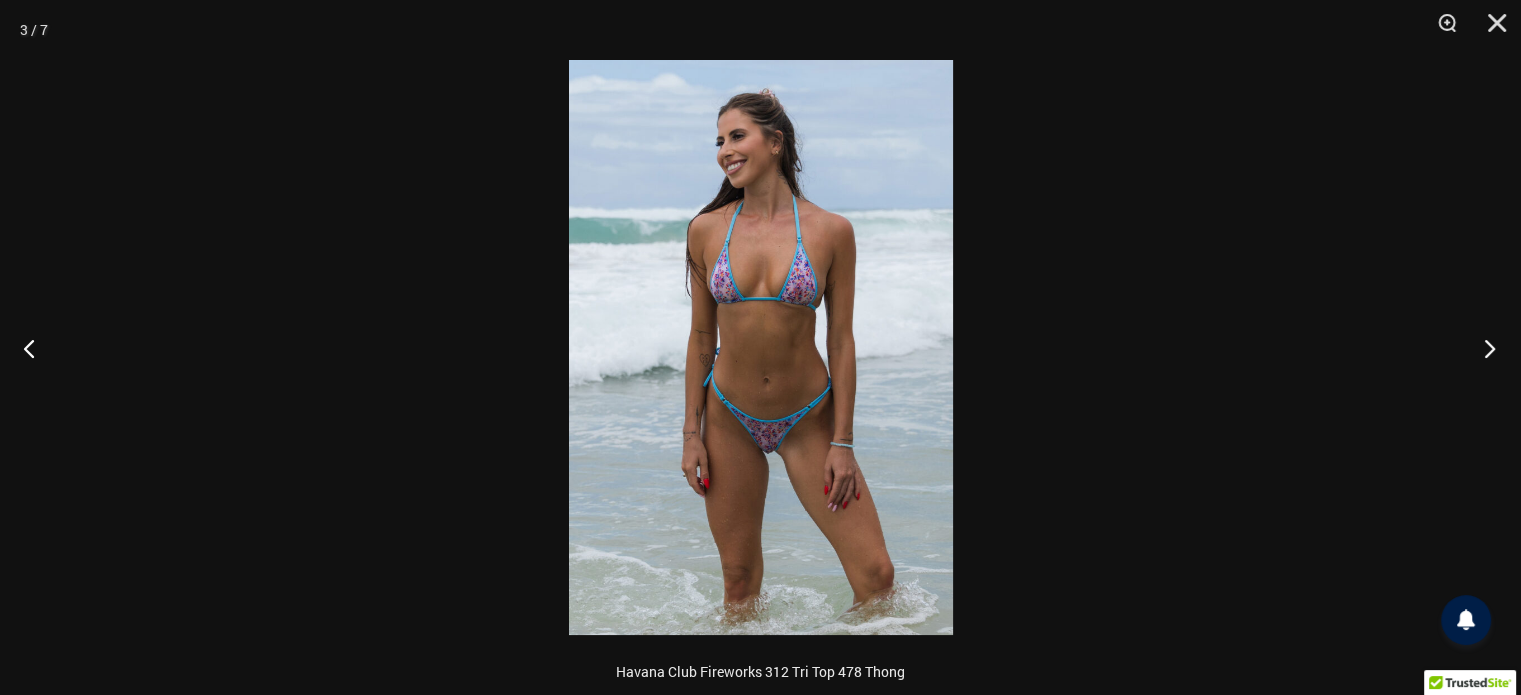 click at bounding box center (1483, 348) 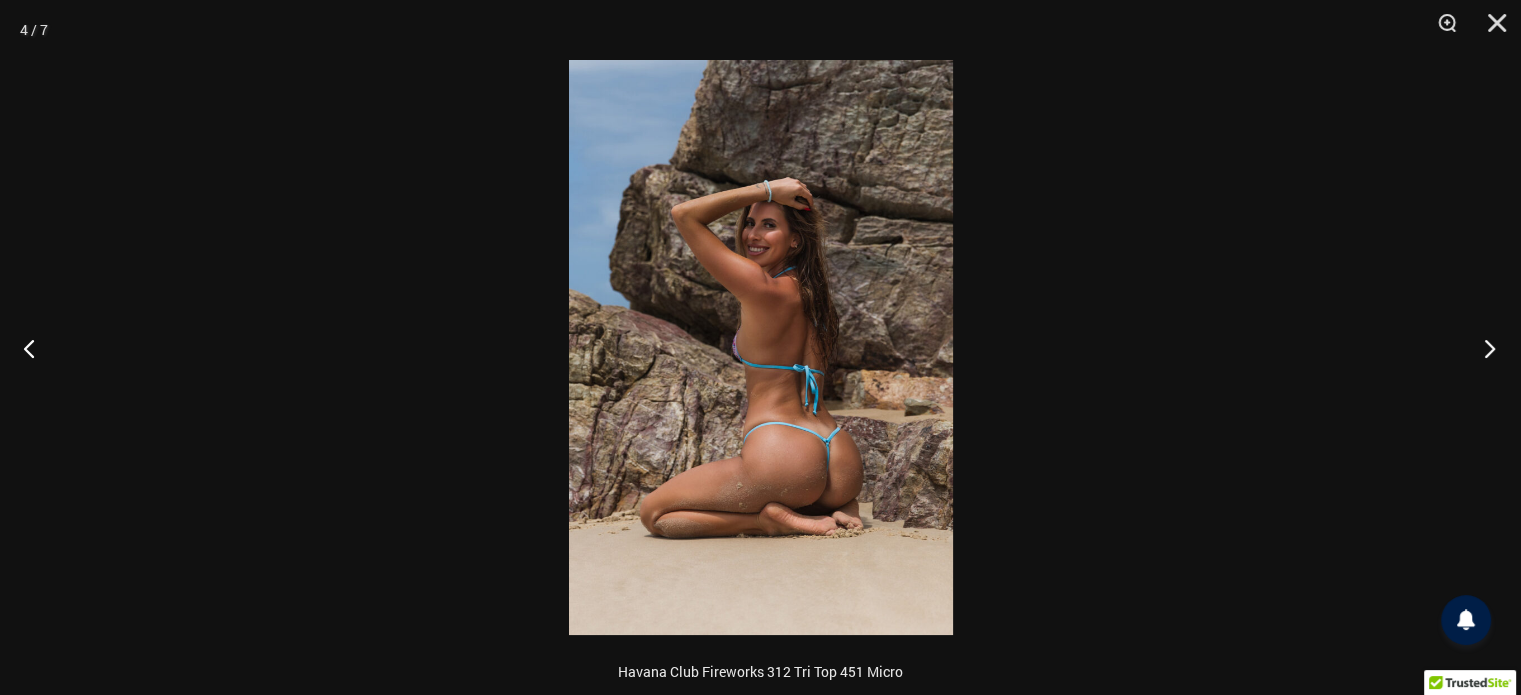 click at bounding box center [1483, 348] 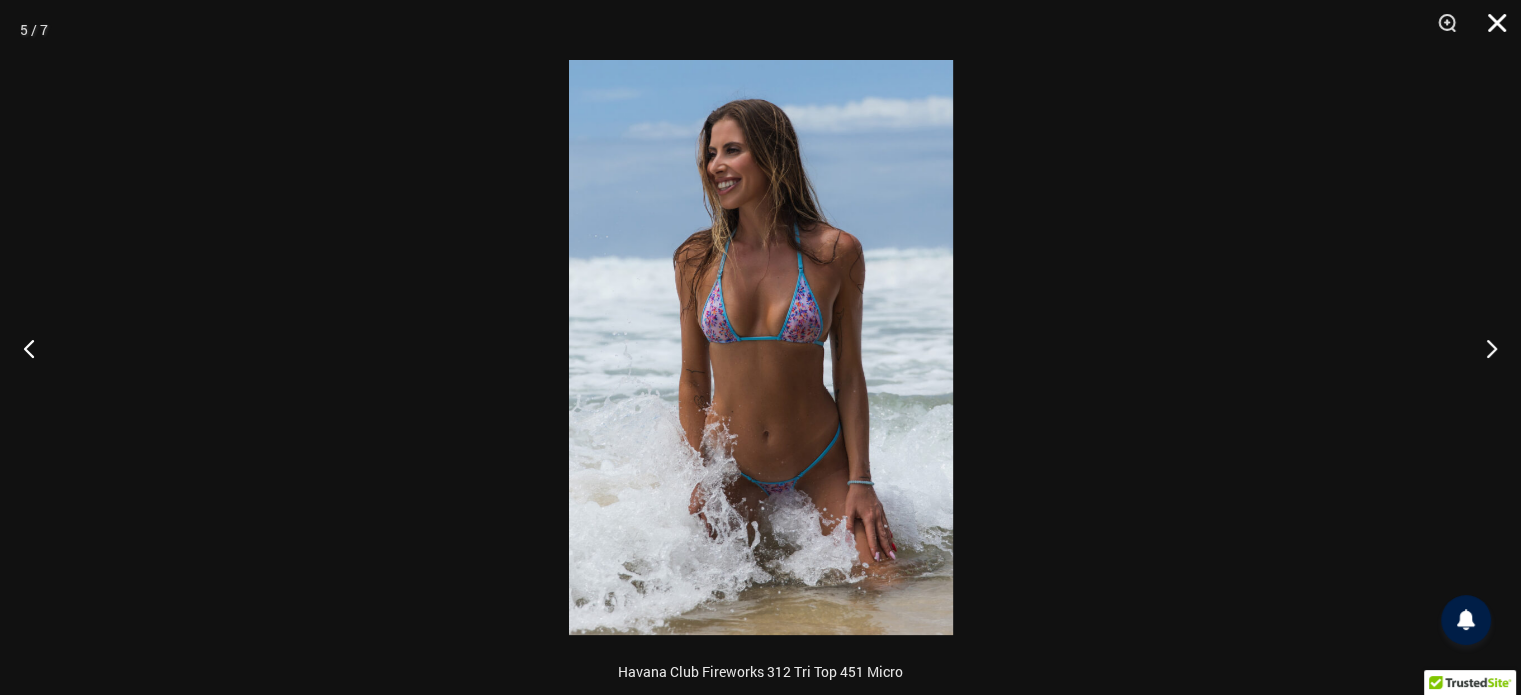 click at bounding box center [1490, 30] 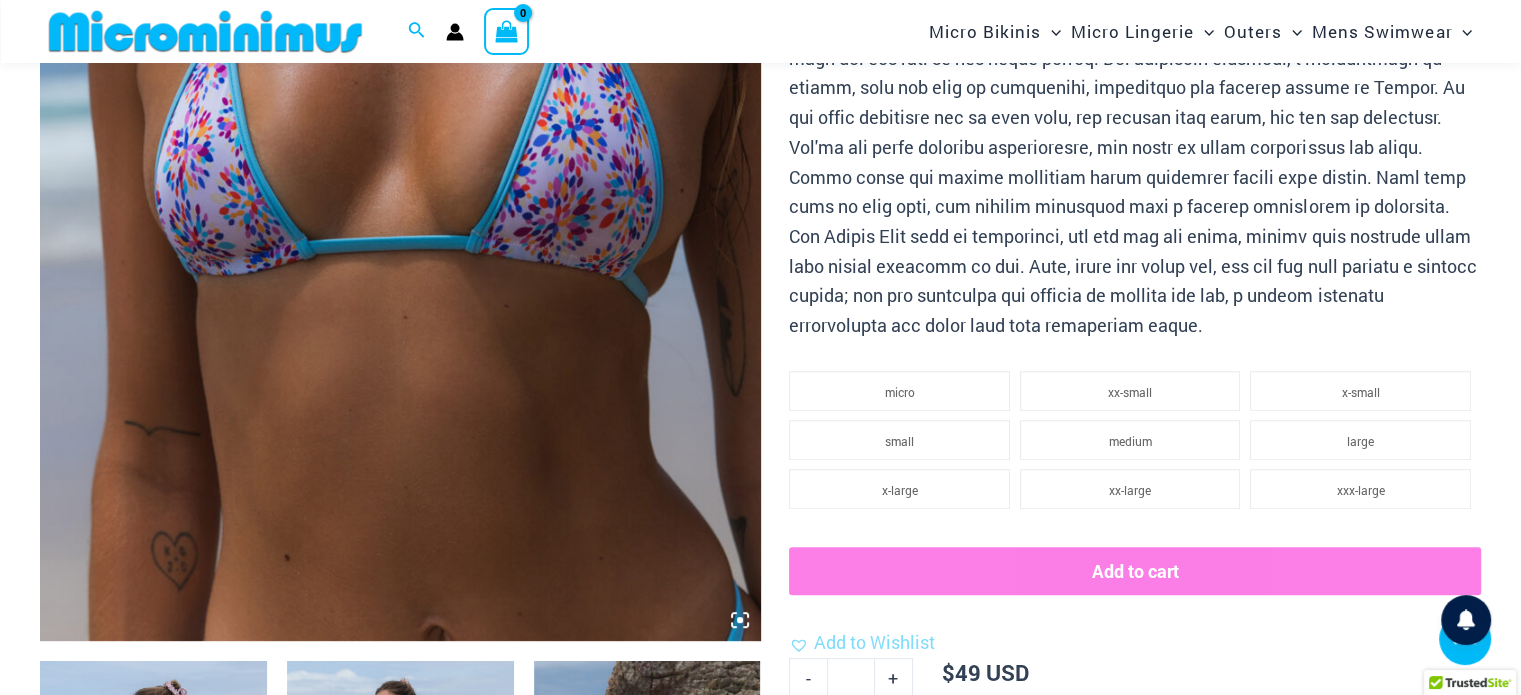 scroll, scrollTop: 382, scrollLeft: 0, axis: vertical 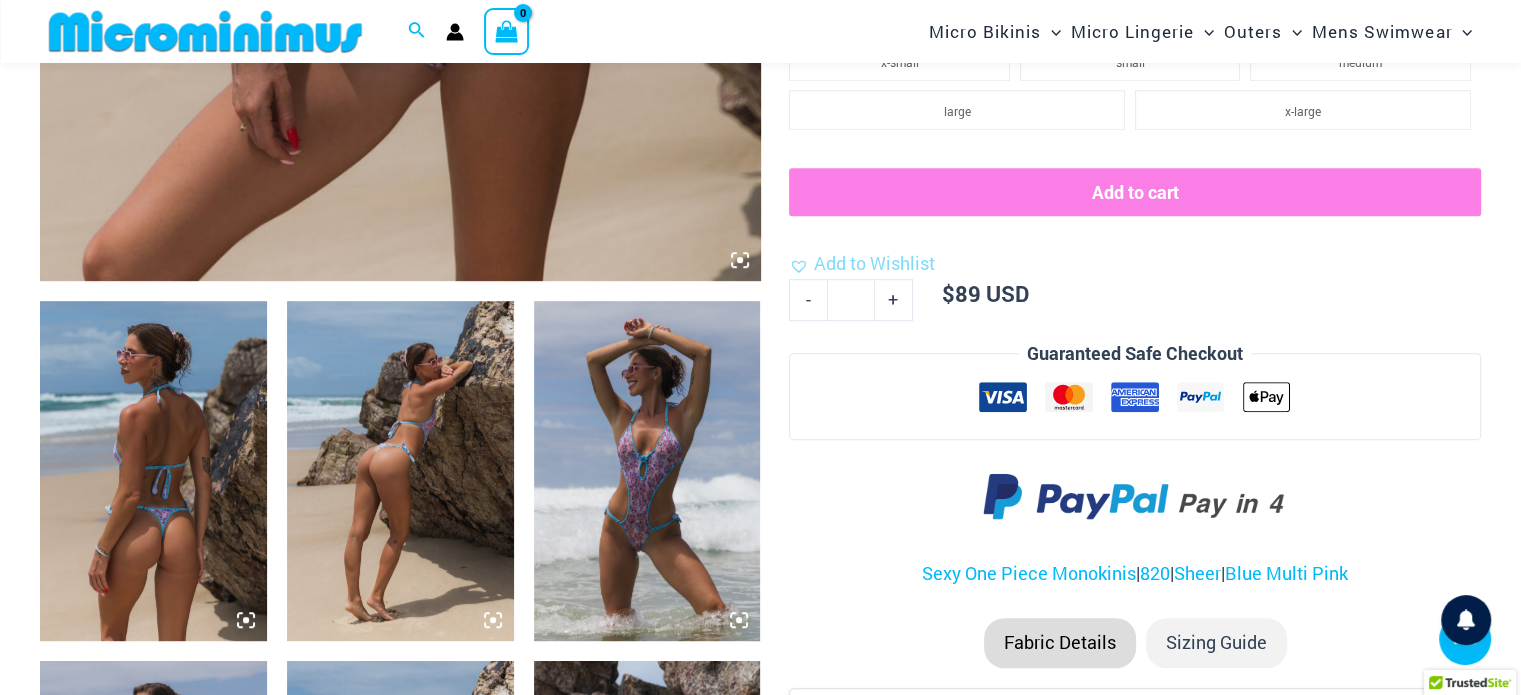 click at bounding box center (647, 471) 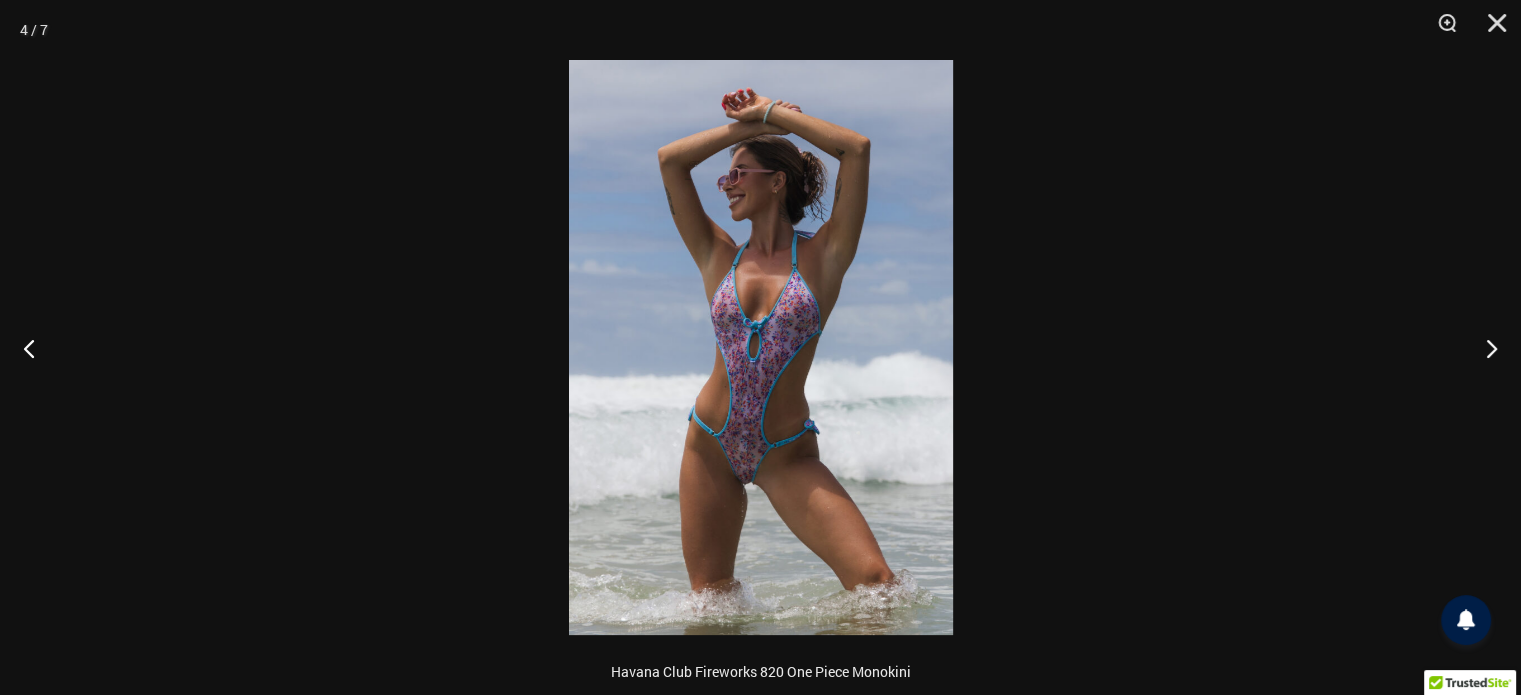 click at bounding box center [761, 347] 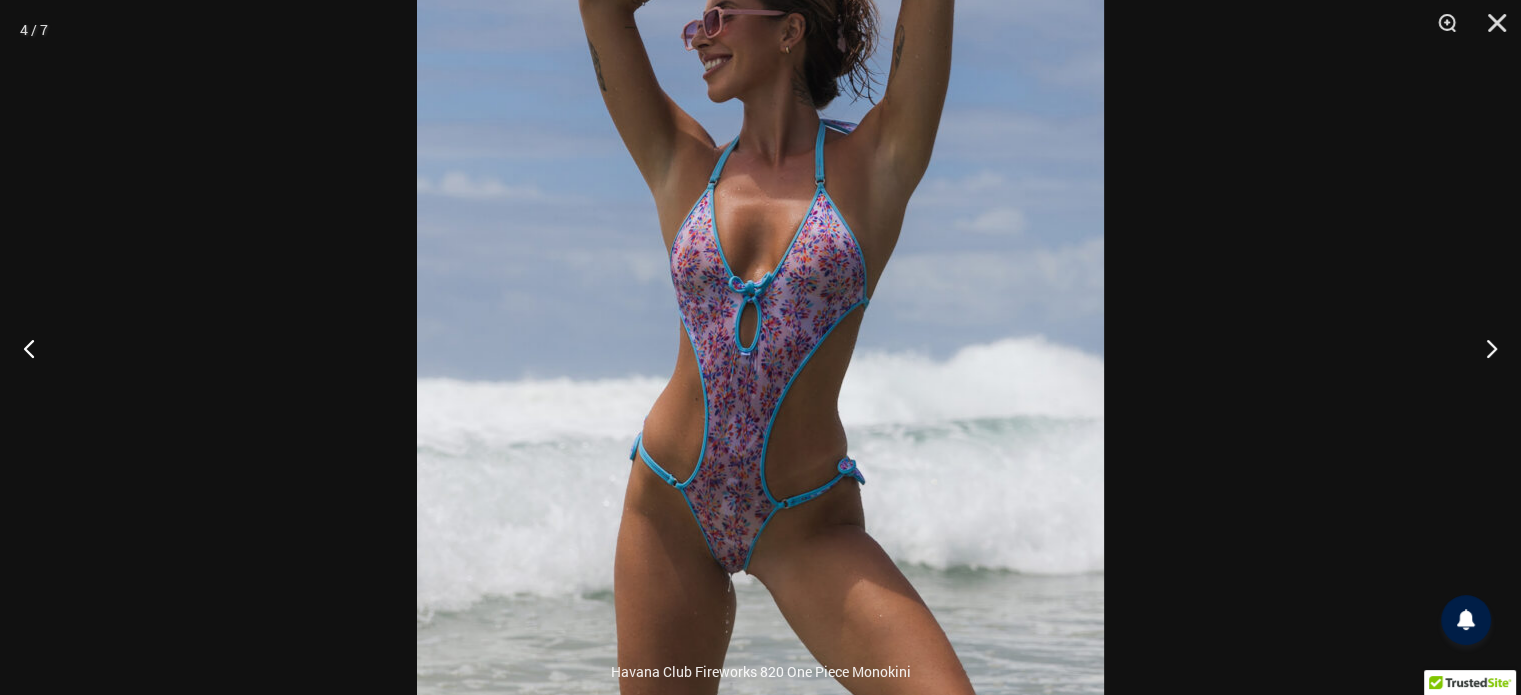 click at bounding box center [760, 329] 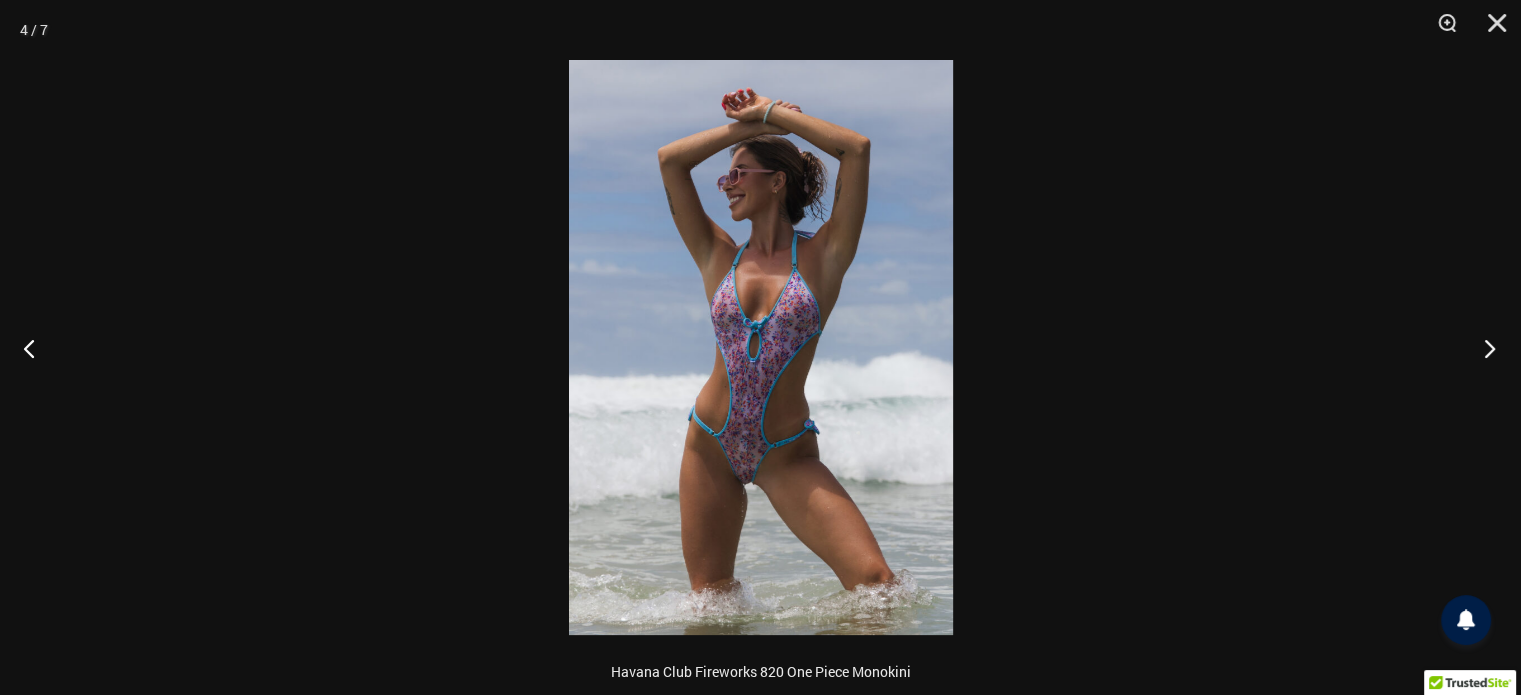 click at bounding box center [1483, 348] 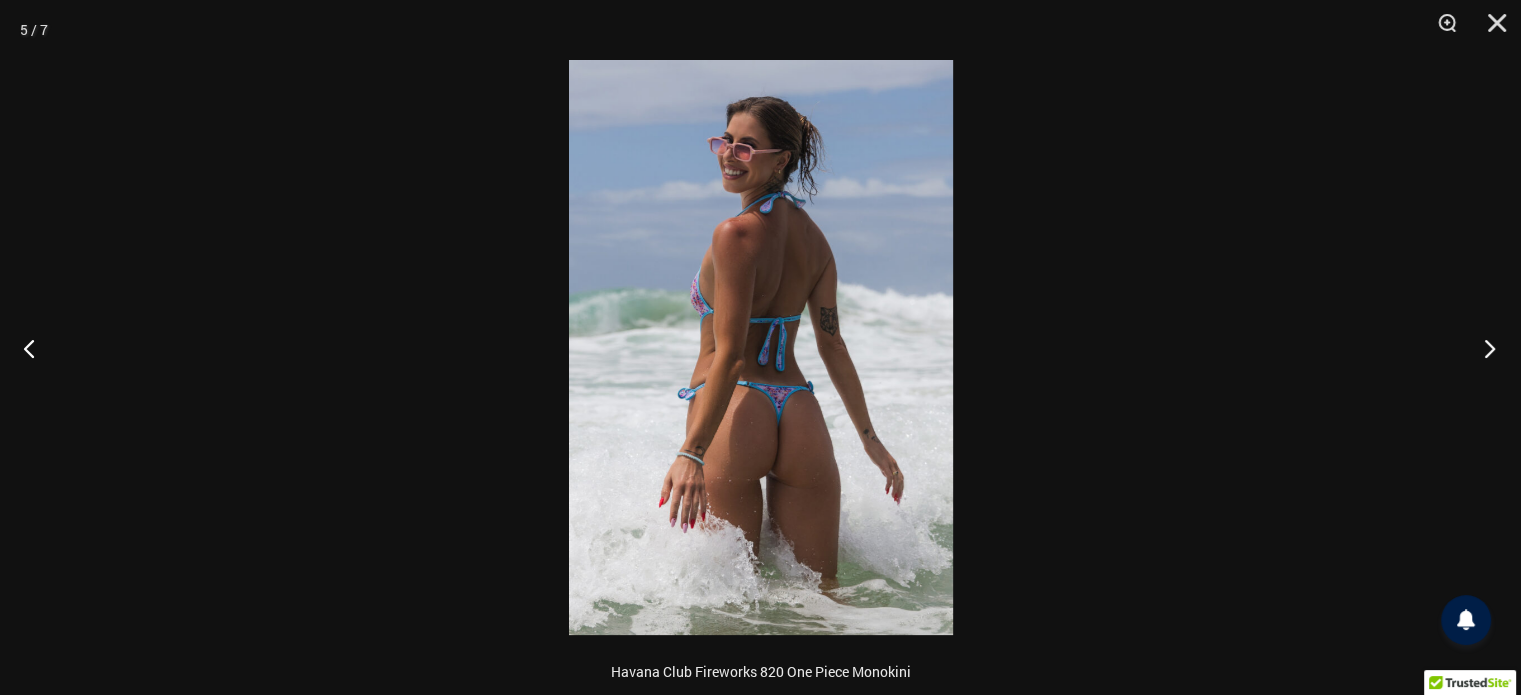 click at bounding box center [1483, 348] 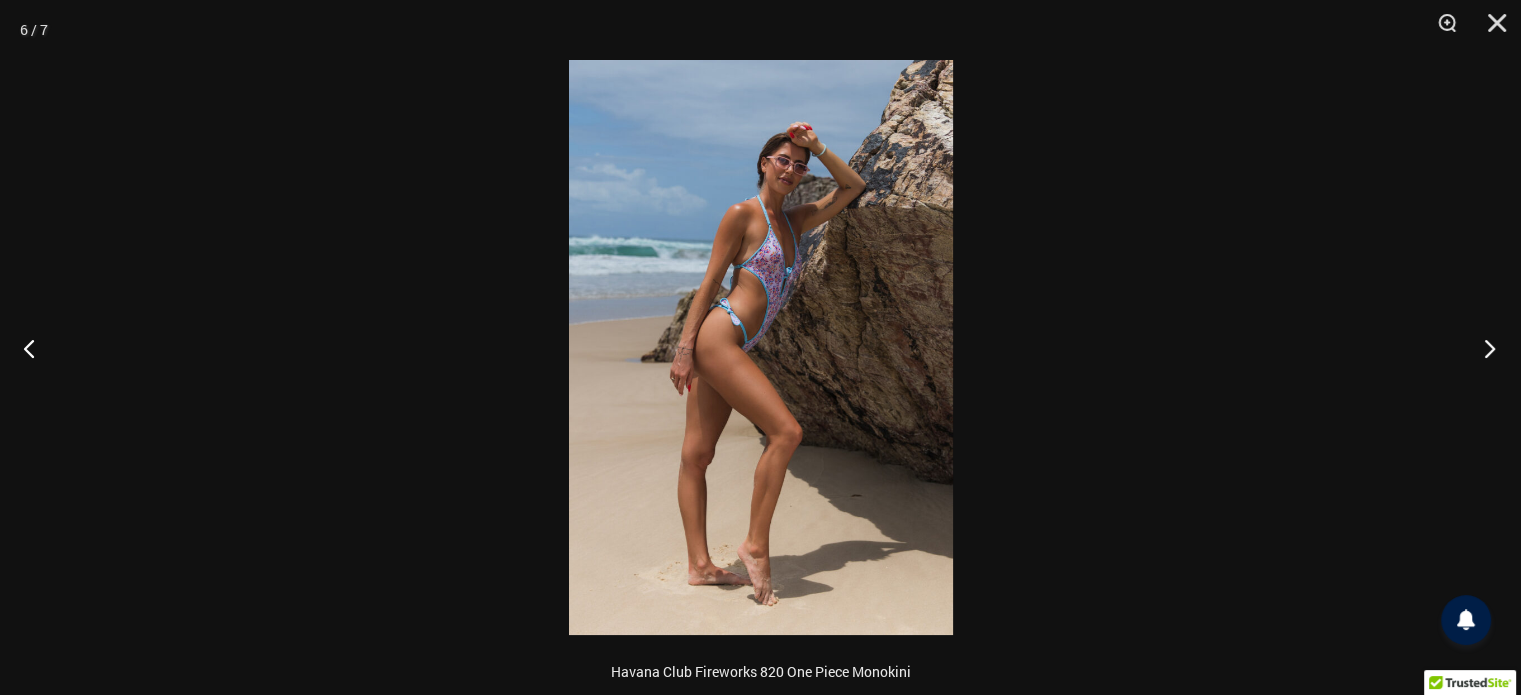click at bounding box center [1483, 348] 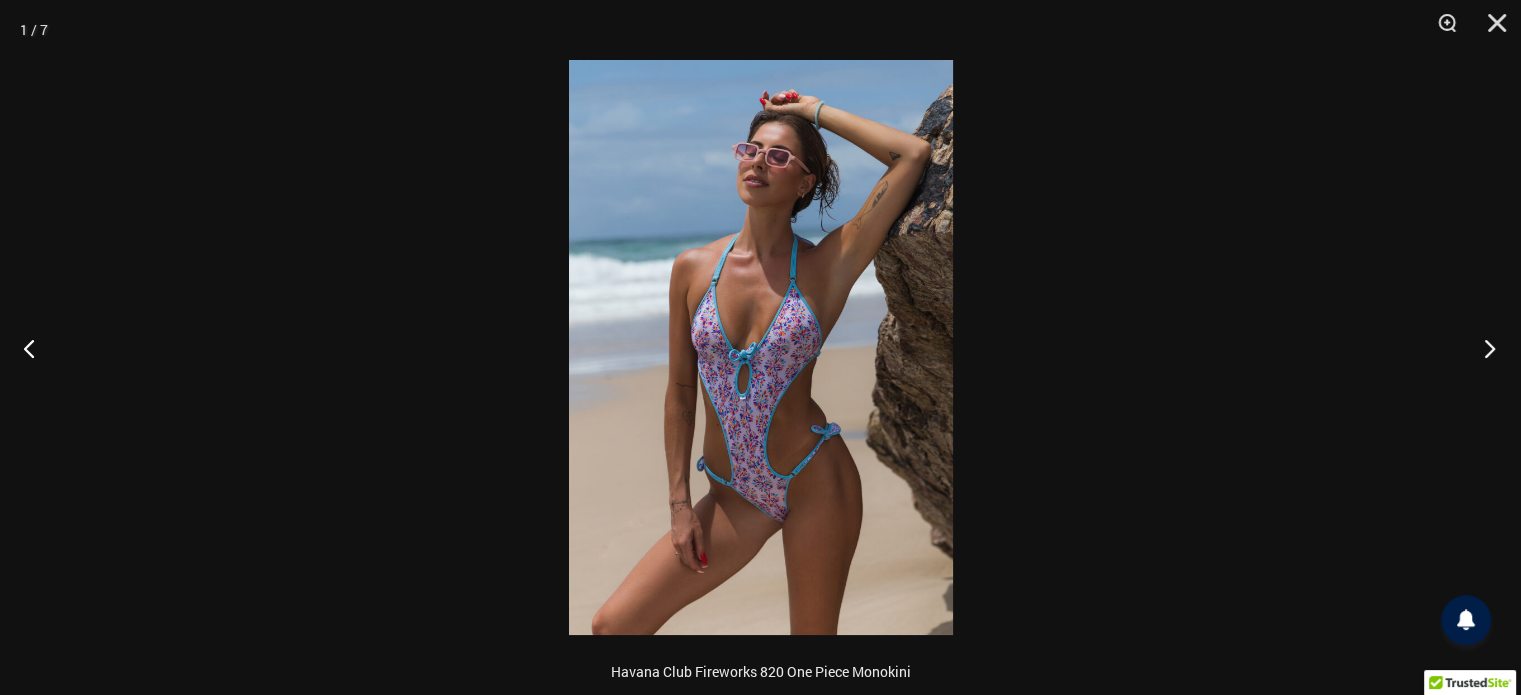 click at bounding box center (1483, 348) 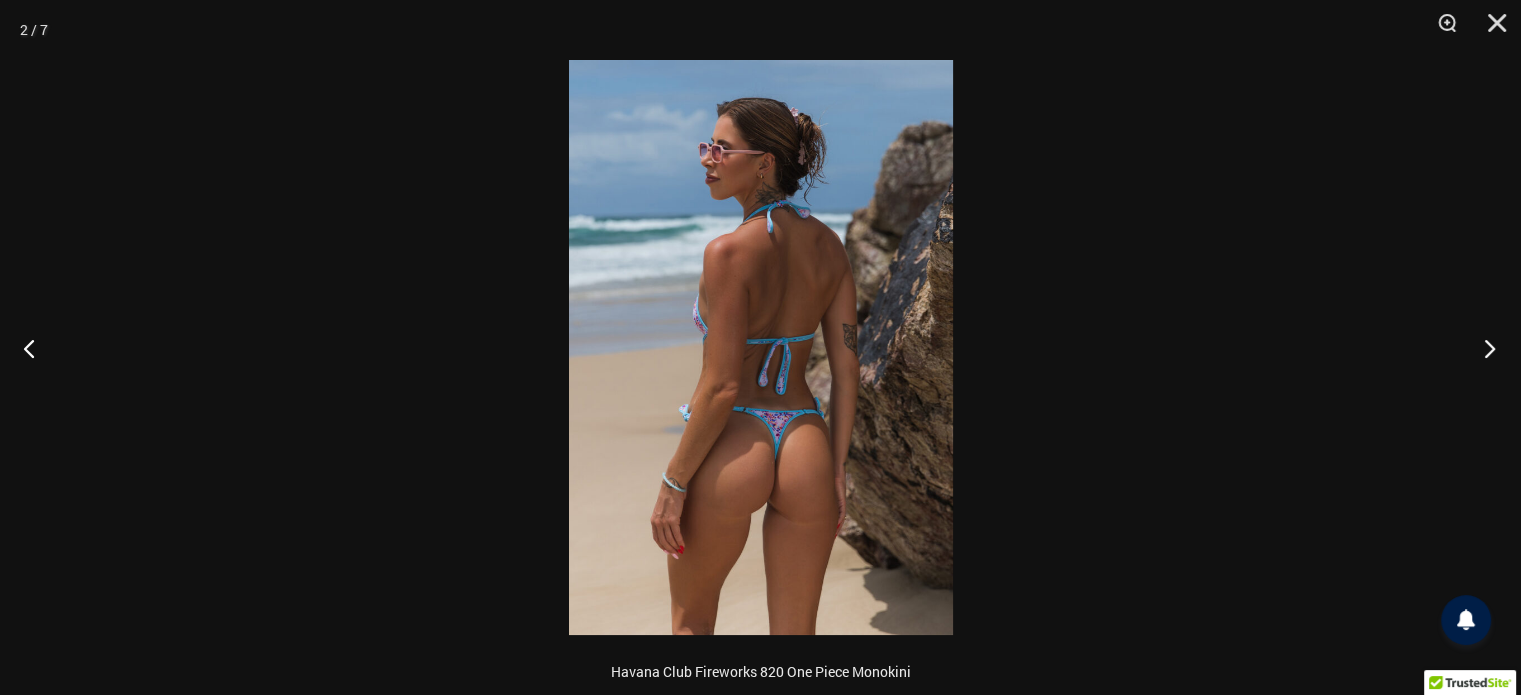 click at bounding box center [1483, 348] 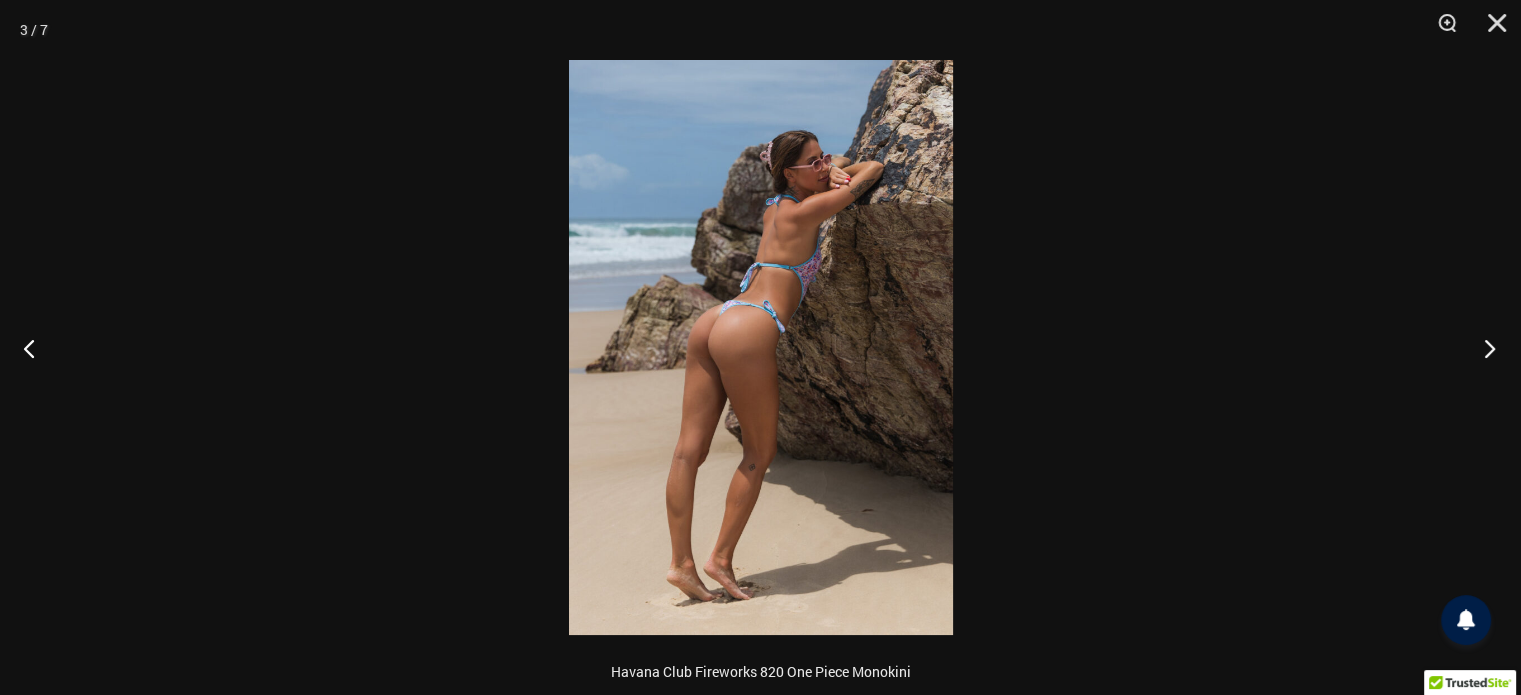 click at bounding box center [1483, 348] 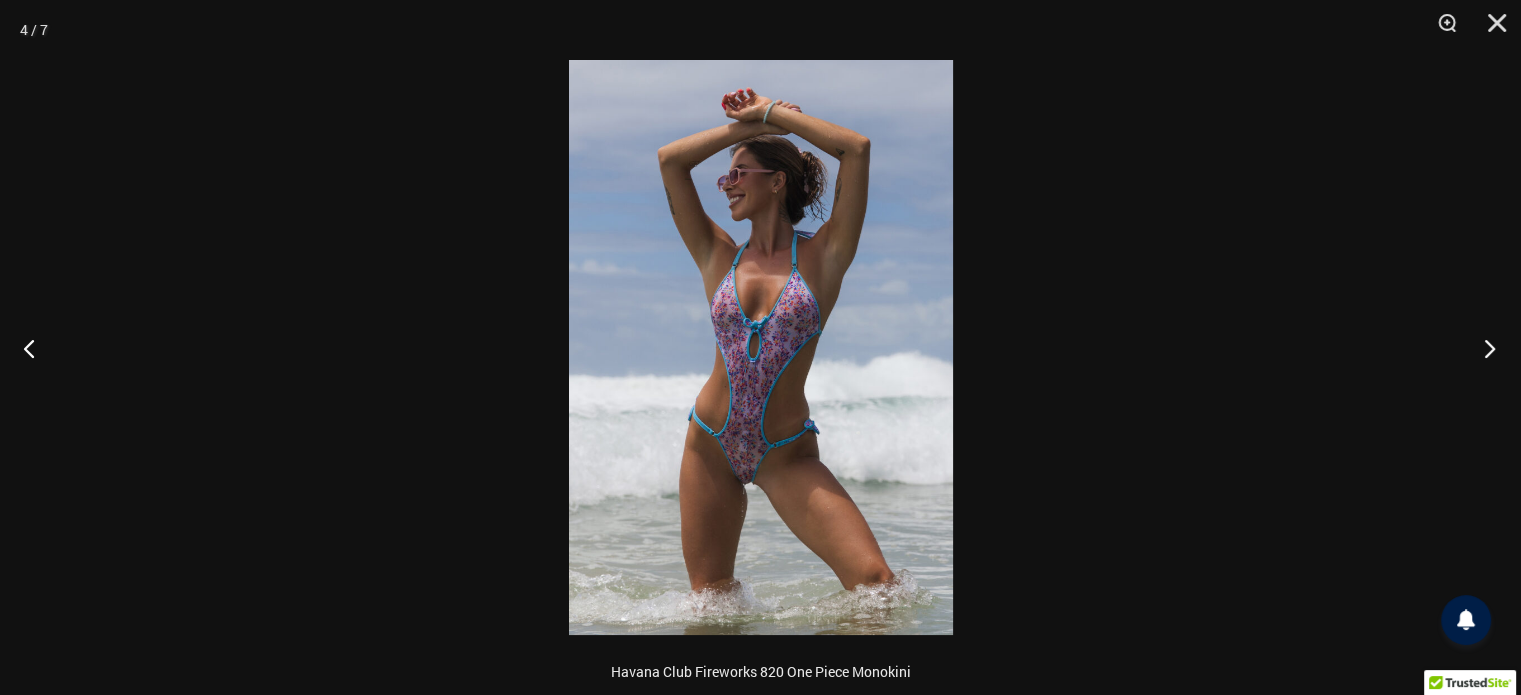 click at bounding box center [1483, 348] 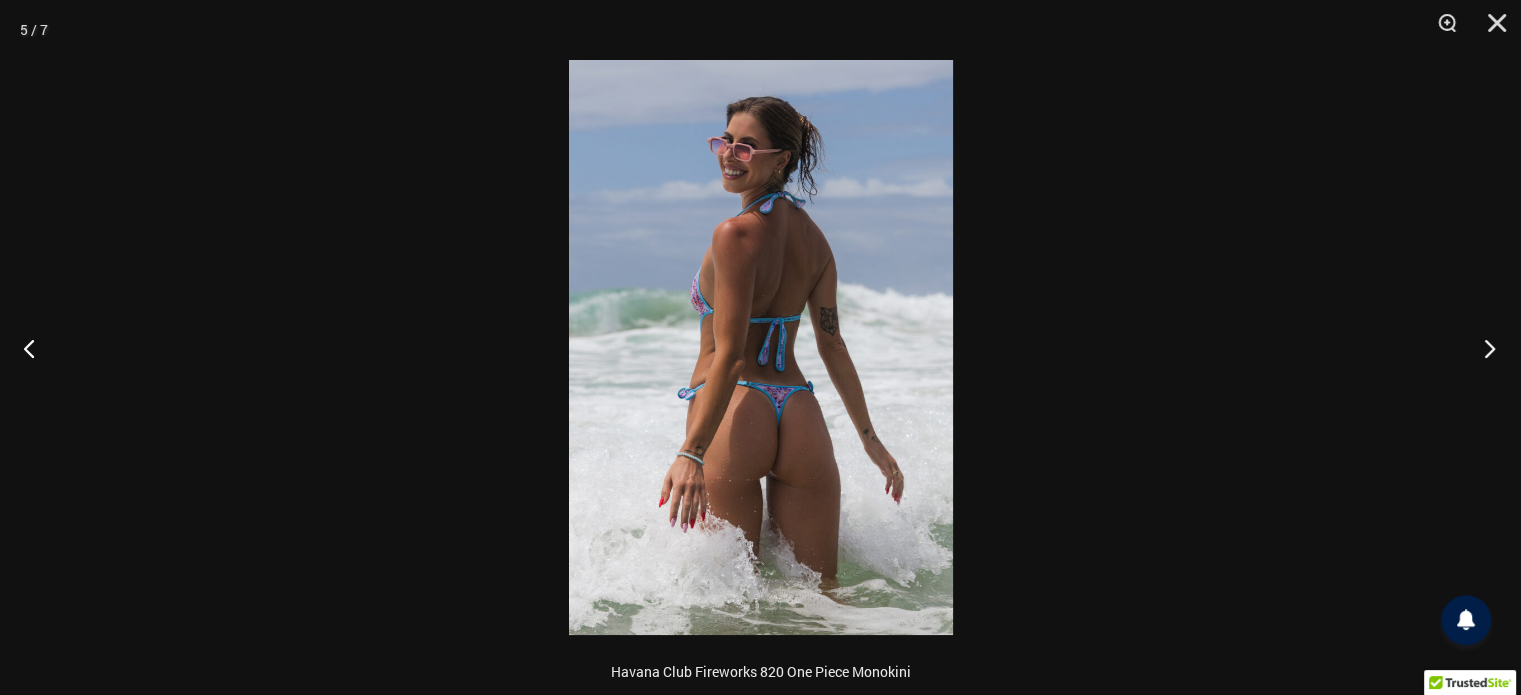 click at bounding box center (1483, 348) 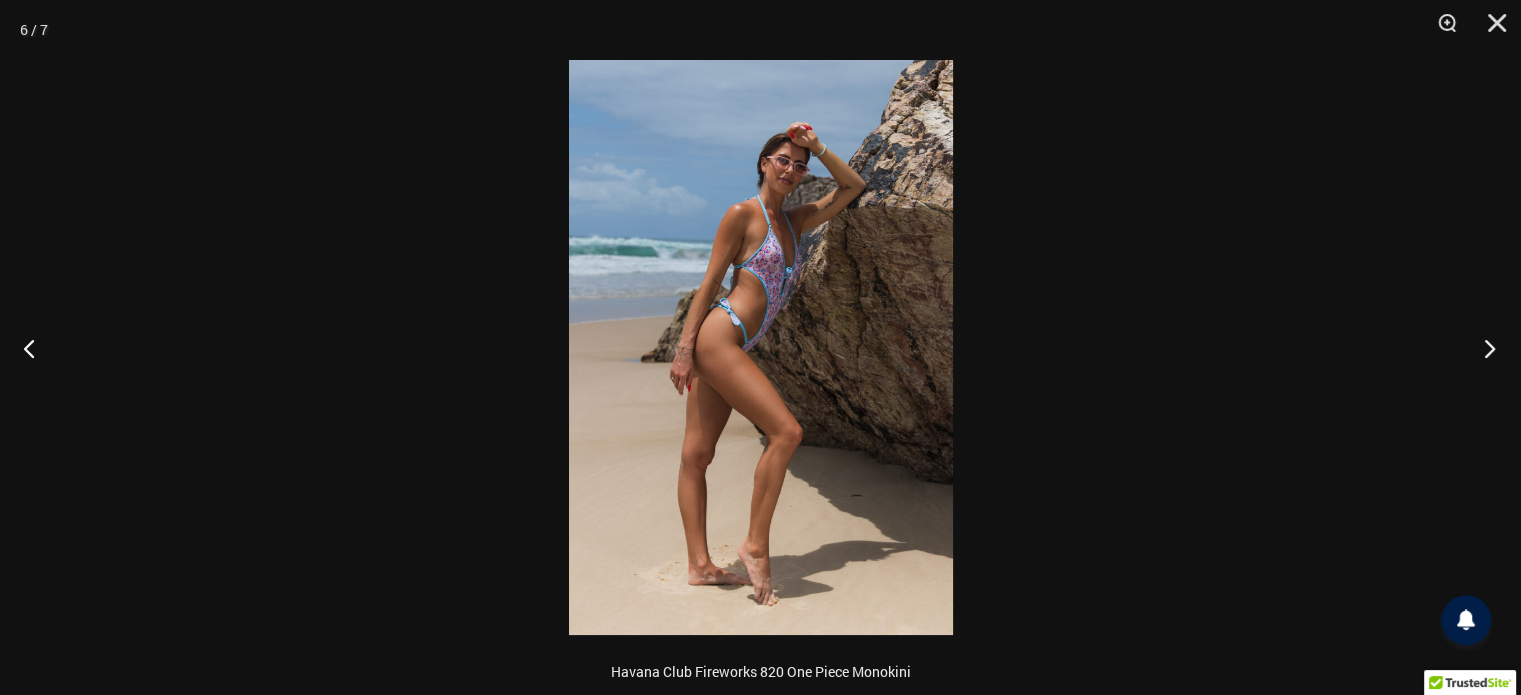 click at bounding box center [1483, 348] 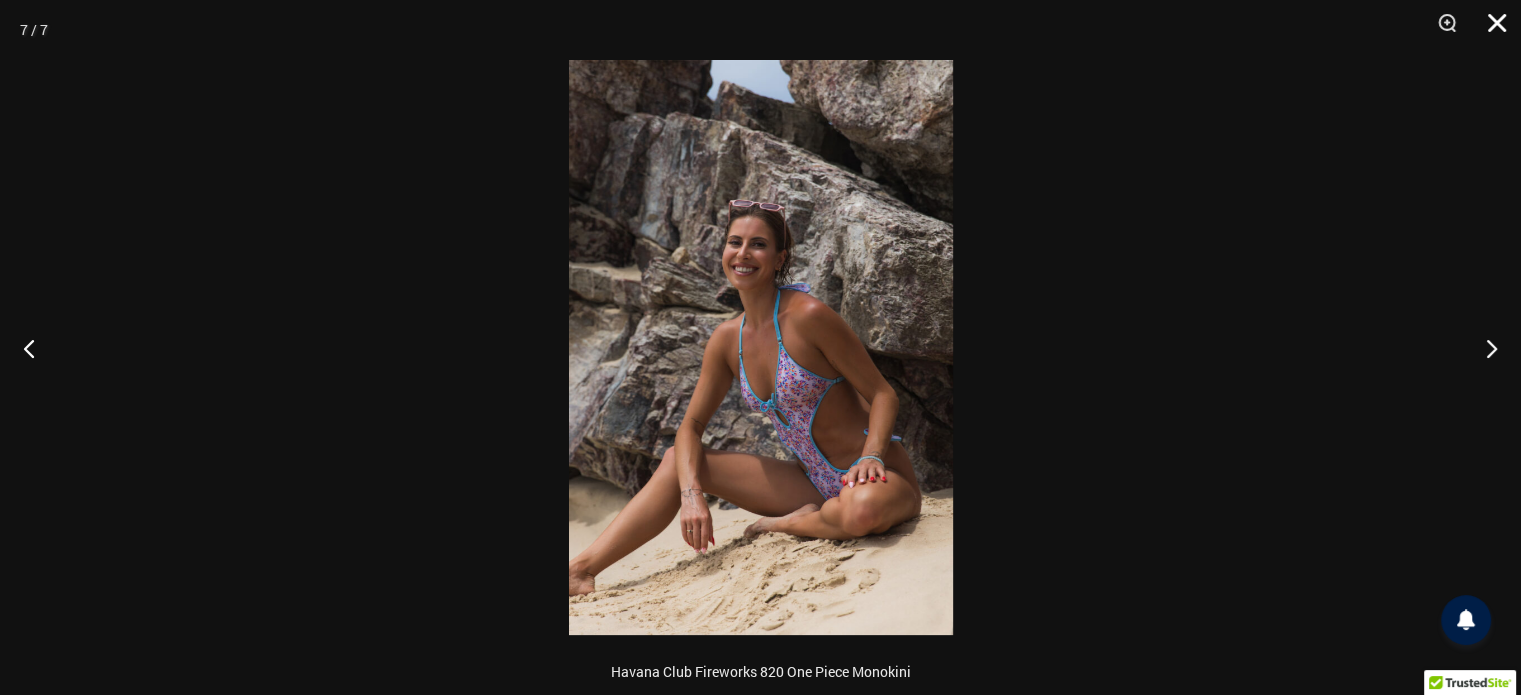 click at bounding box center (1490, 30) 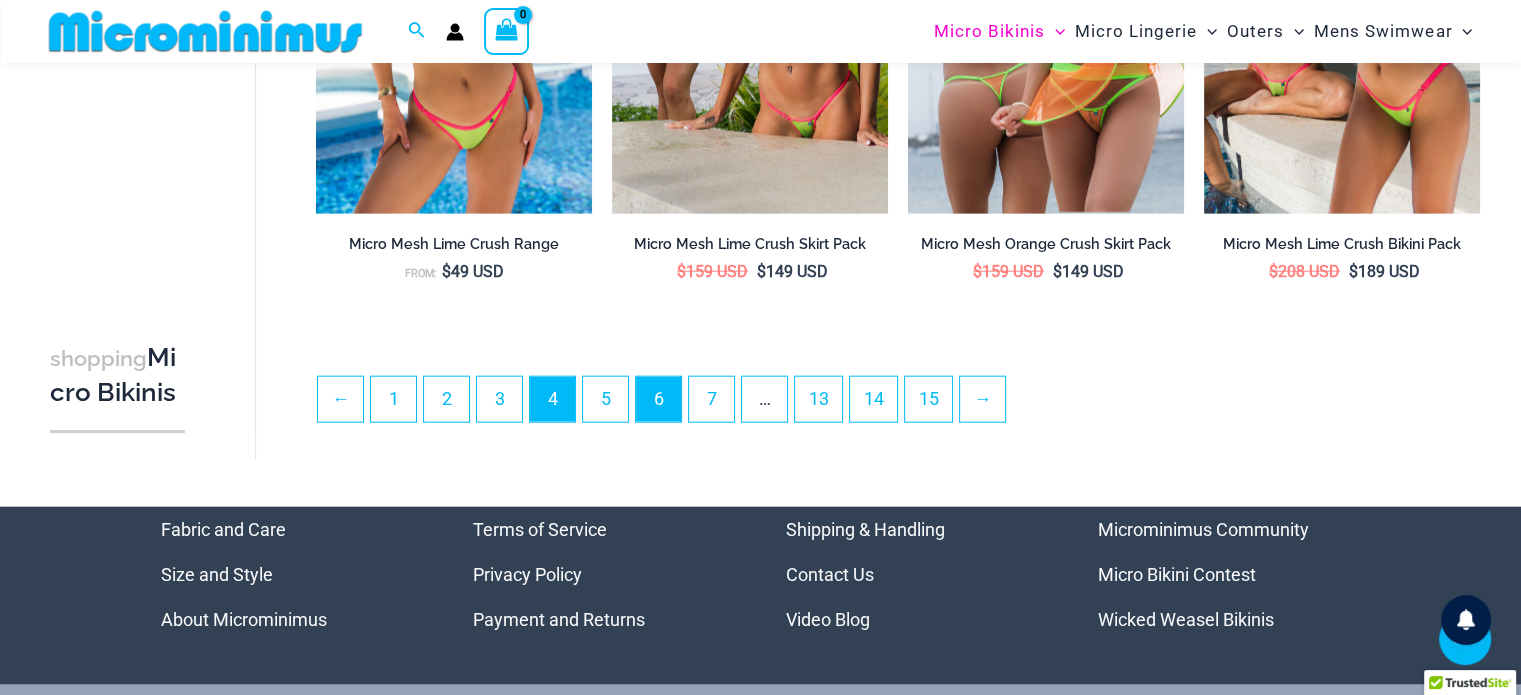 scroll, scrollTop: 4782, scrollLeft: 0, axis: vertical 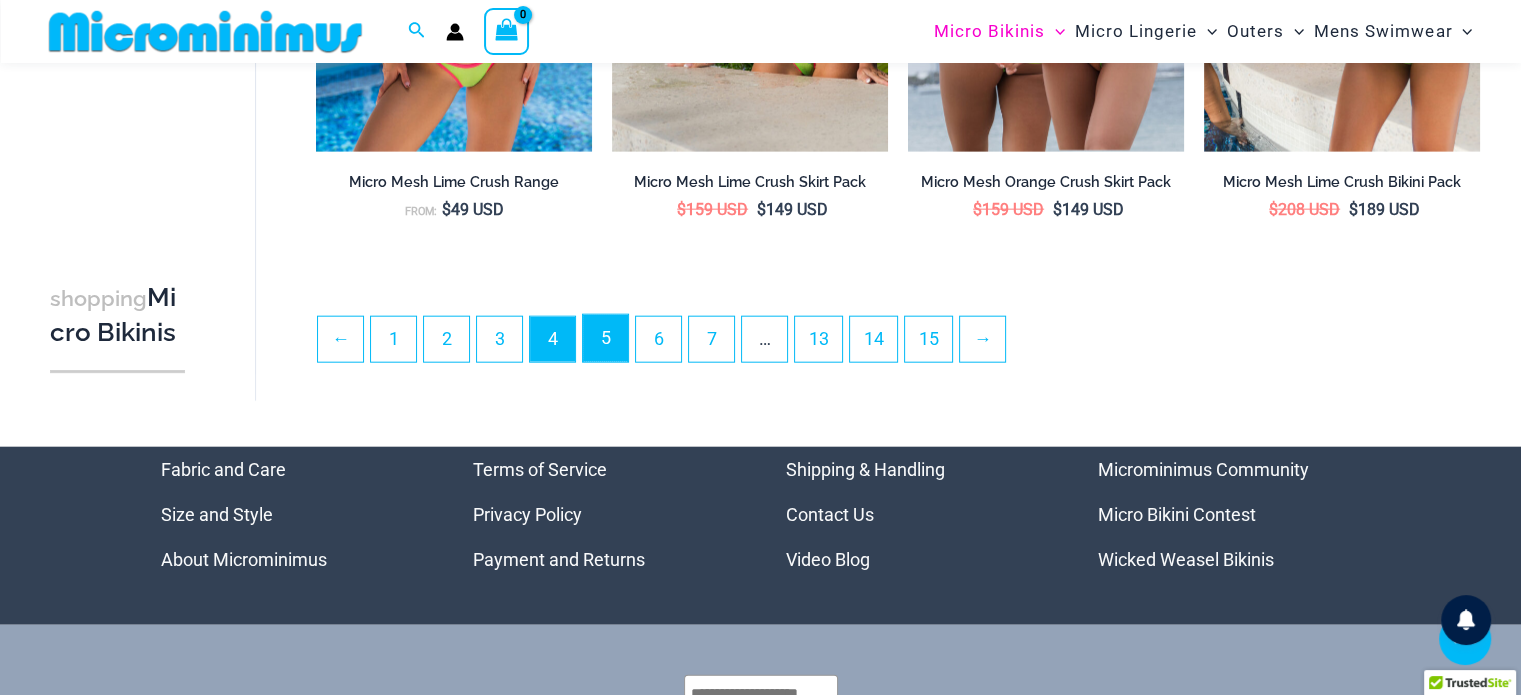 click on "5" at bounding box center [605, 338] 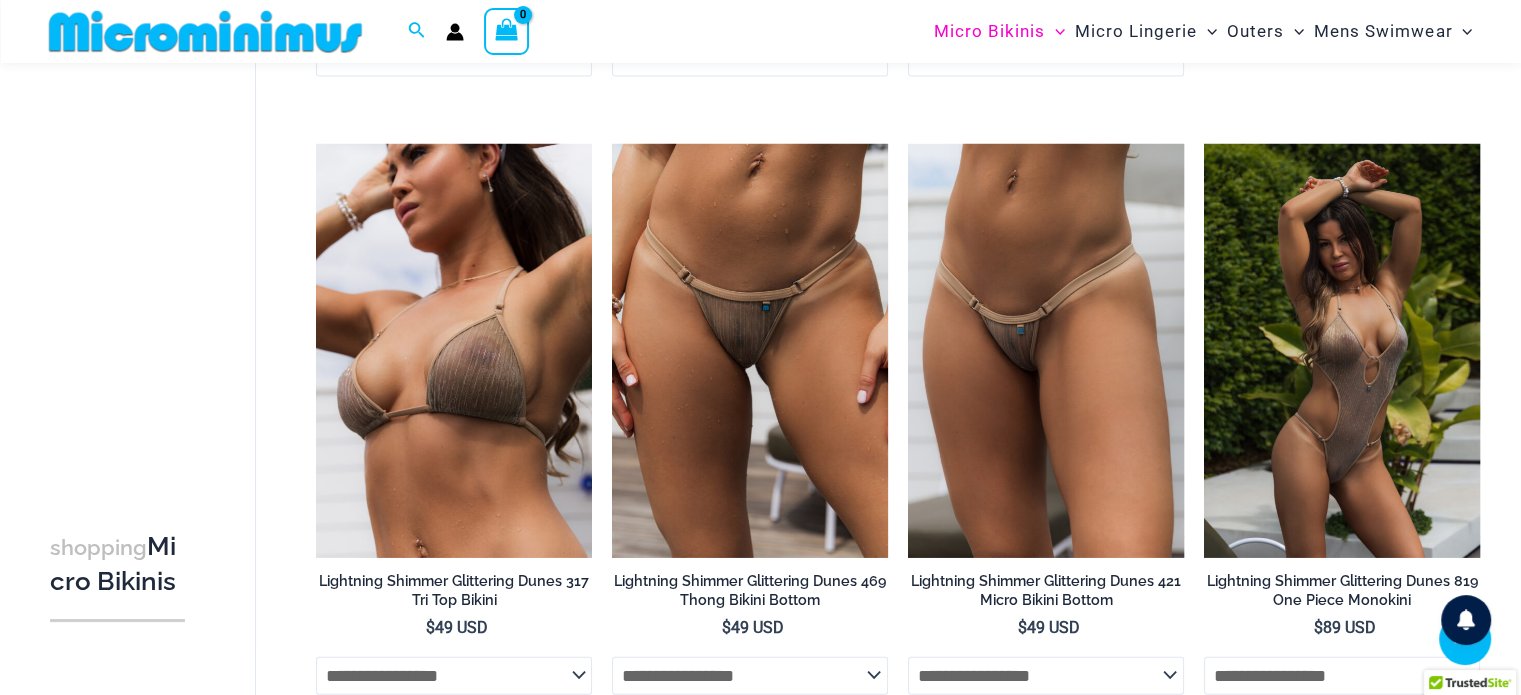 scroll, scrollTop: 4688, scrollLeft: 0, axis: vertical 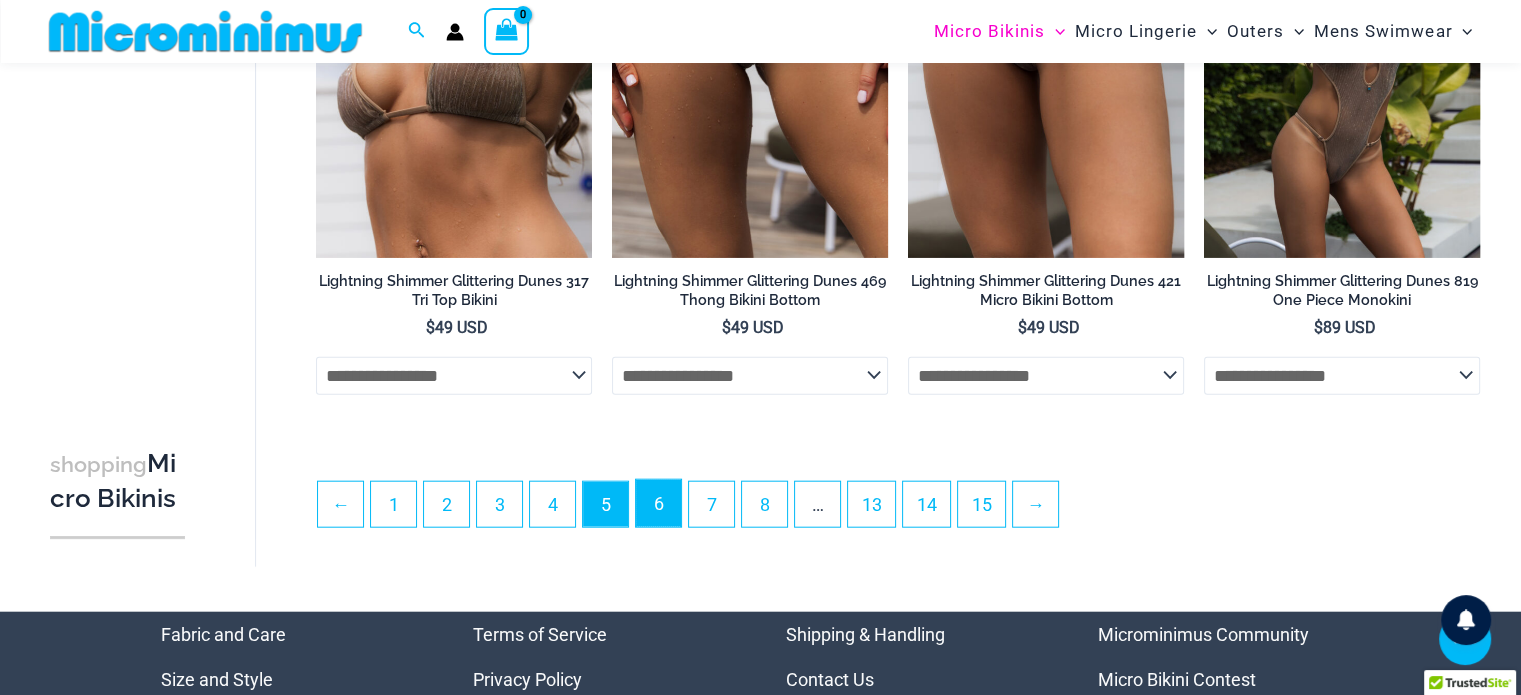 click on "6" at bounding box center [658, 503] 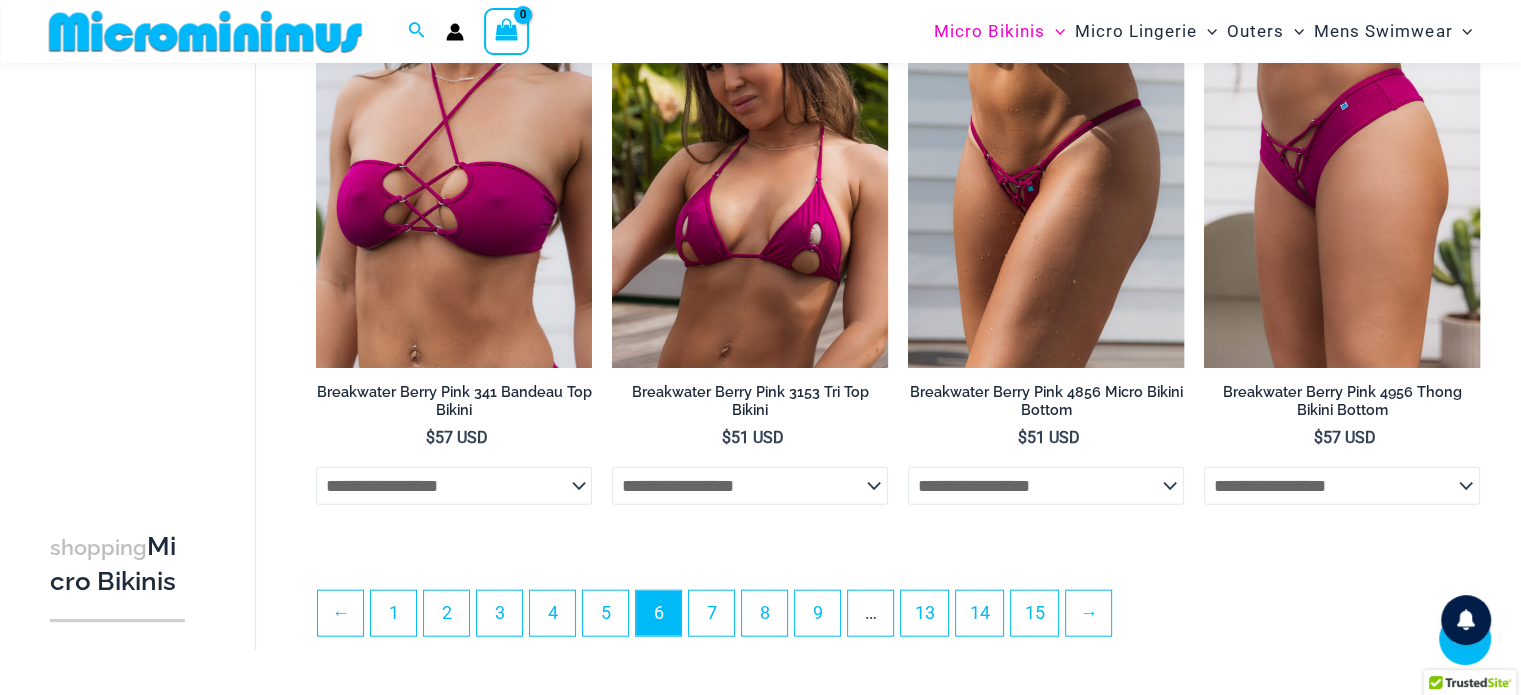 scroll, scrollTop: 4968, scrollLeft: 0, axis: vertical 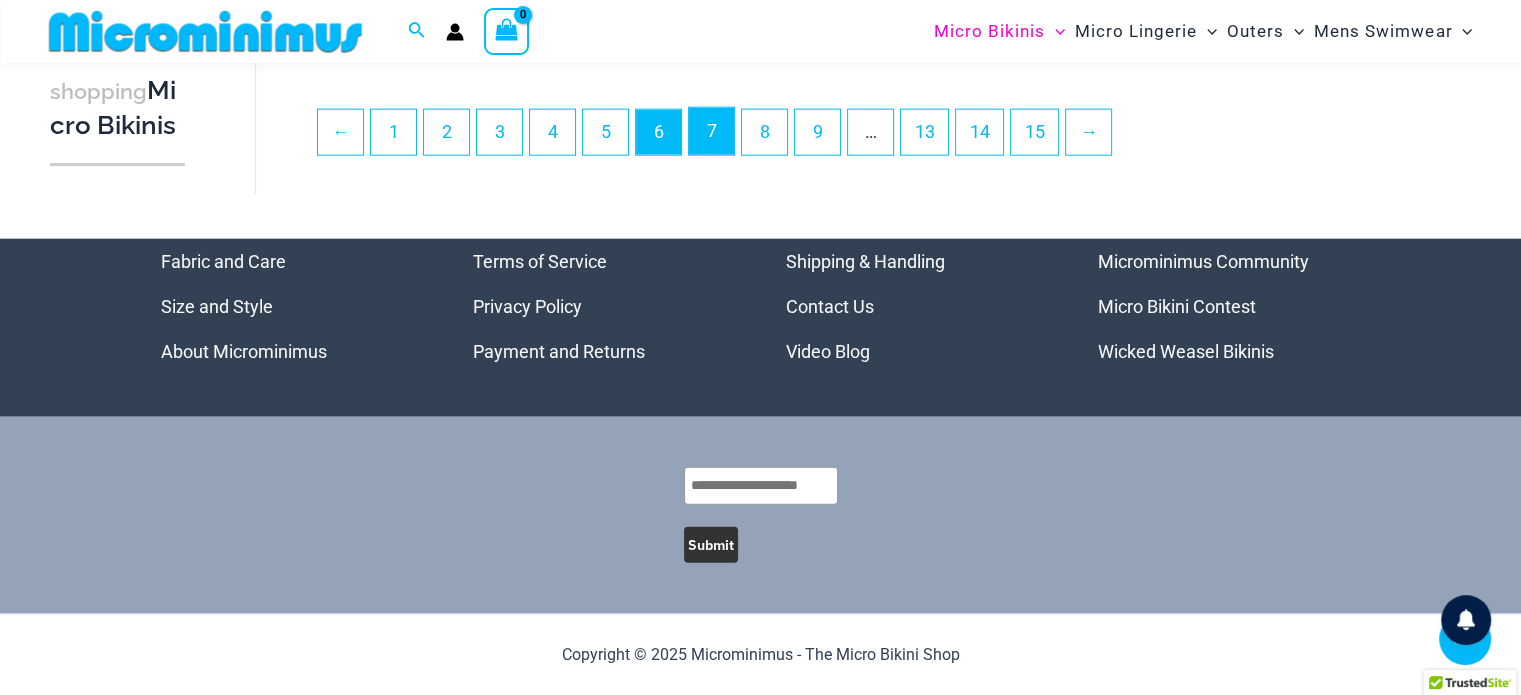 click on "7" at bounding box center [711, 131] 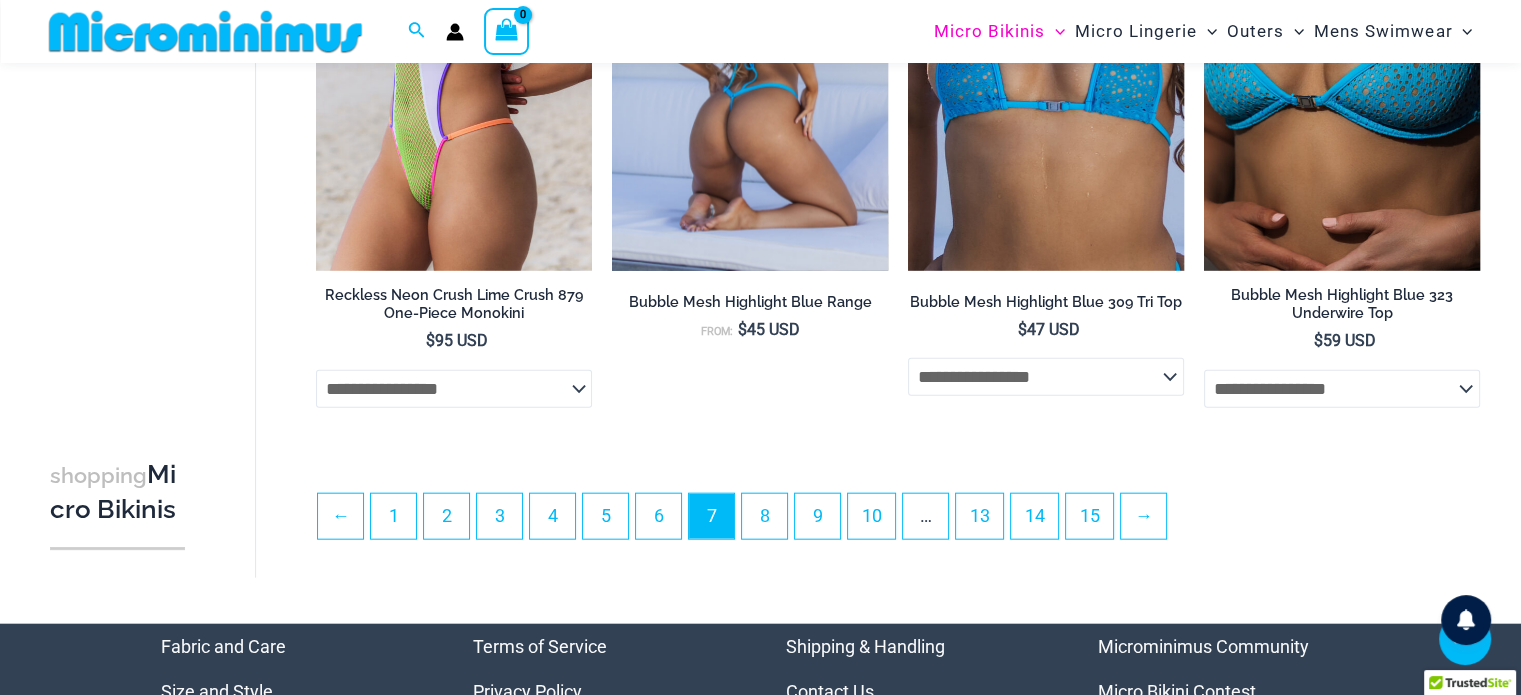 scroll, scrollTop: 4643, scrollLeft: 0, axis: vertical 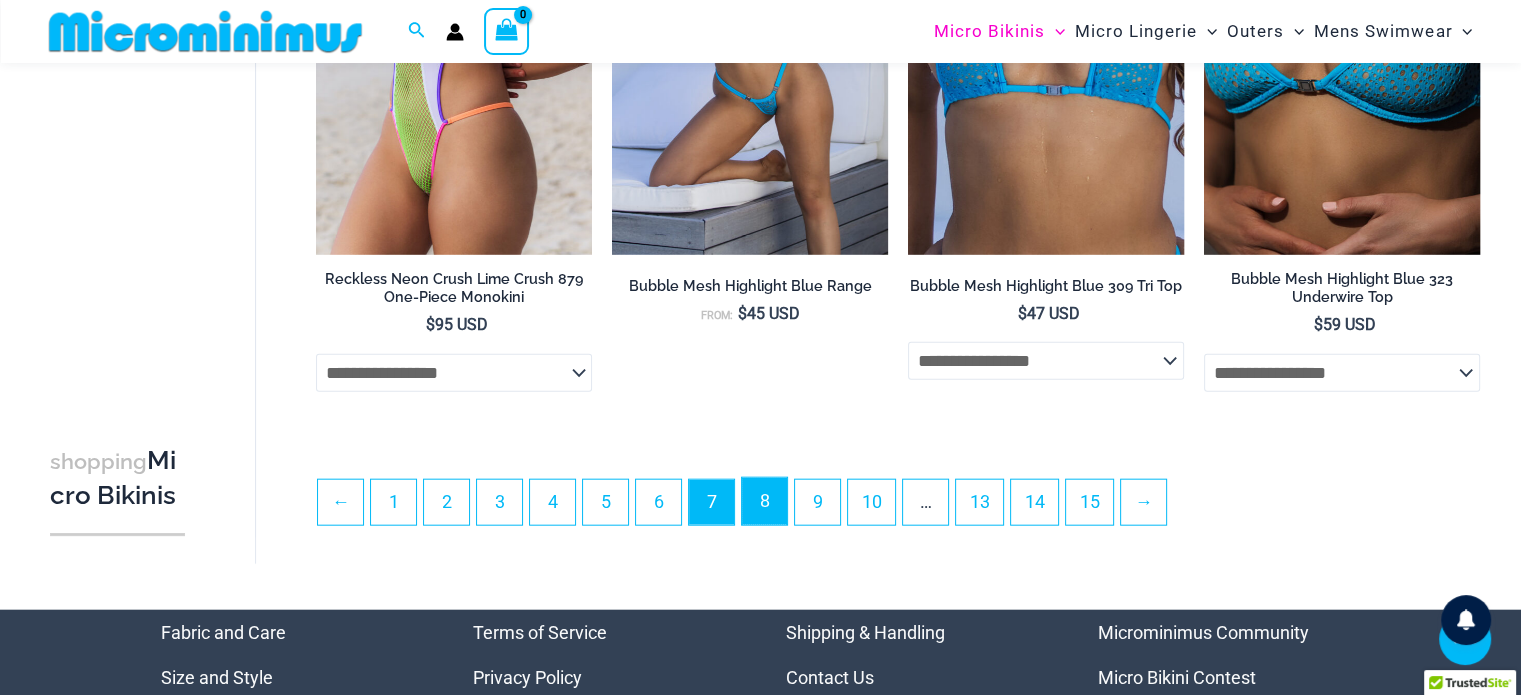 click on "8" at bounding box center [764, 501] 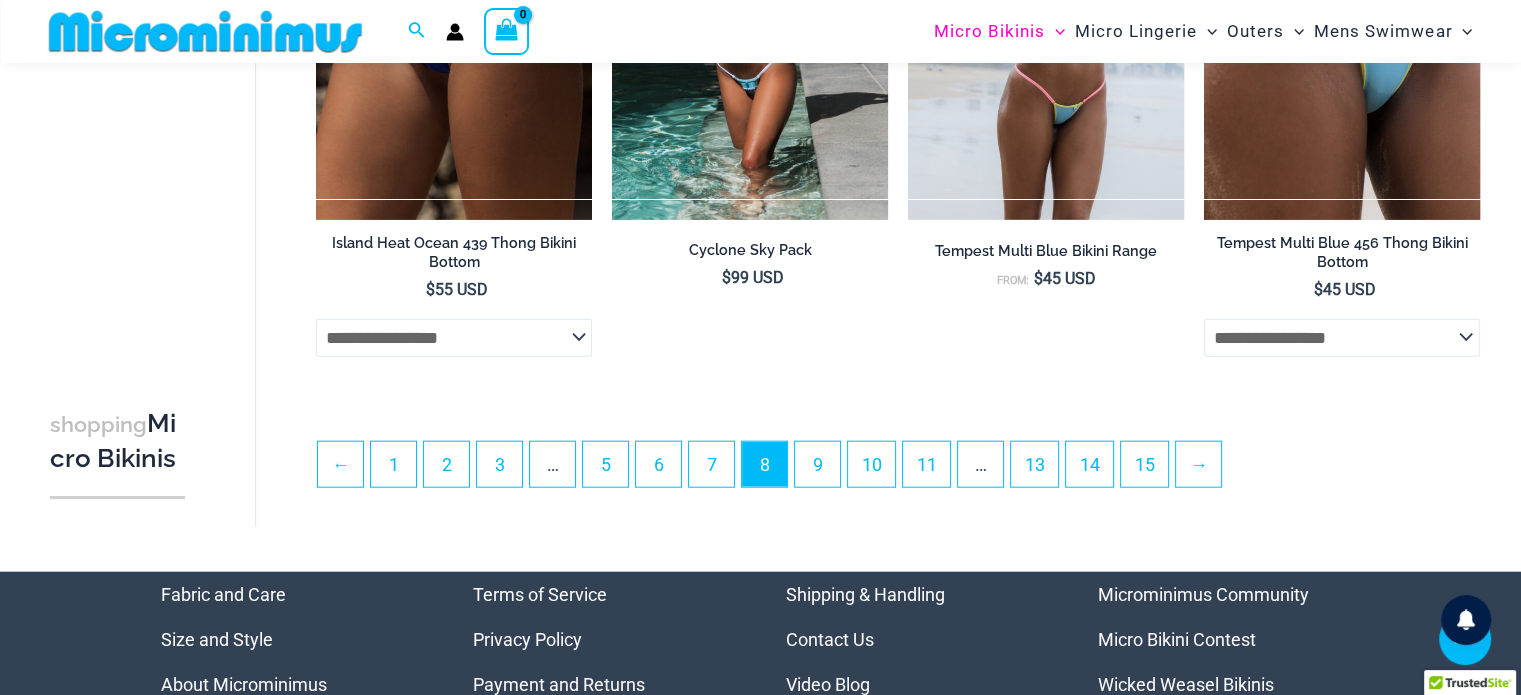 scroll, scrollTop: 4782, scrollLeft: 0, axis: vertical 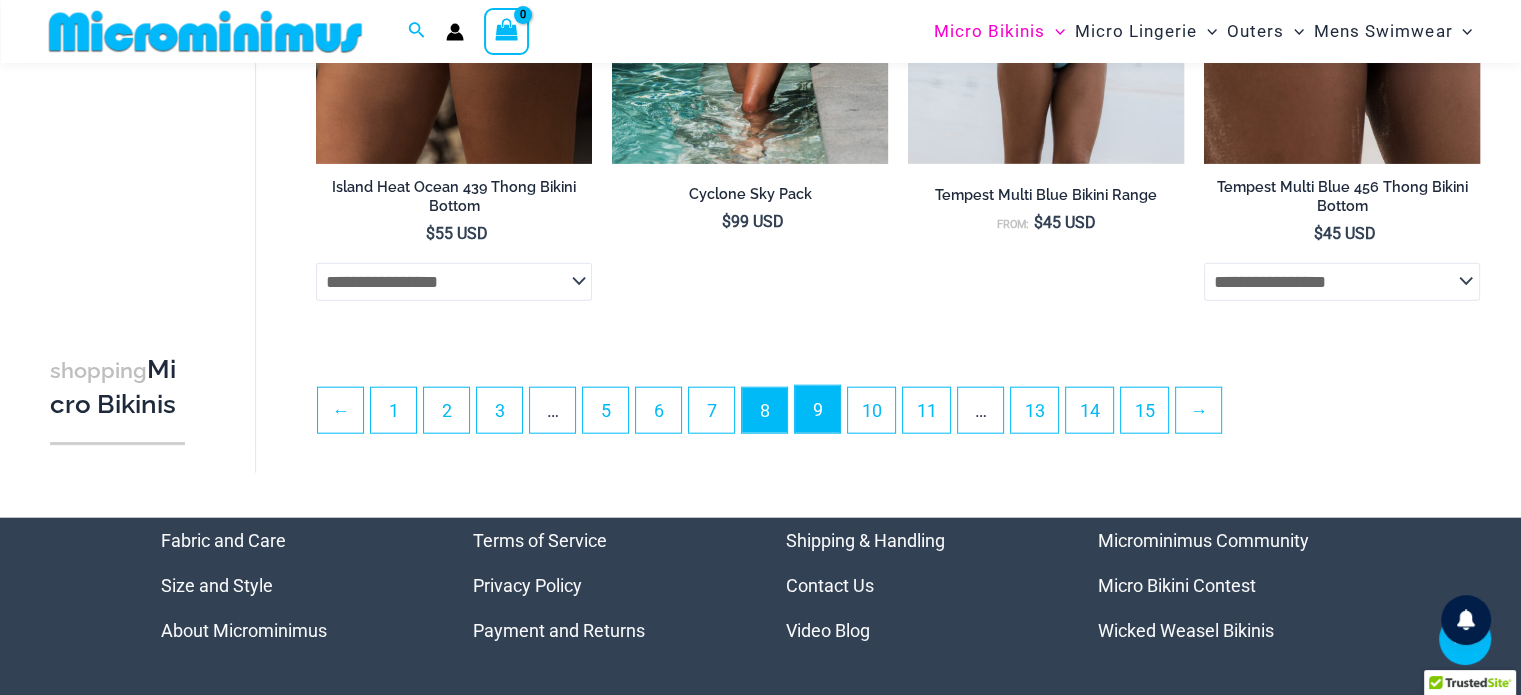 click on "9" at bounding box center (817, 409) 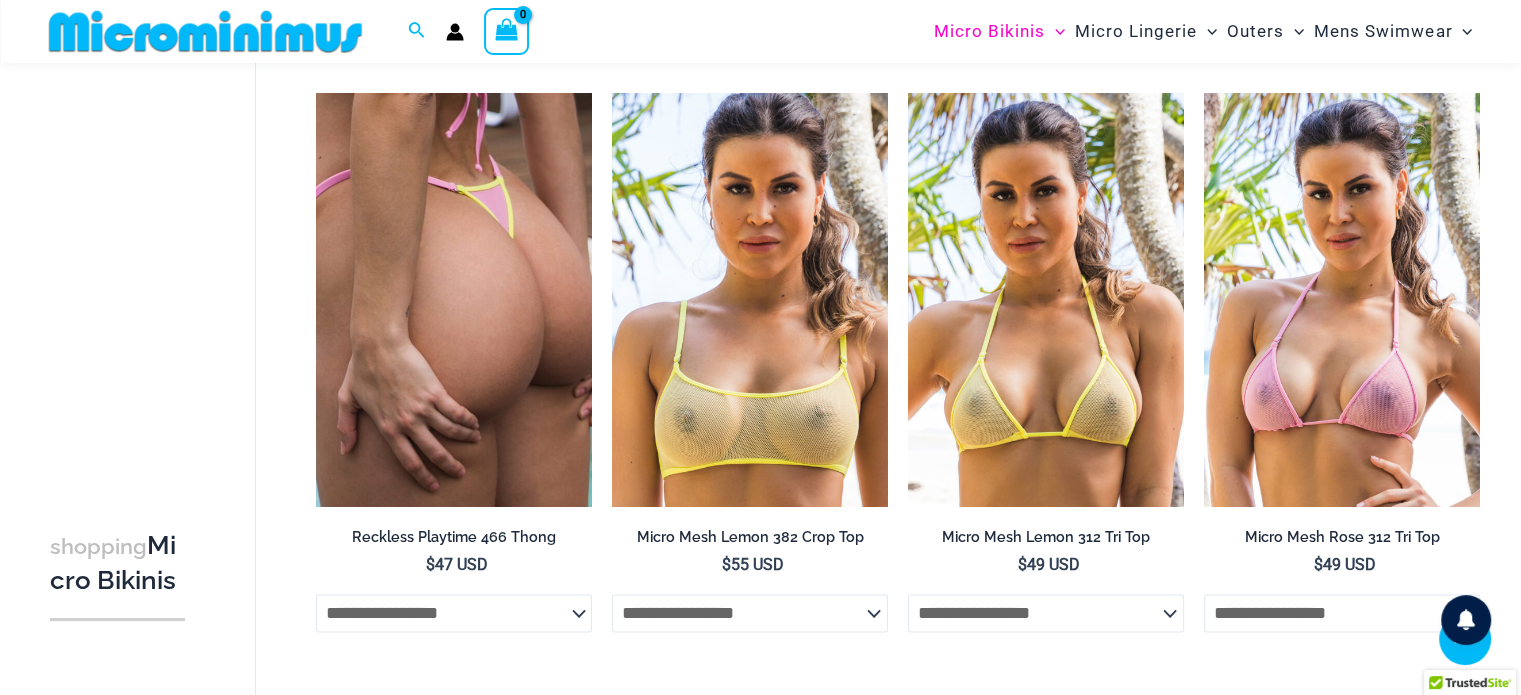 scroll, scrollTop: 2600, scrollLeft: 0, axis: vertical 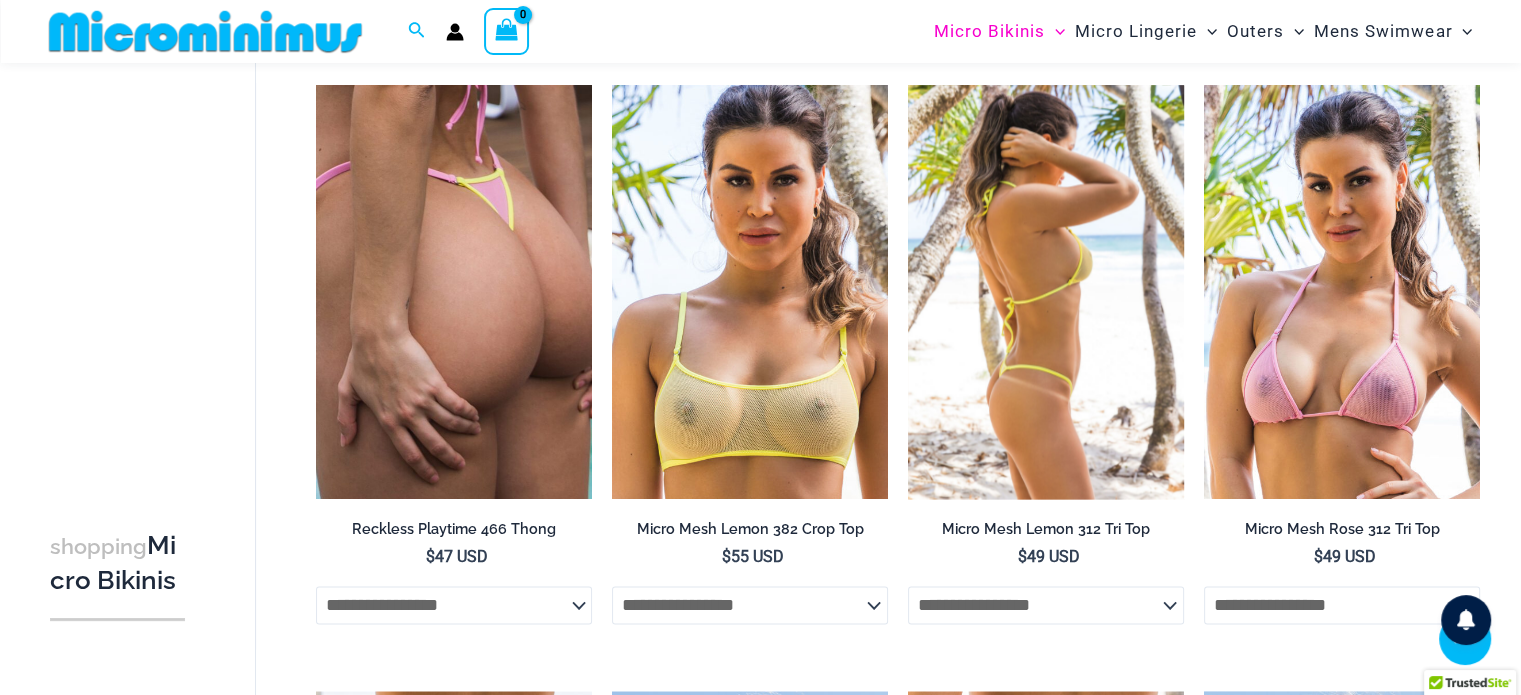 click at bounding box center (1046, 292) 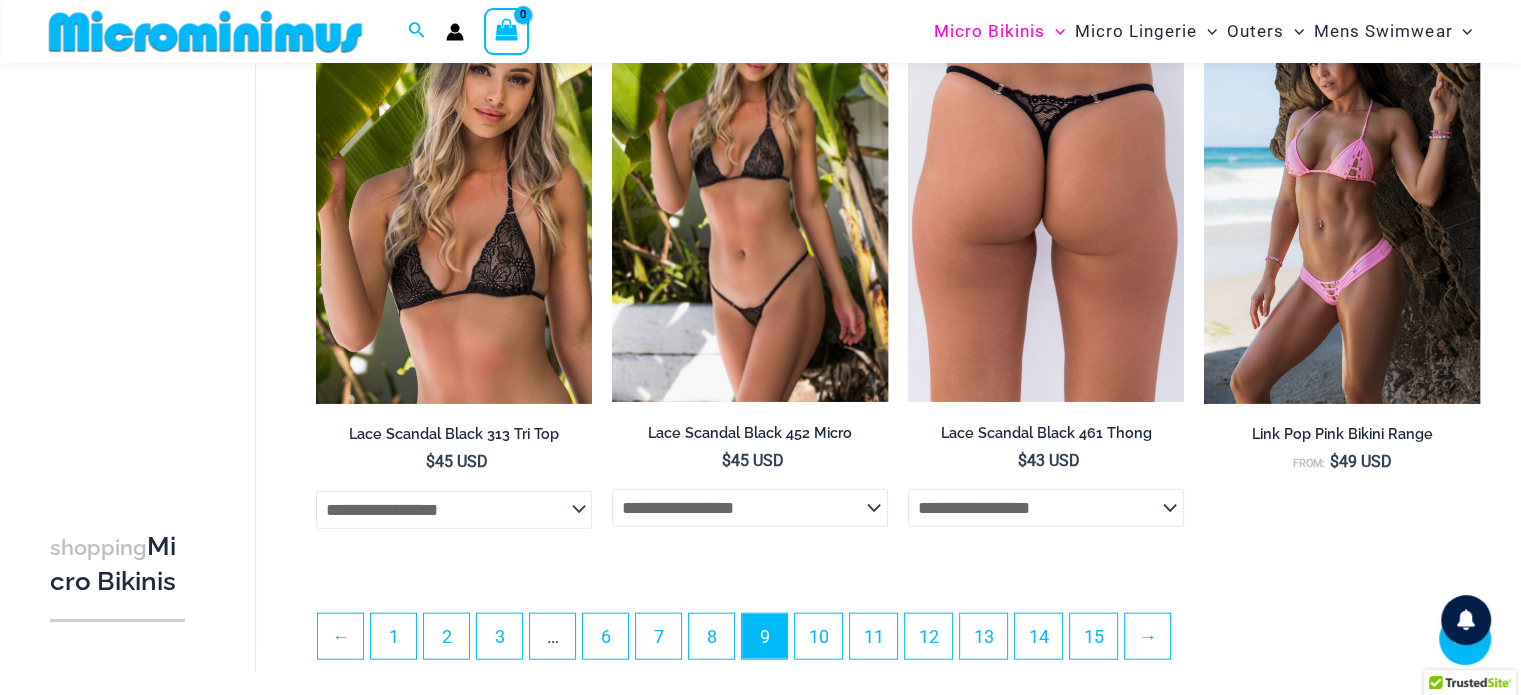 scroll, scrollTop: 4700, scrollLeft: 0, axis: vertical 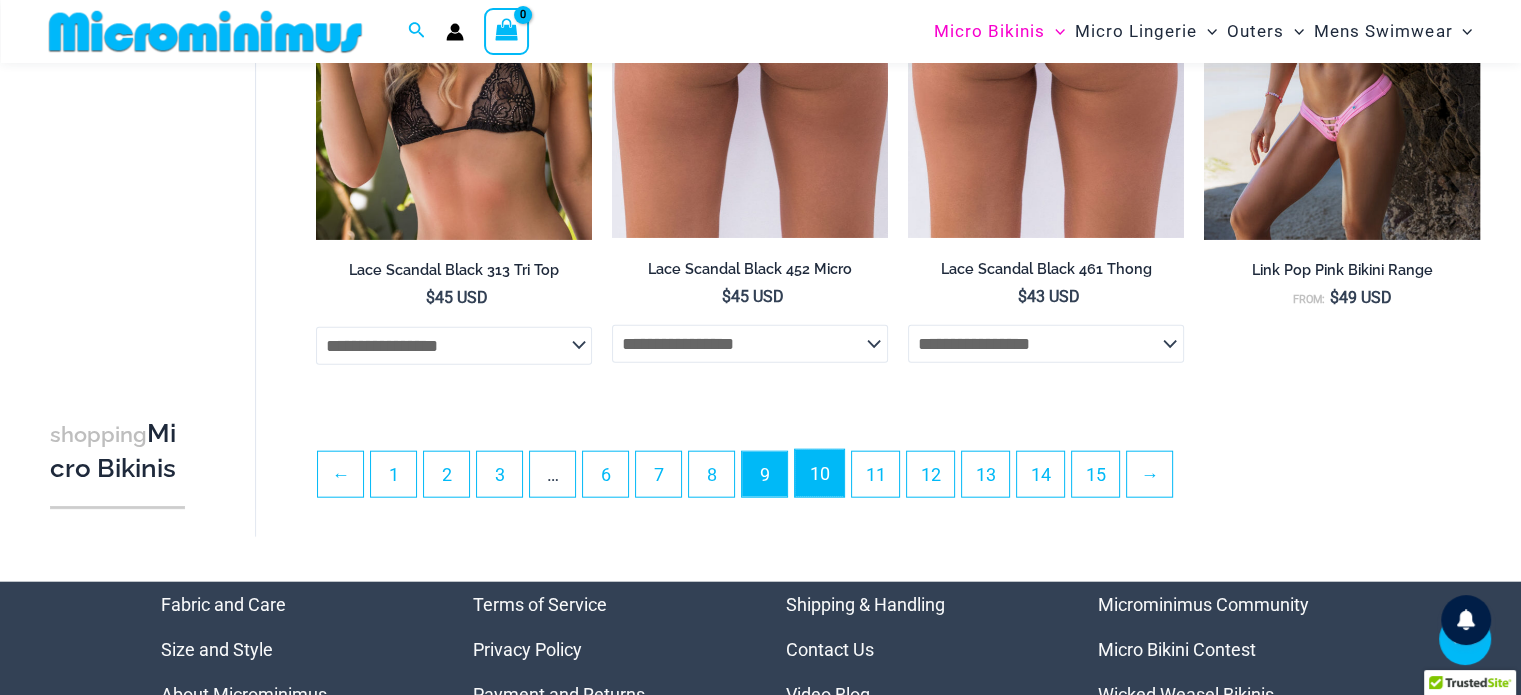 click on "10" at bounding box center [819, 473] 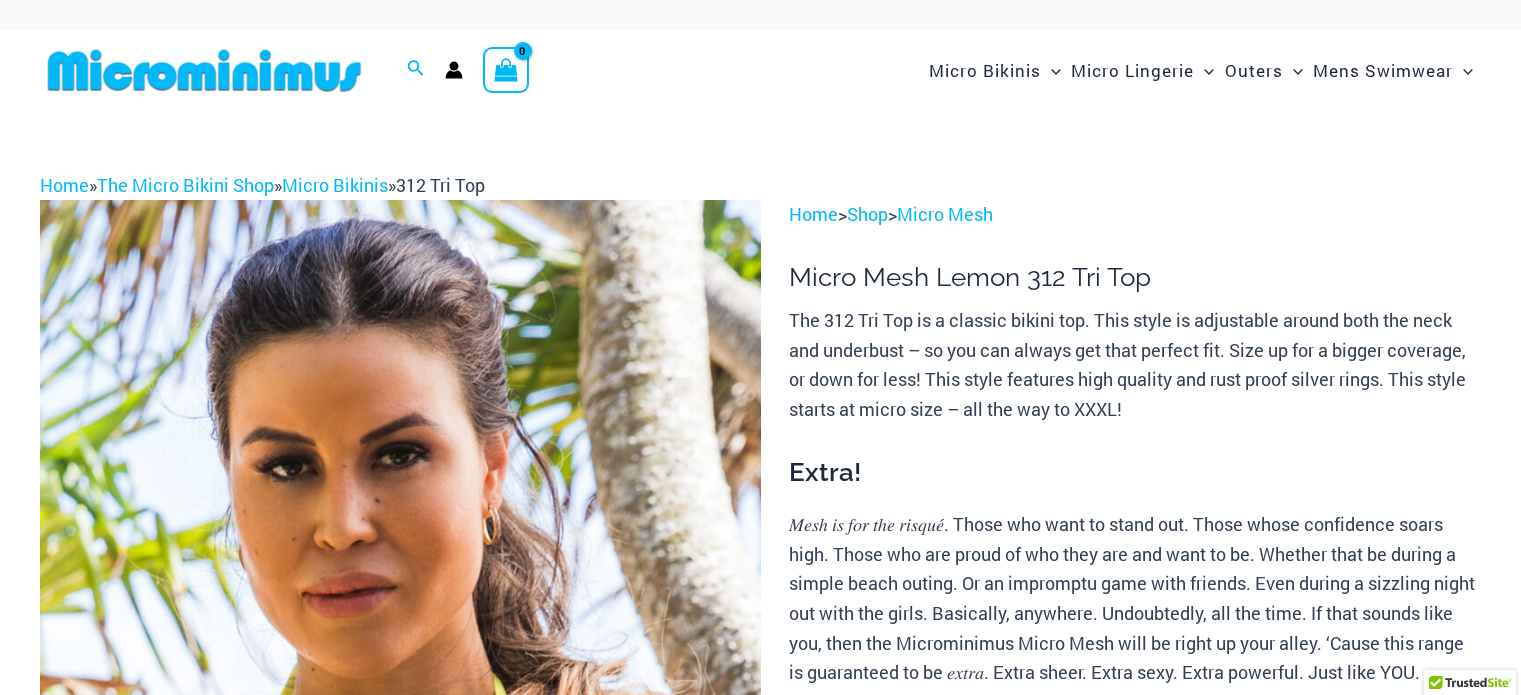 scroll, scrollTop: 0, scrollLeft: 0, axis: both 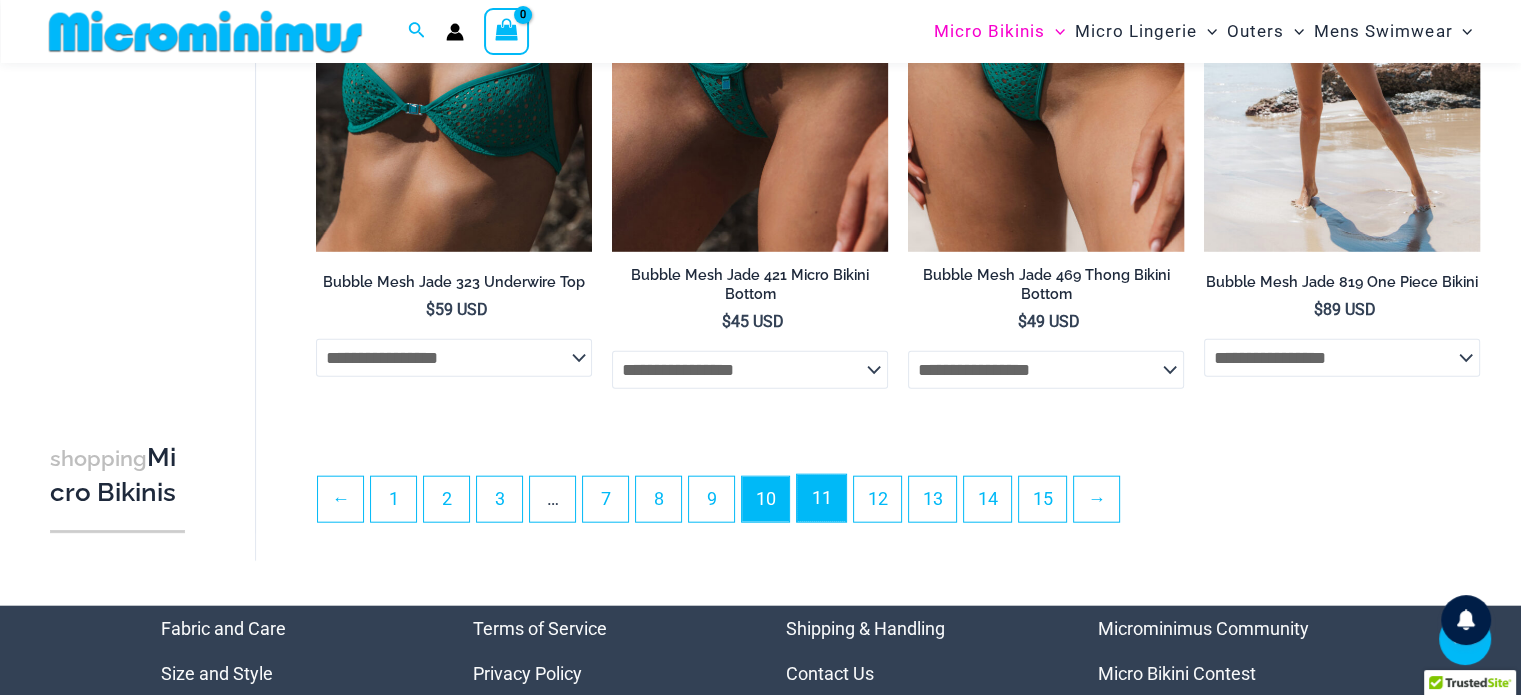 click on "11" at bounding box center [821, 498] 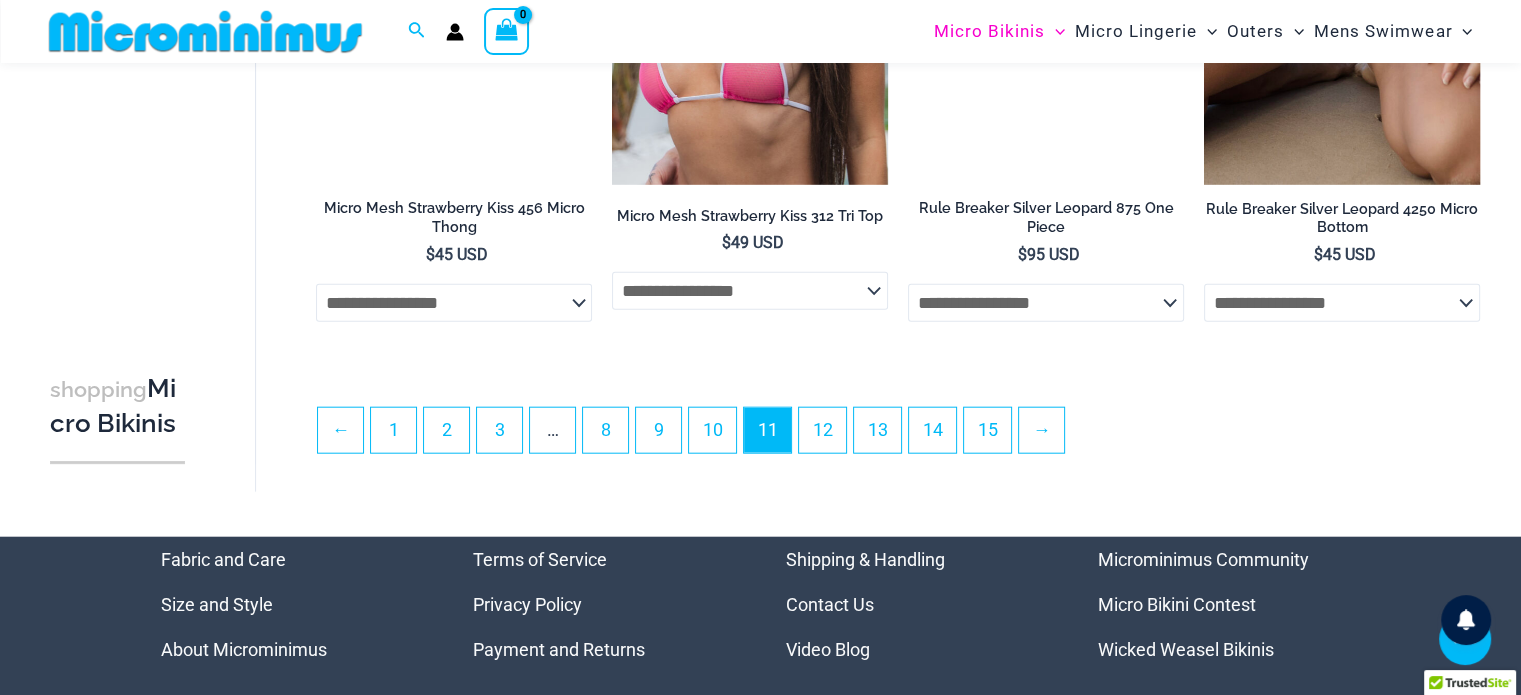 scroll, scrollTop: 4882, scrollLeft: 0, axis: vertical 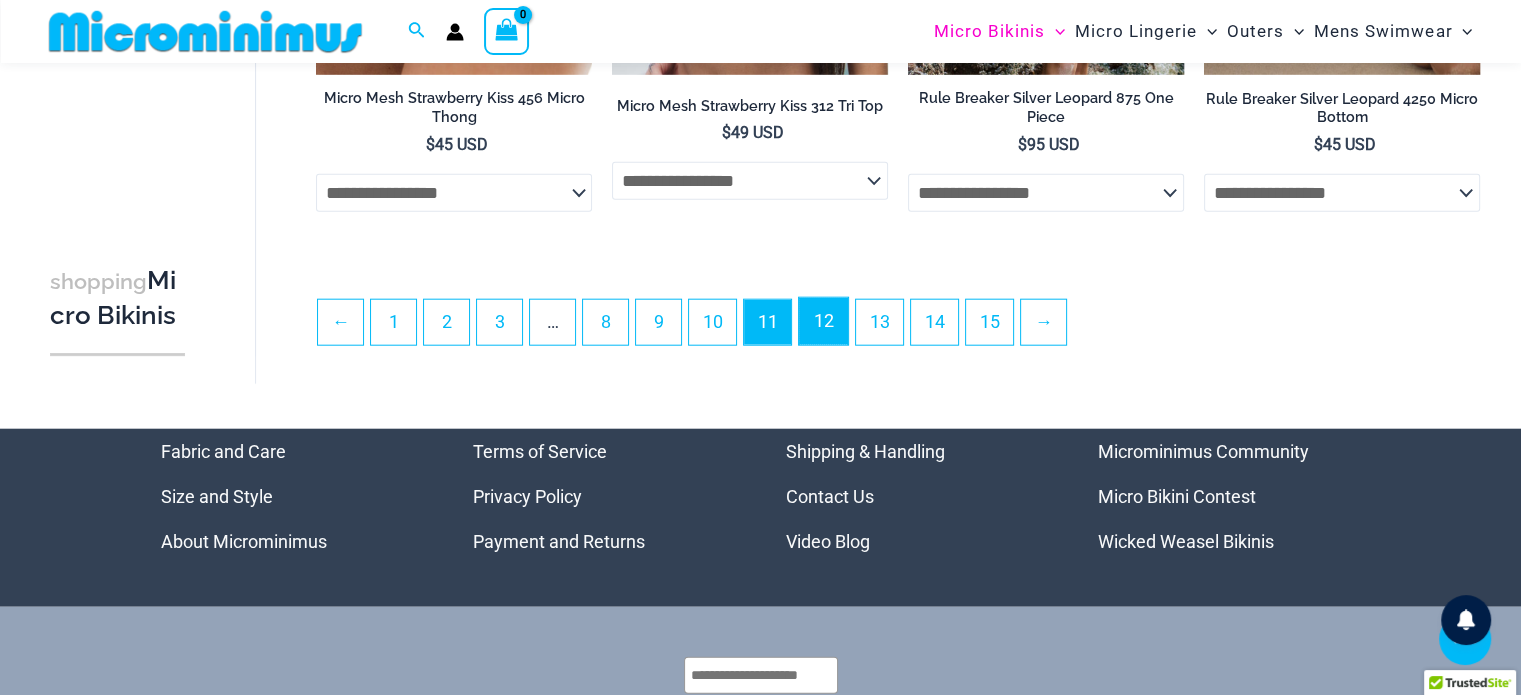 click on "12" at bounding box center (823, 321) 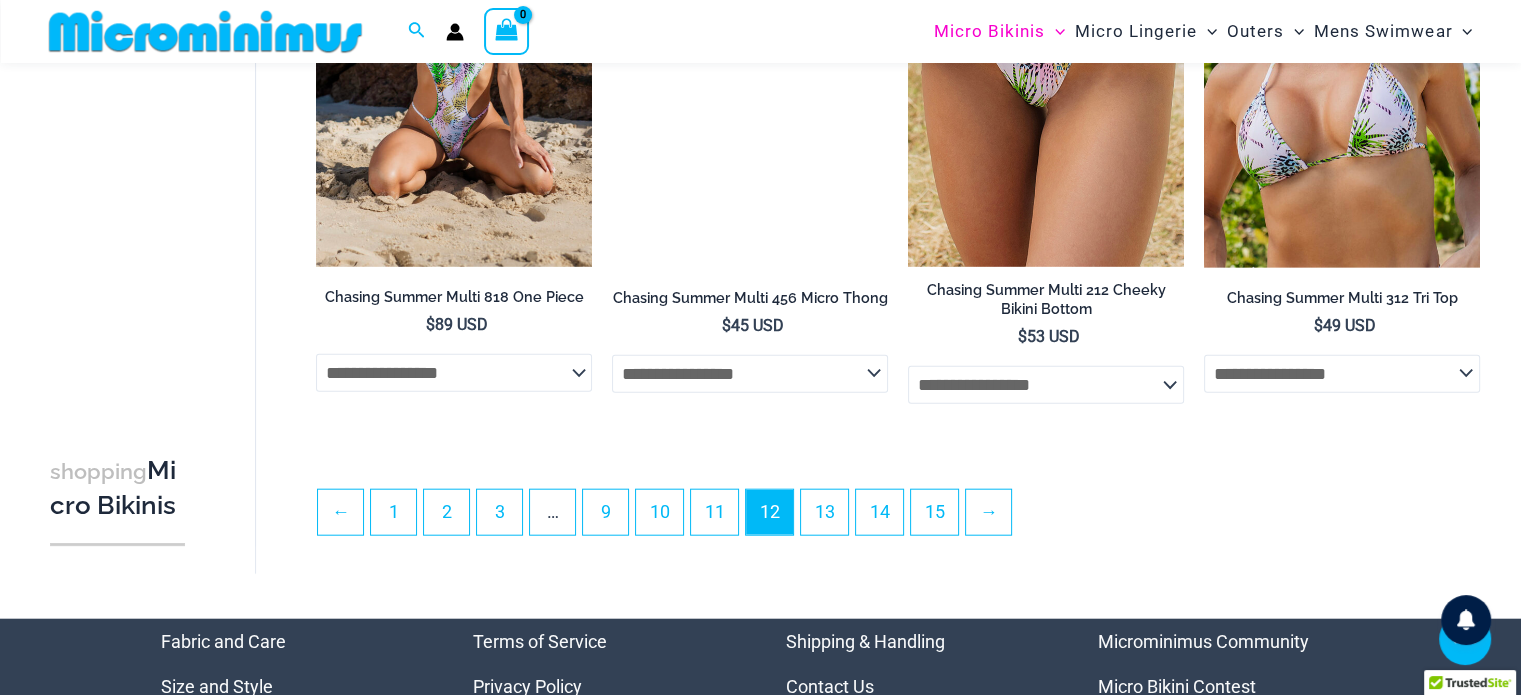scroll, scrollTop: 4695, scrollLeft: 0, axis: vertical 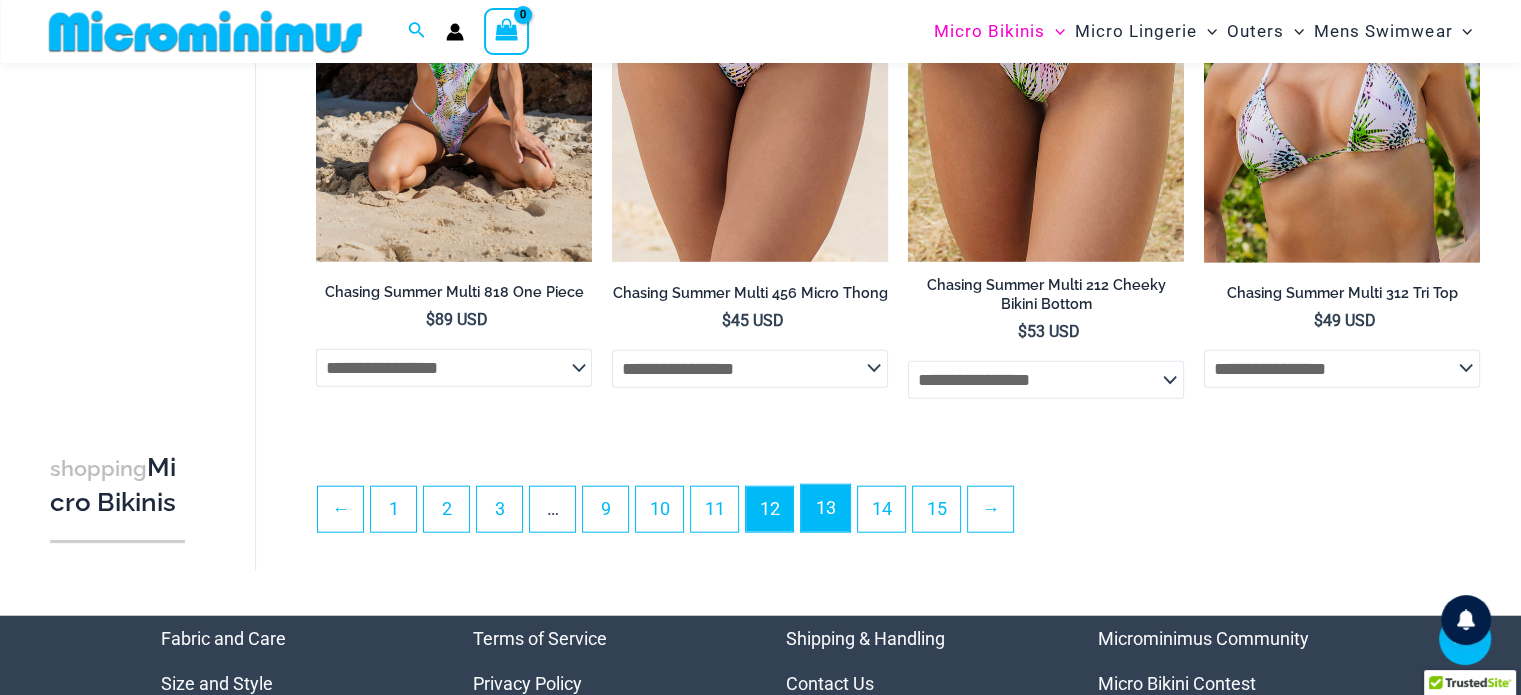 click on "13" at bounding box center (825, 508) 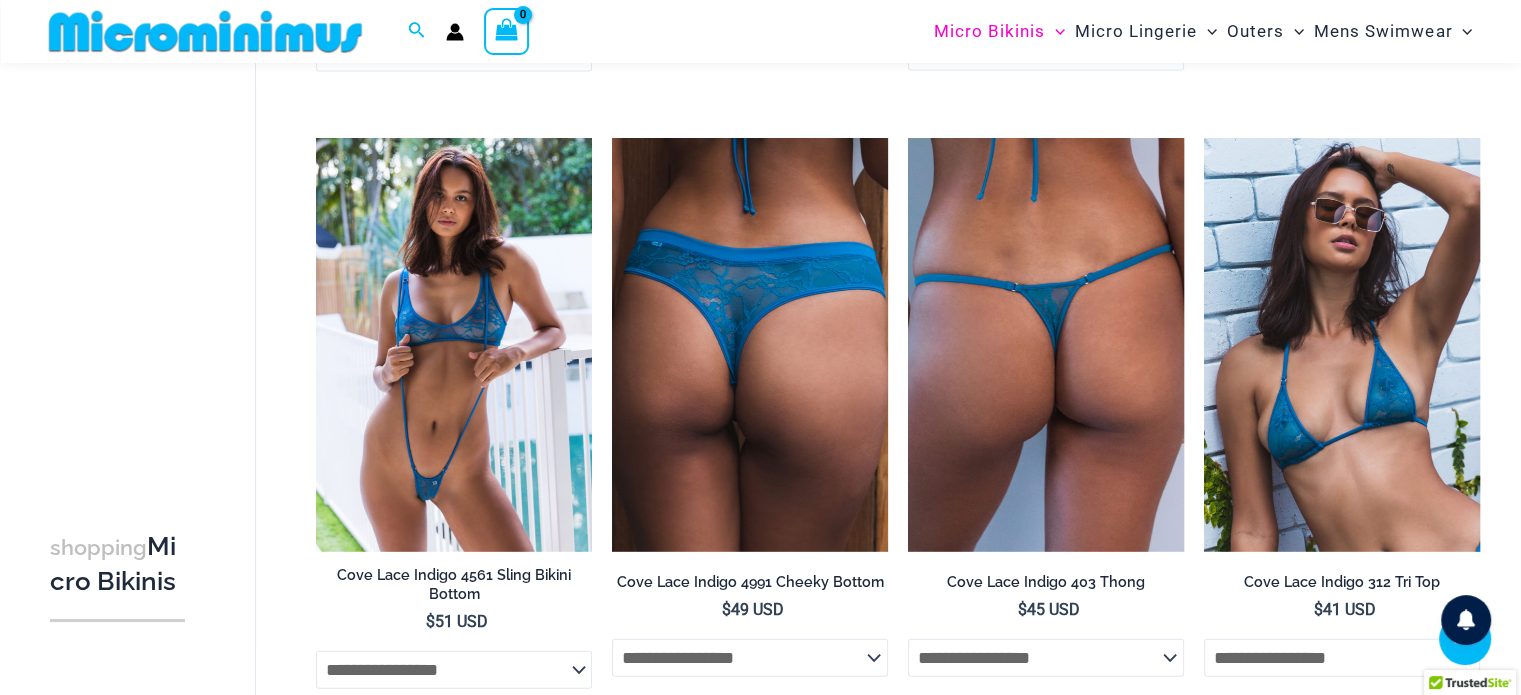 scroll, scrollTop: 4782, scrollLeft: 0, axis: vertical 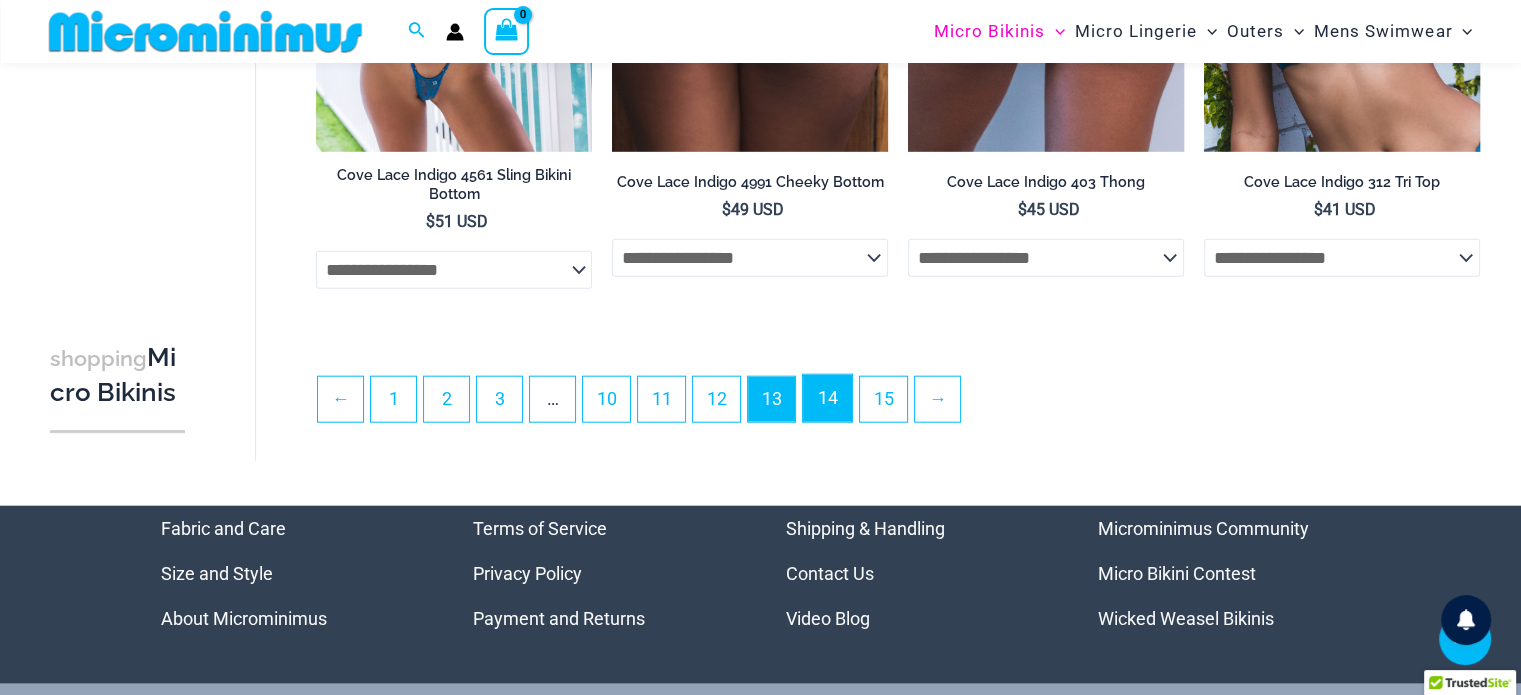 click on "14" at bounding box center (827, 398) 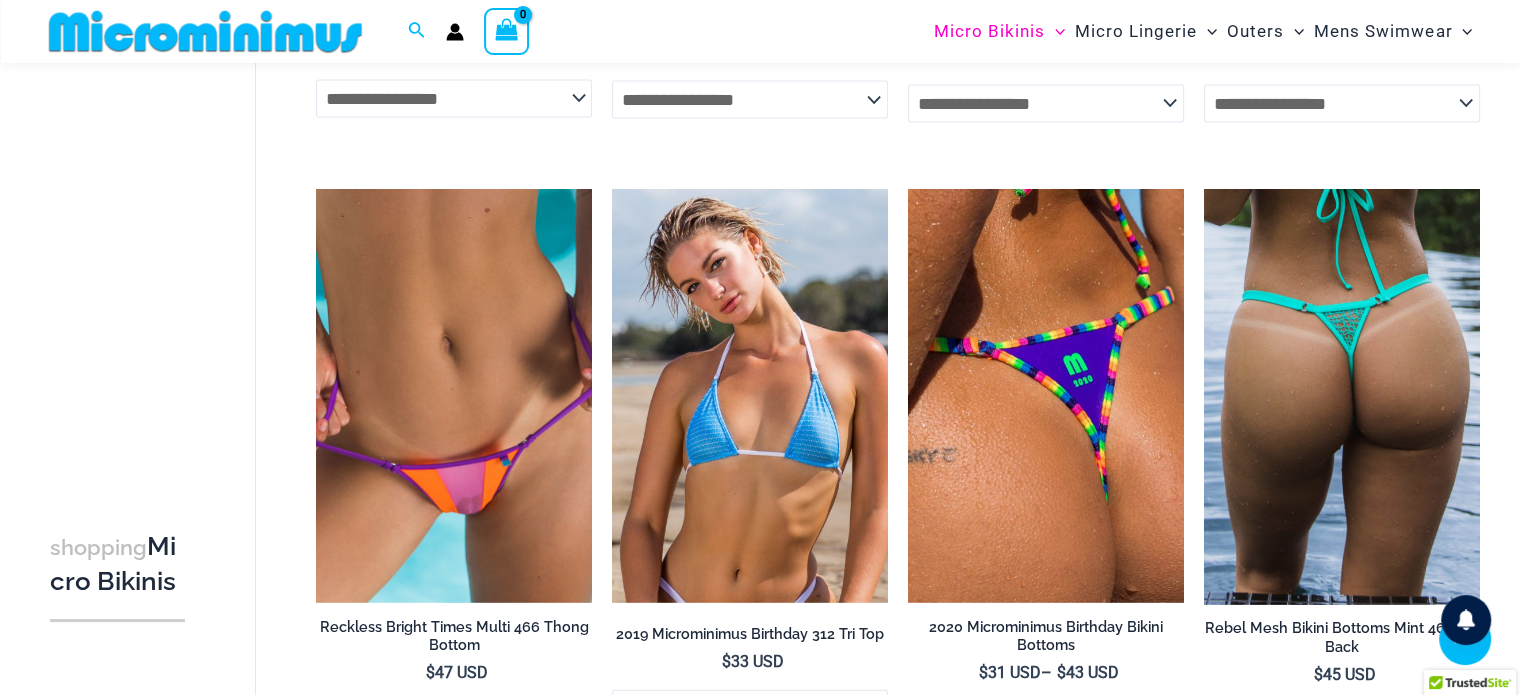 scroll, scrollTop: 4500, scrollLeft: 0, axis: vertical 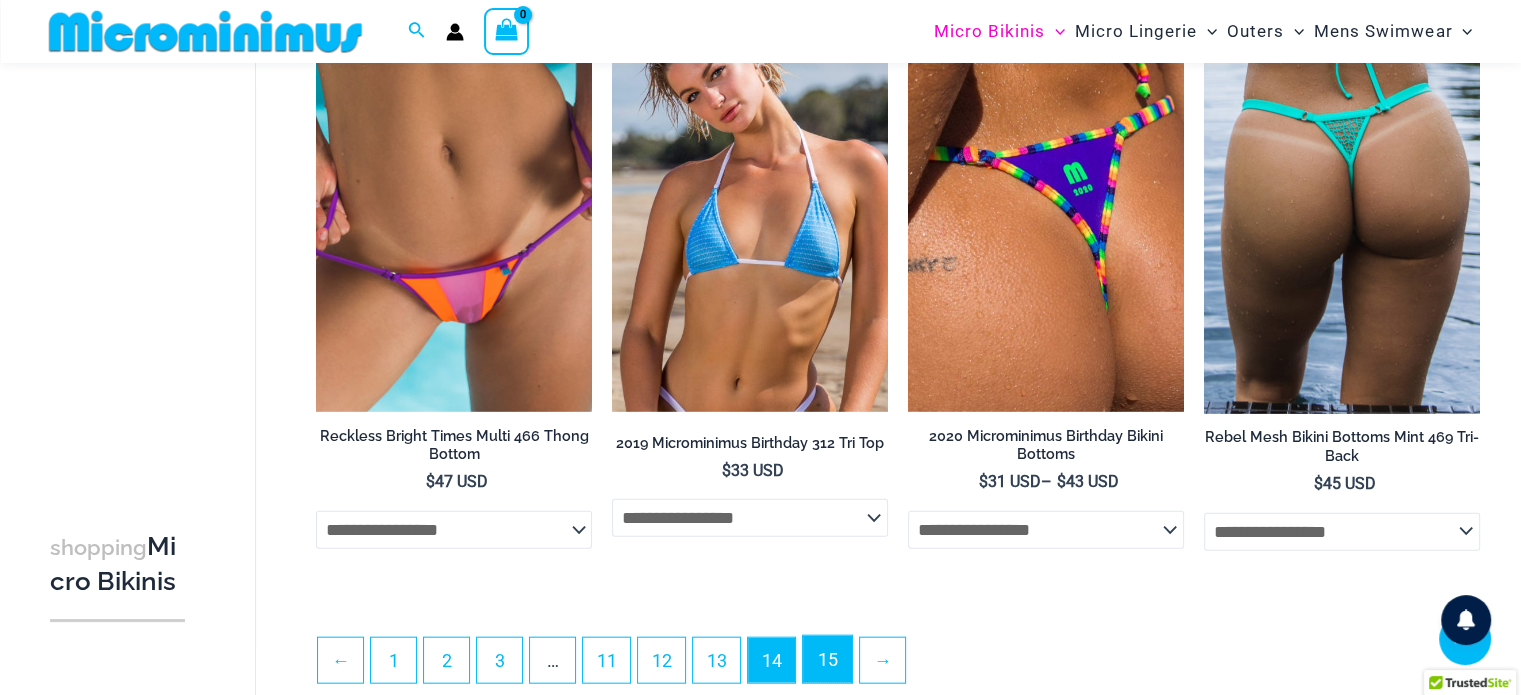 click on "15" at bounding box center [827, 659] 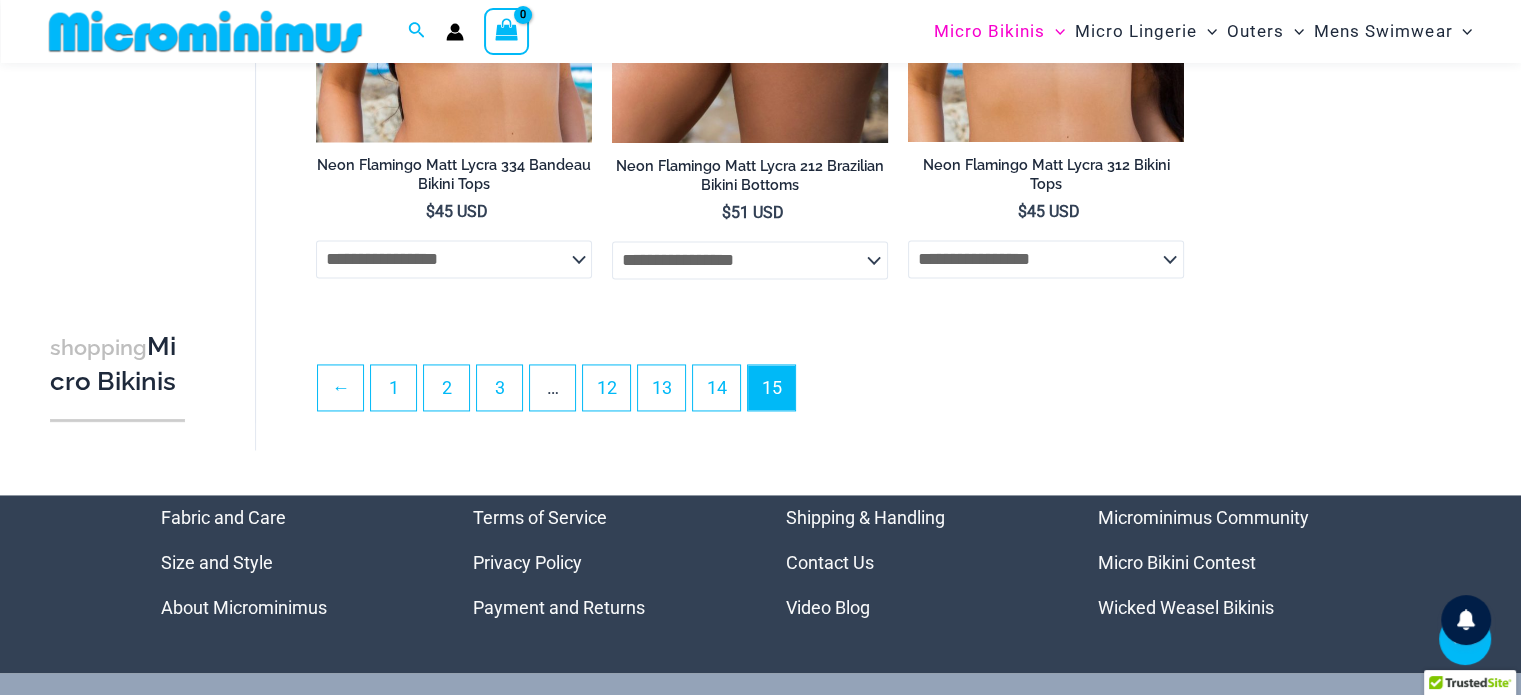 scroll, scrollTop: 2988, scrollLeft: 0, axis: vertical 